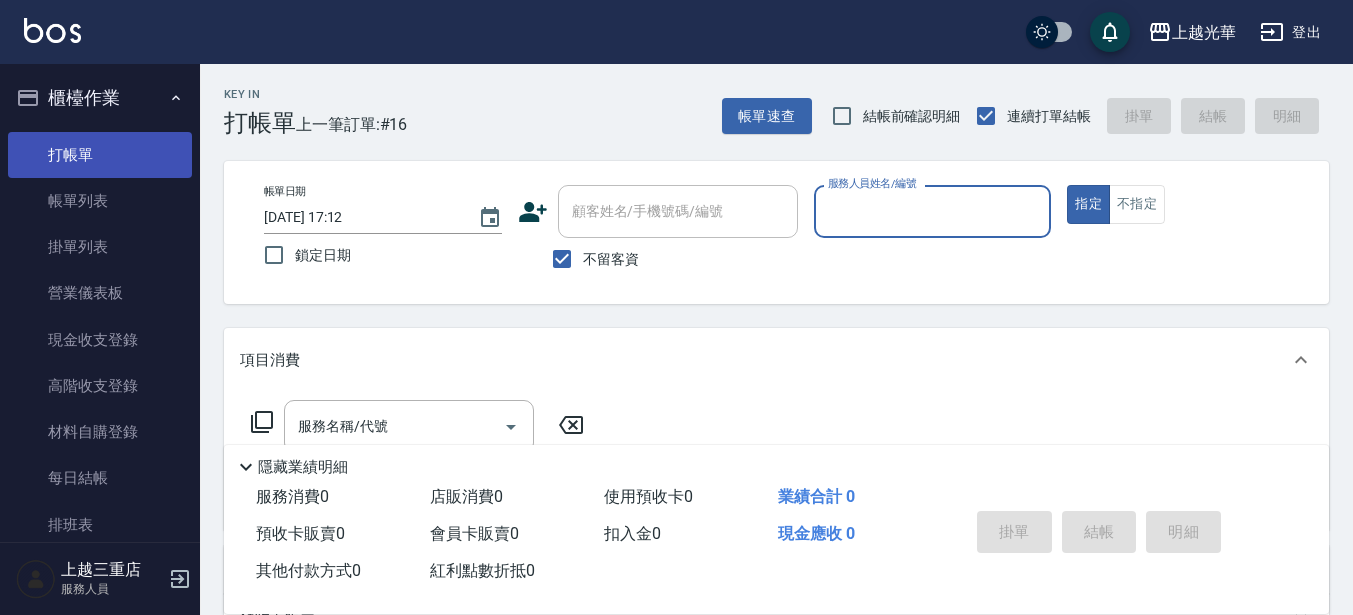 scroll, scrollTop: 0, scrollLeft: 0, axis: both 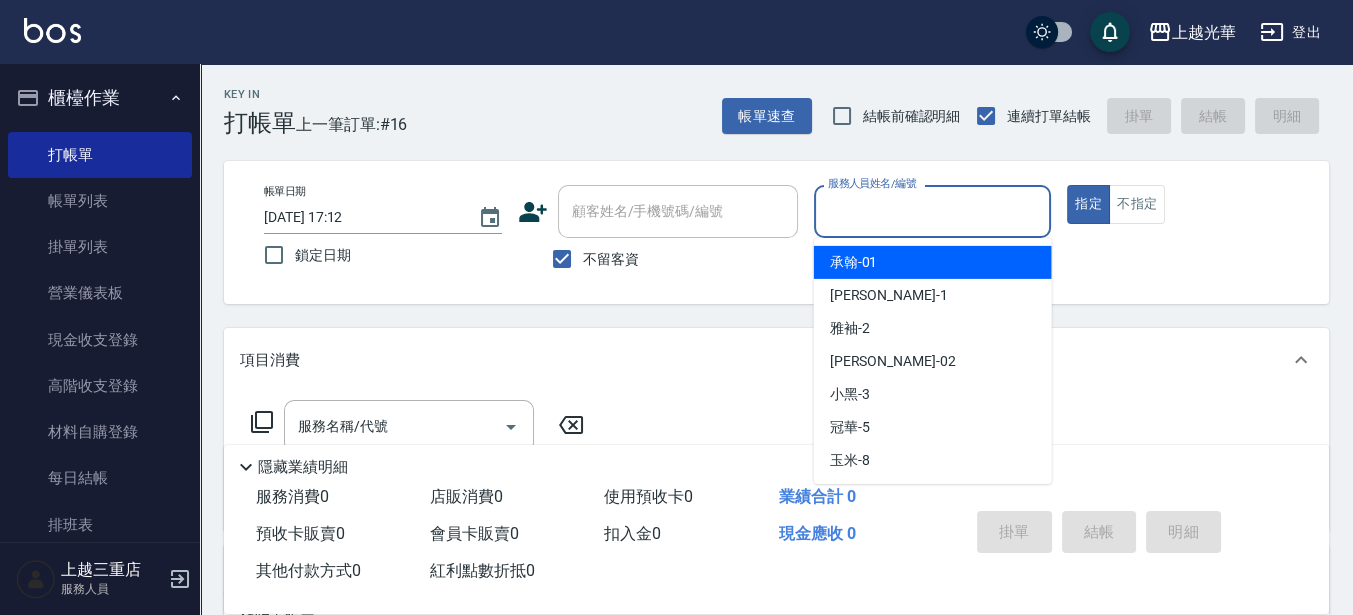 click on "服務人員姓名/編號" at bounding box center (933, 211) 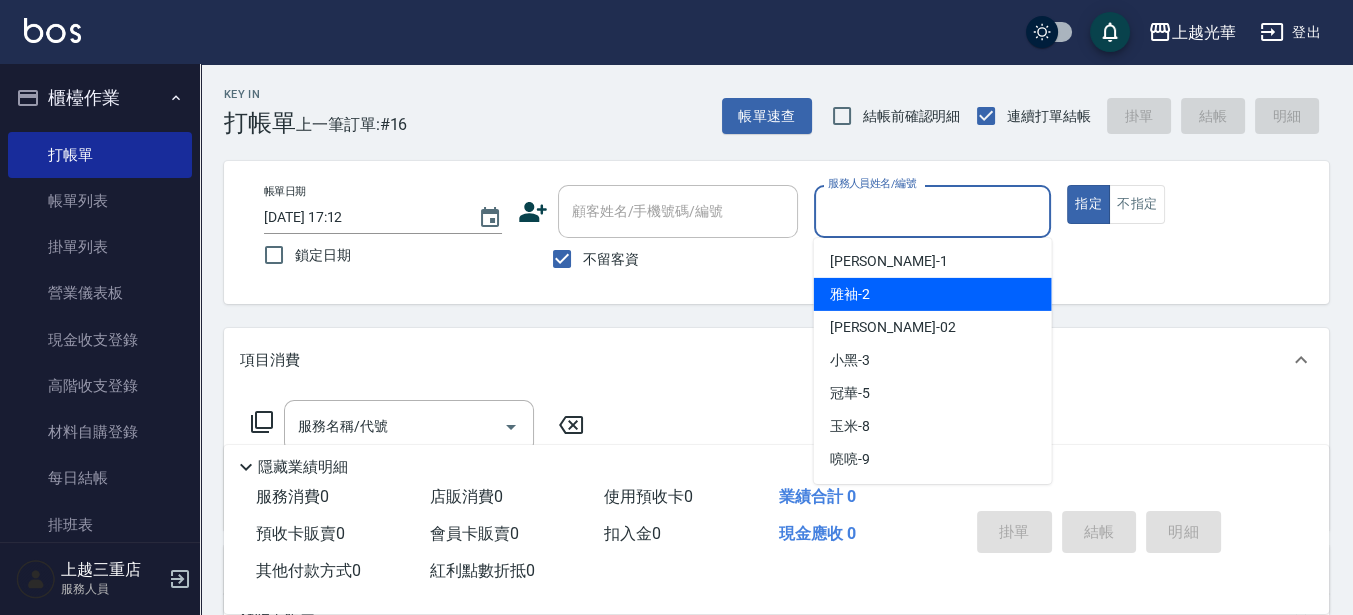 scroll, scrollTop: 0, scrollLeft: 0, axis: both 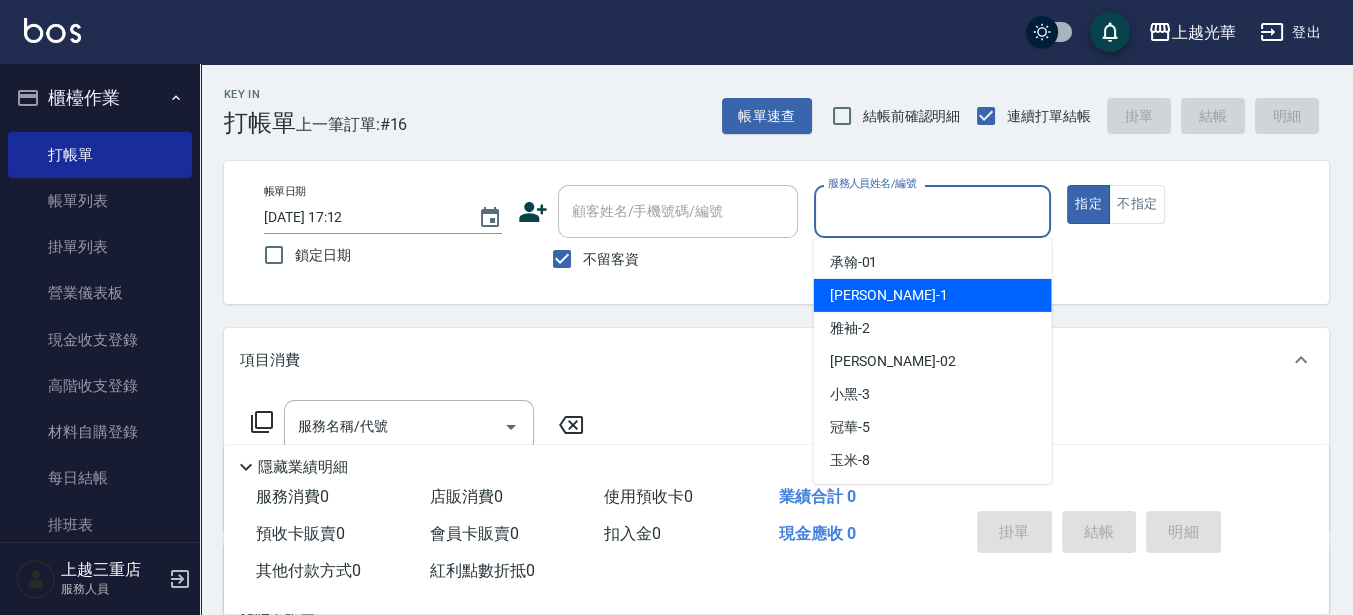 click on "小[PERSON_NAME] -1" at bounding box center (933, 295) 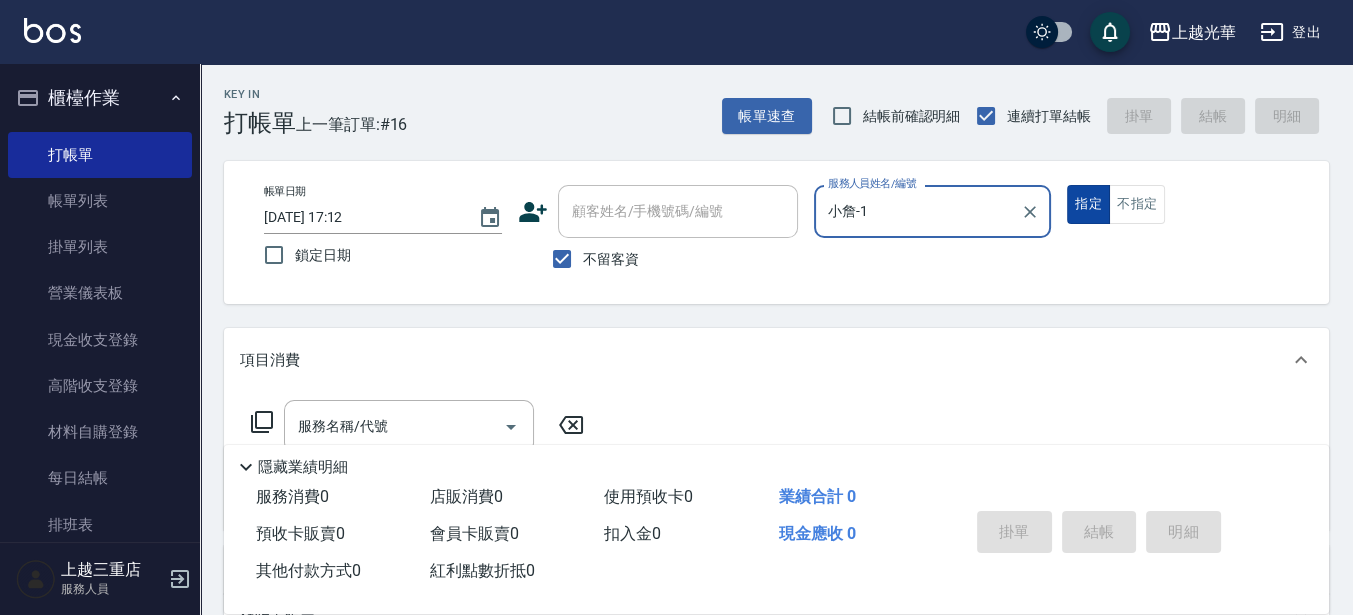 drag, startPoint x: 1131, startPoint y: 206, endPoint x: 1085, endPoint y: 215, distance: 46.872166 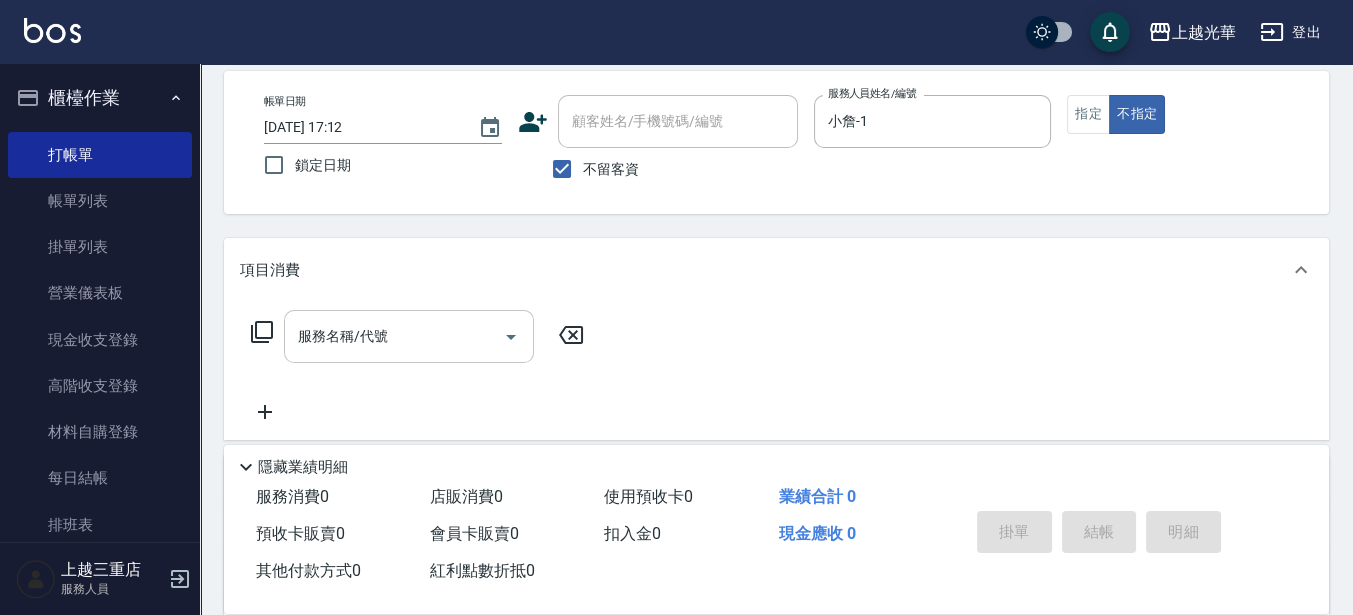 scroll, scrollTop: 125, scrollLeft: 0, axis: vertical 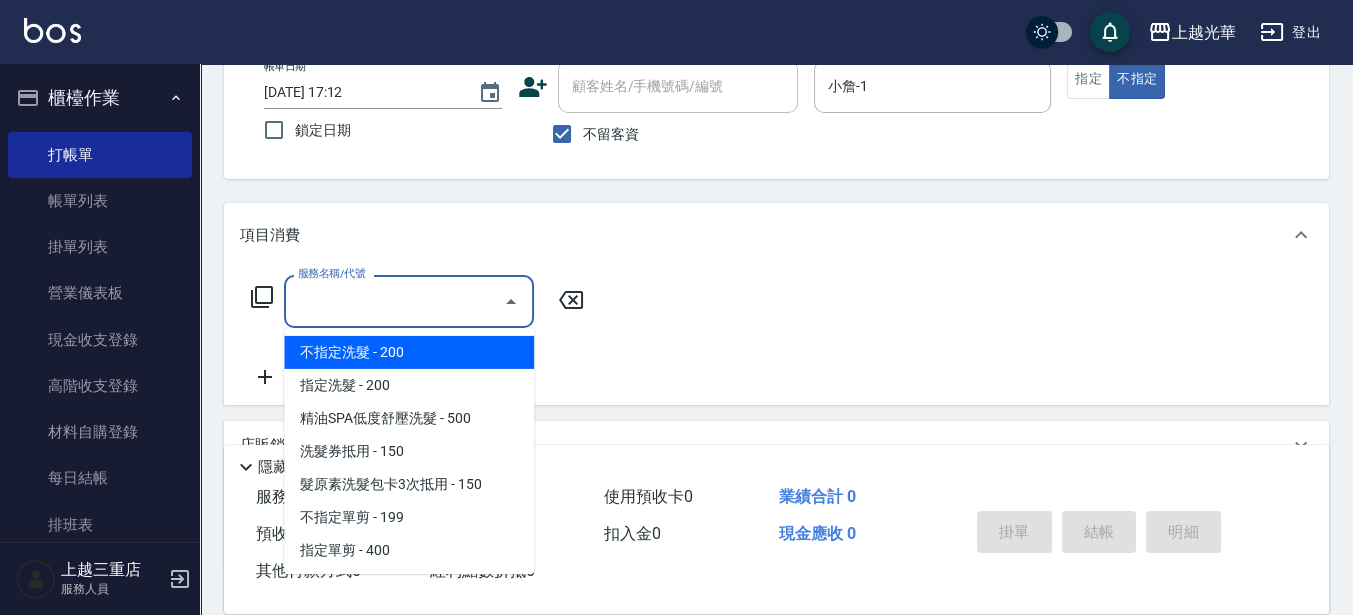click on "服務名稱/代號" at bounding box center (394, 301) 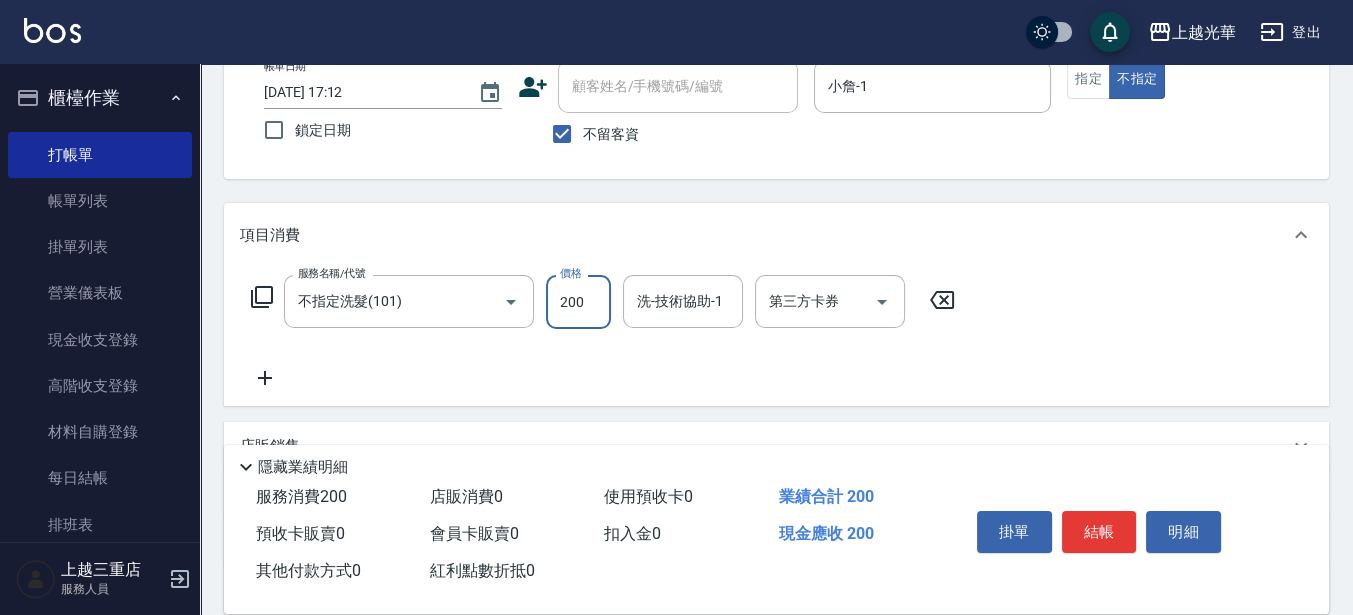 click on "200" at bounding box center [578, 302] 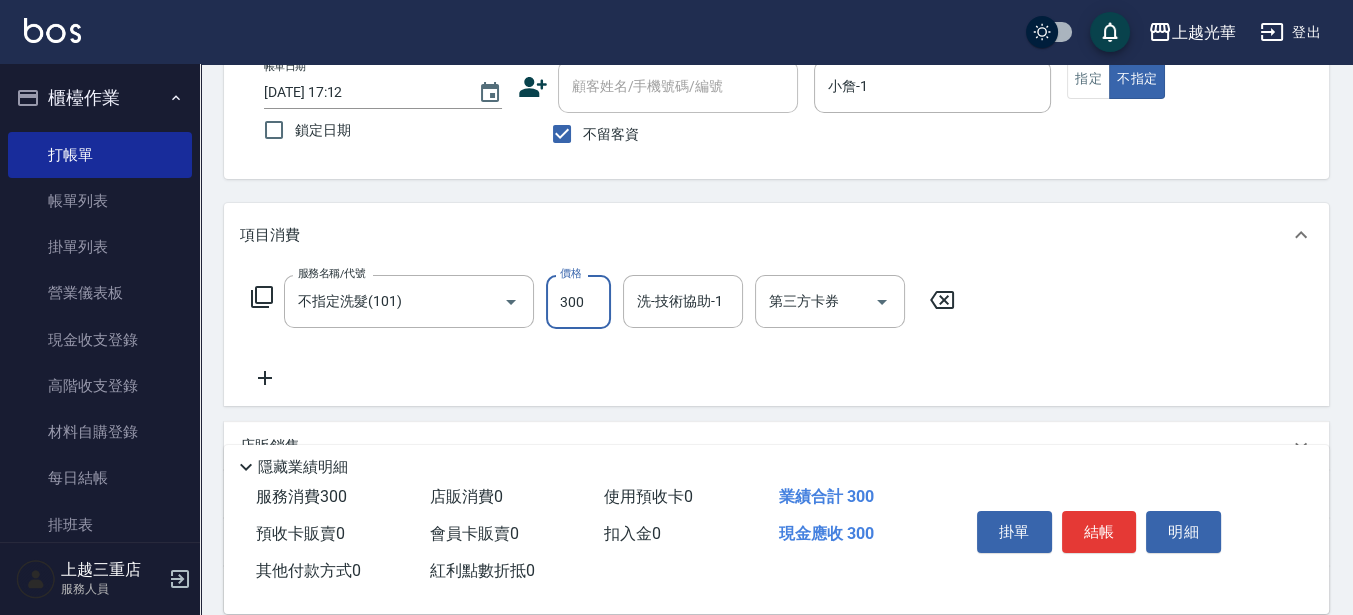 type on "300" 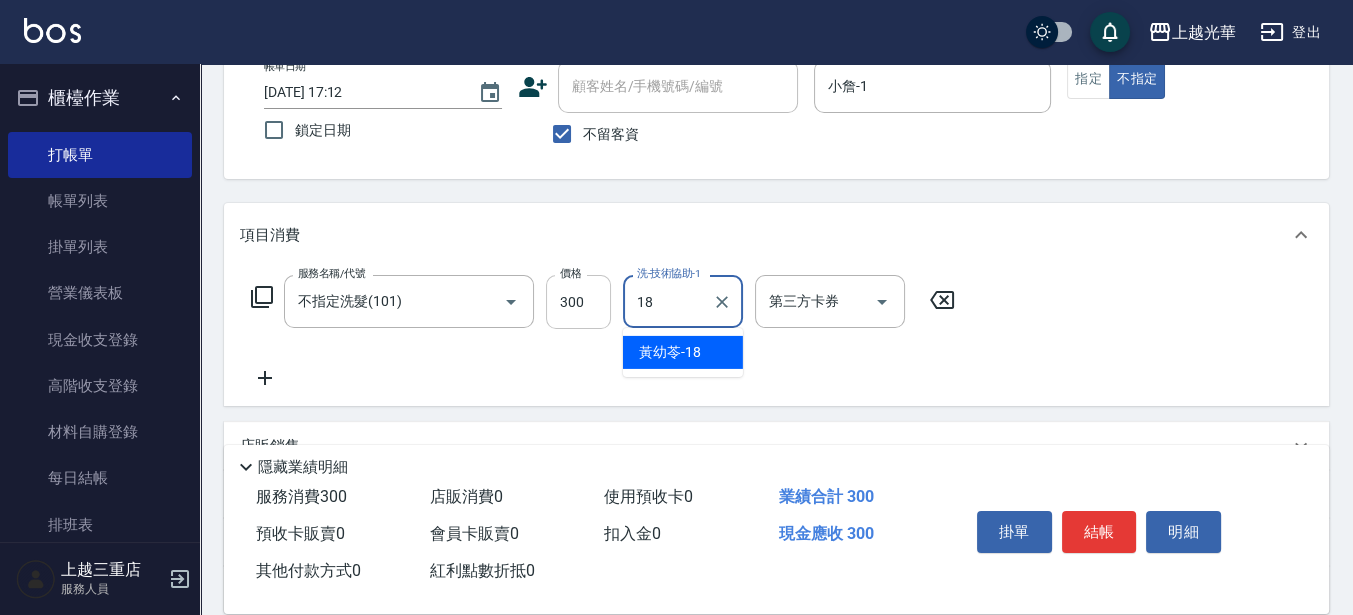 type on "[PERSON_NAME]-18" 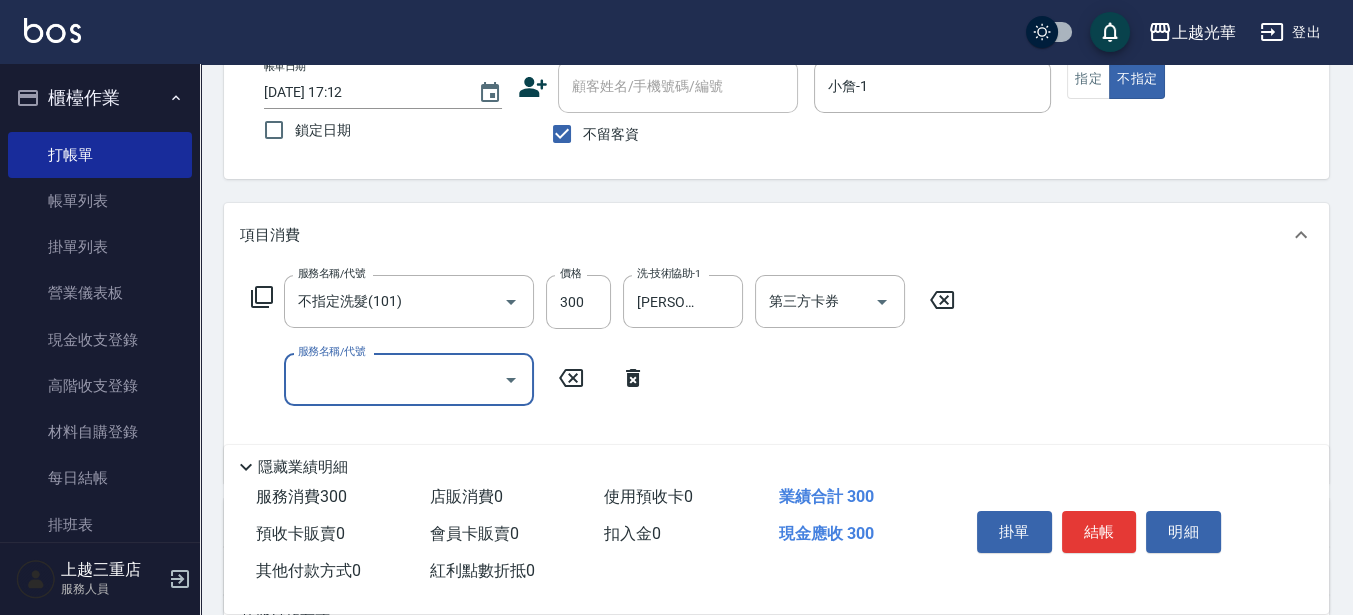 click 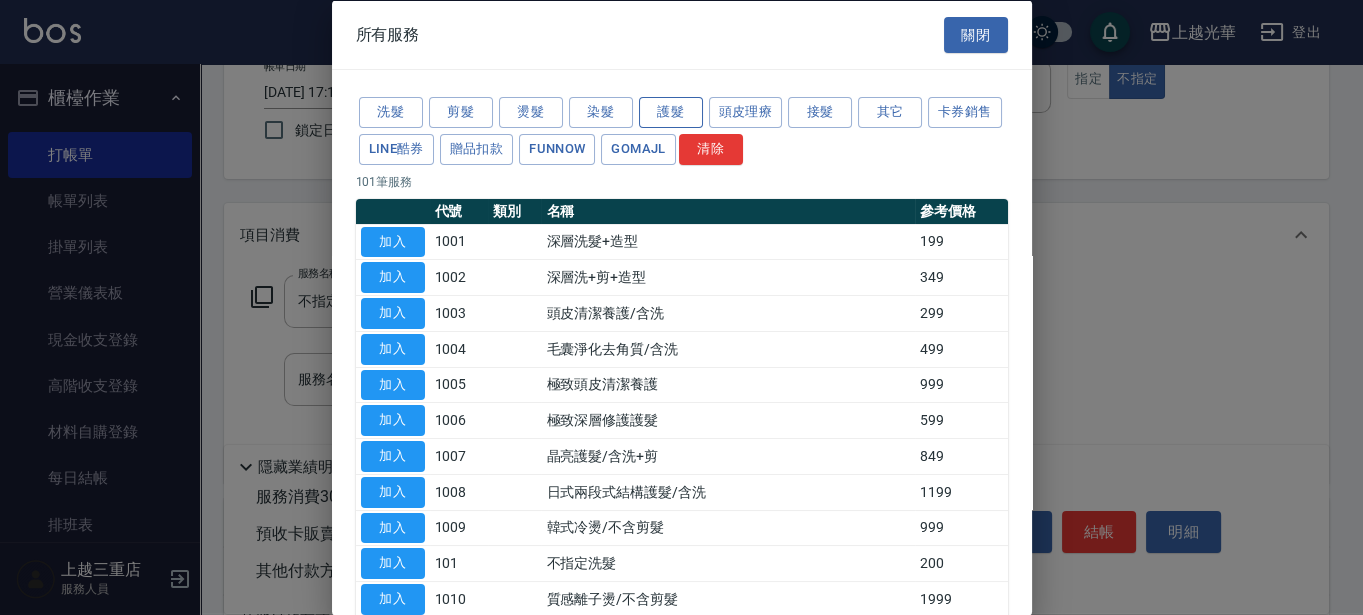click on "護髮" at bounding box center [671, 112] 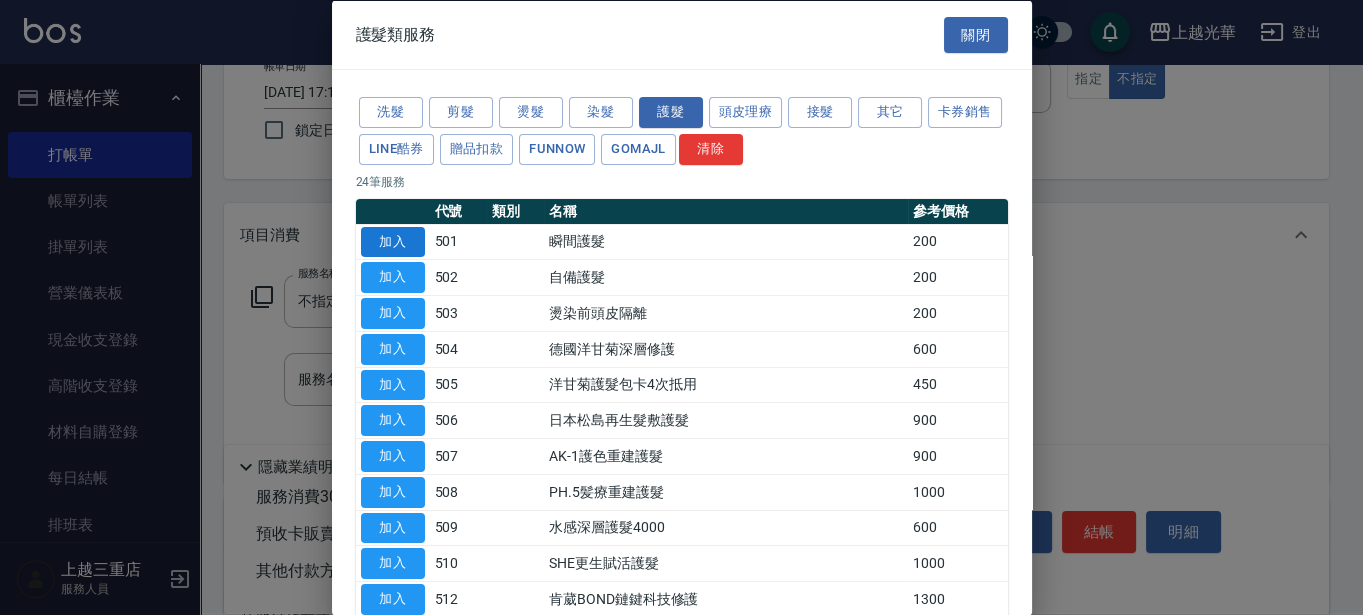click on "加入" at bounding box center (393, 241) 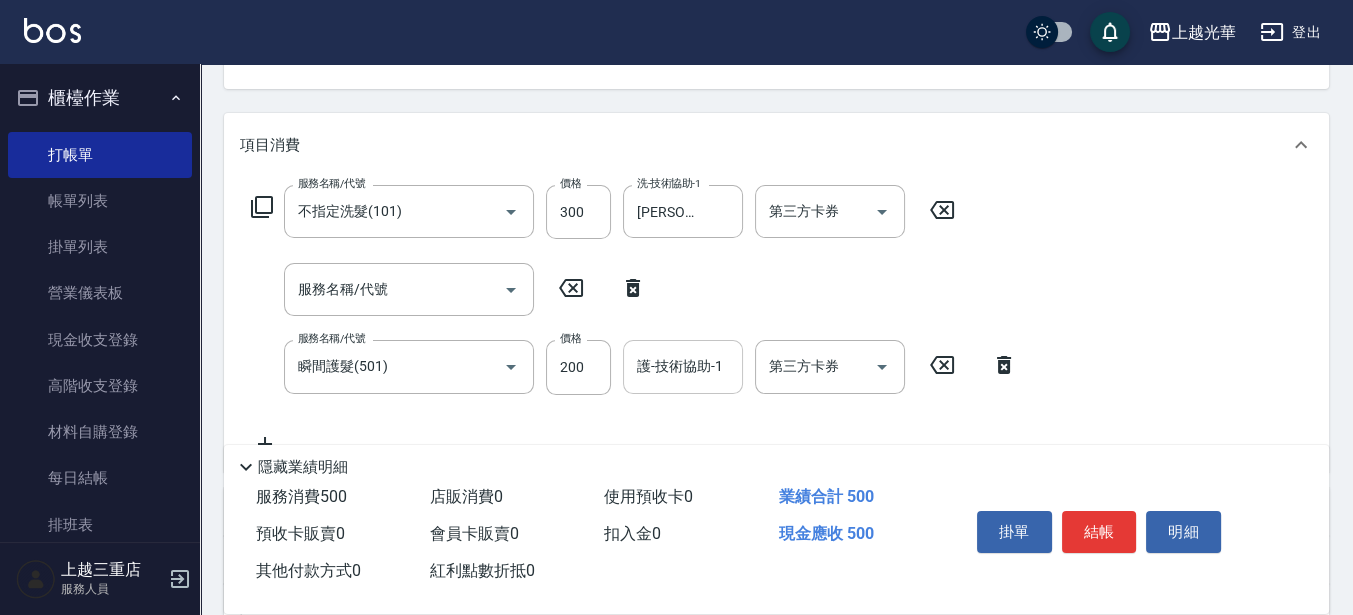 scroll, scrollTop: 250, scrollLeft: 0, axis: vertical 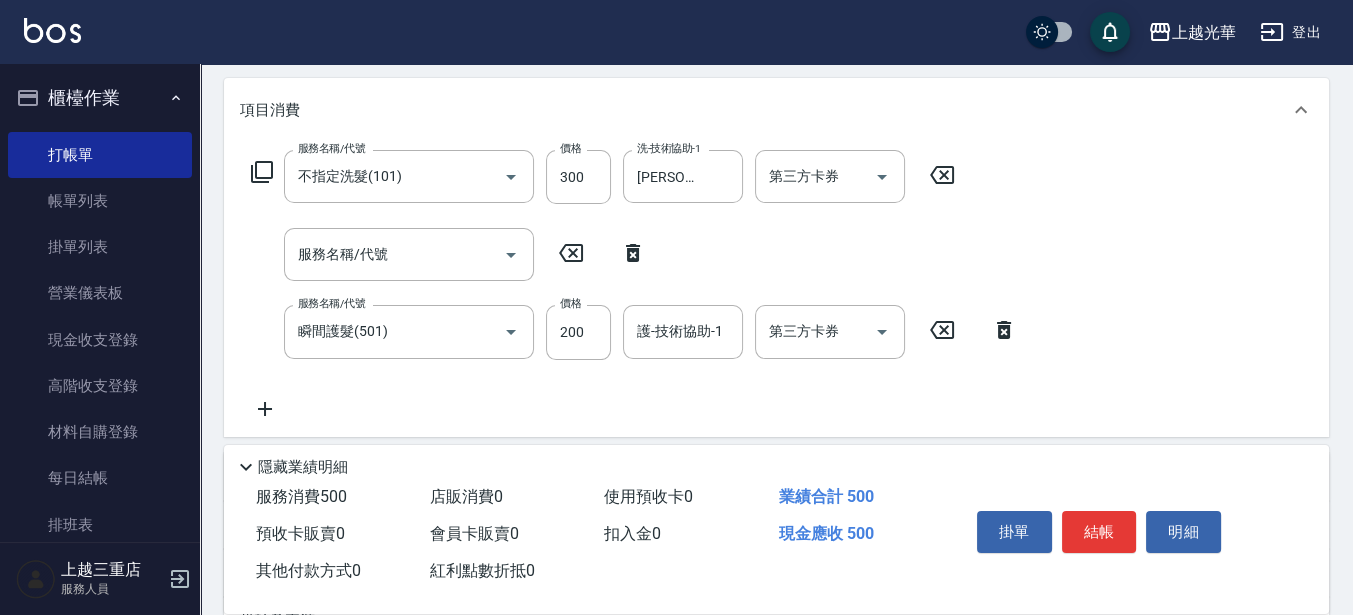 click 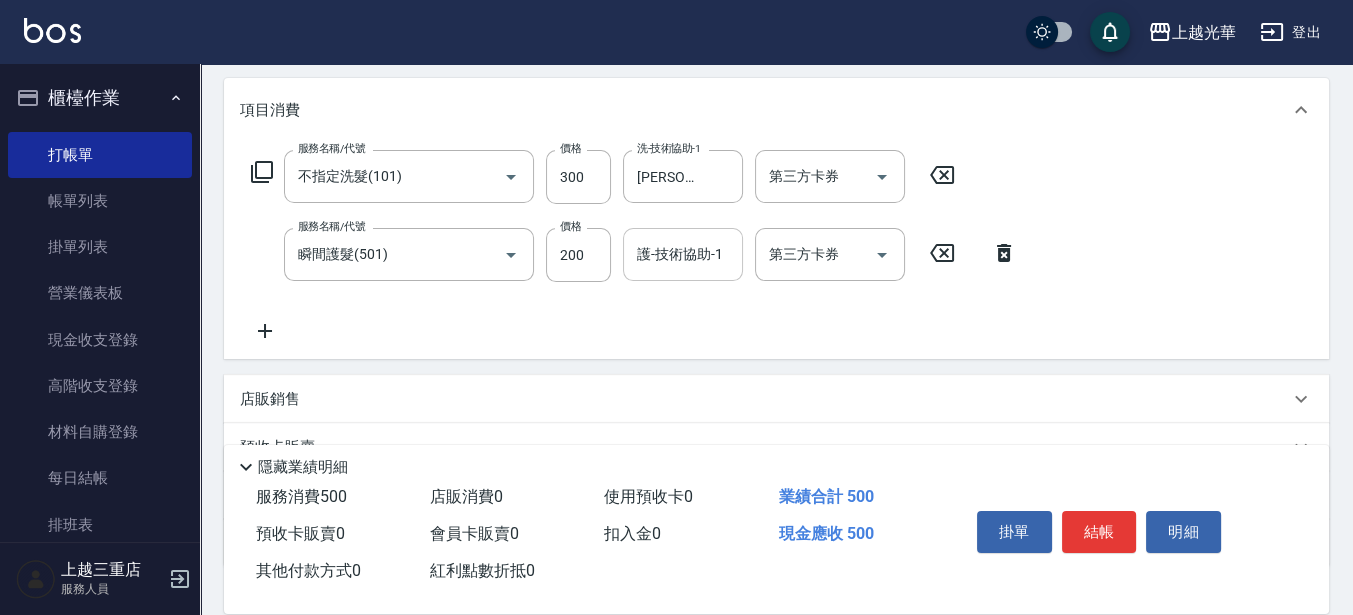 click on "護-技術協助-1" at bounding box center [683, 254] 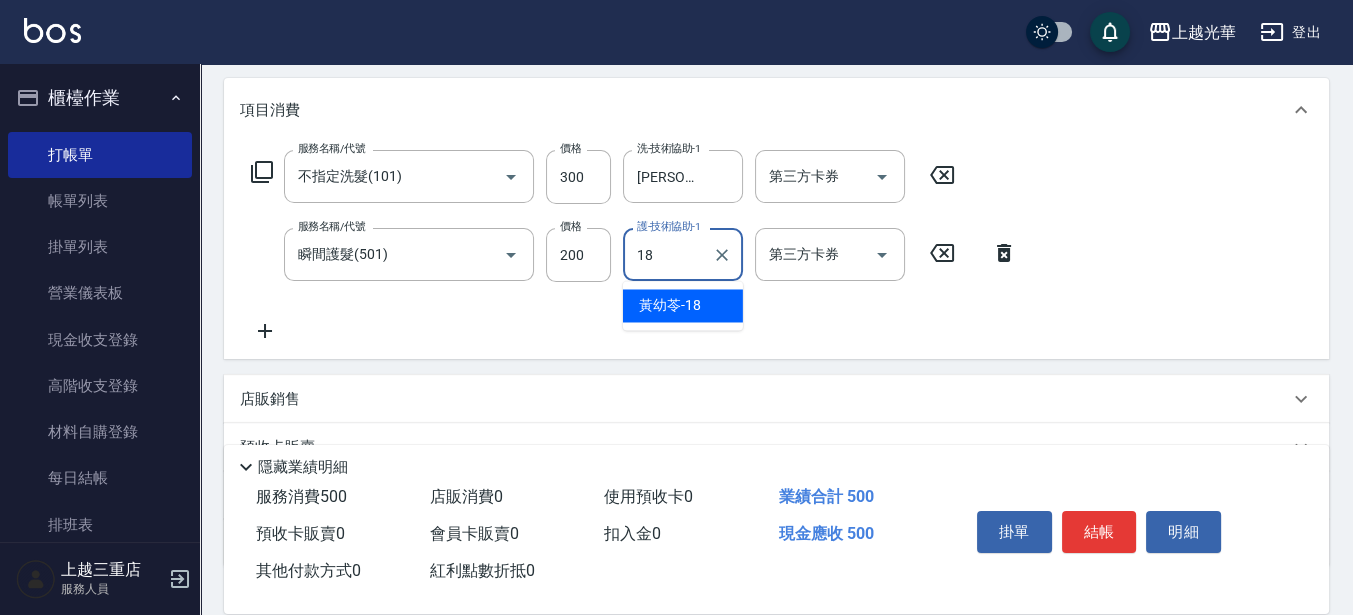 type on "[PERSON_NAME]-18" 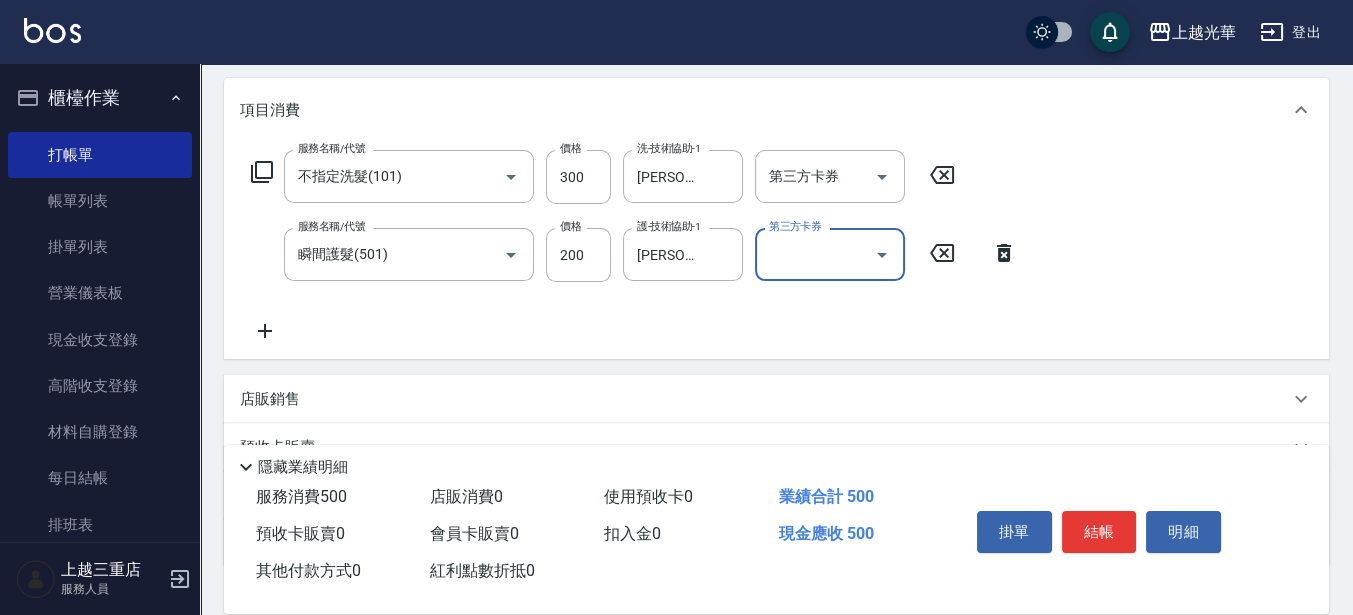 click 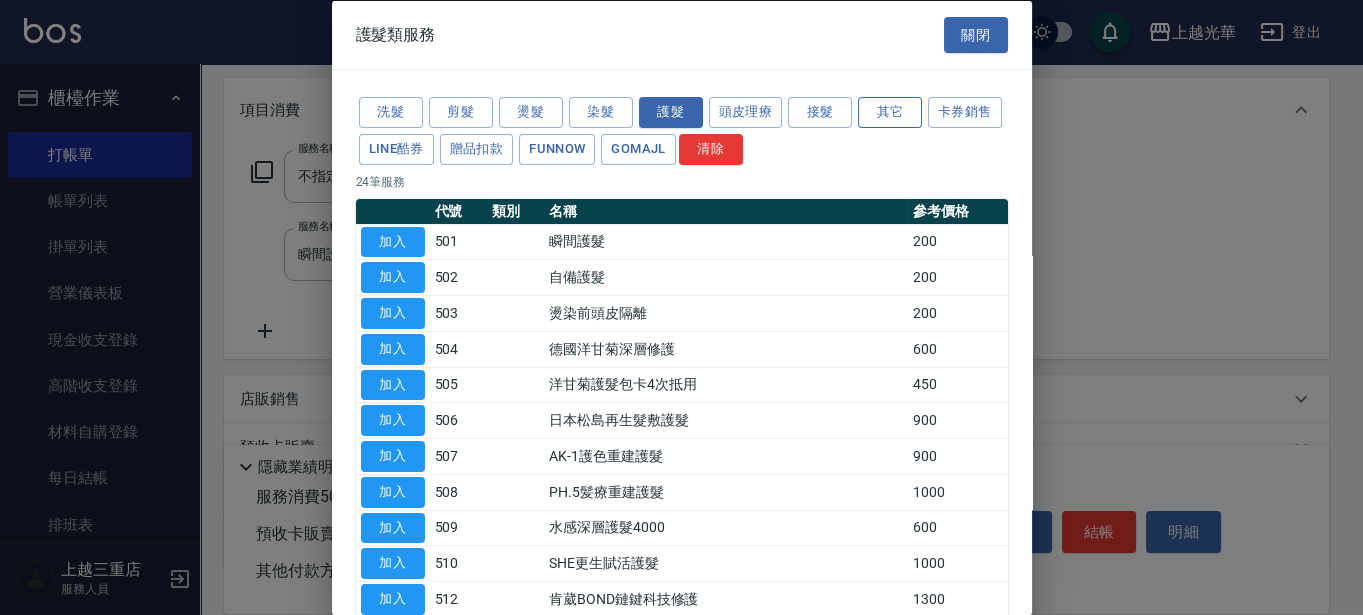 click on "其它" at bounding box center [890, 112] 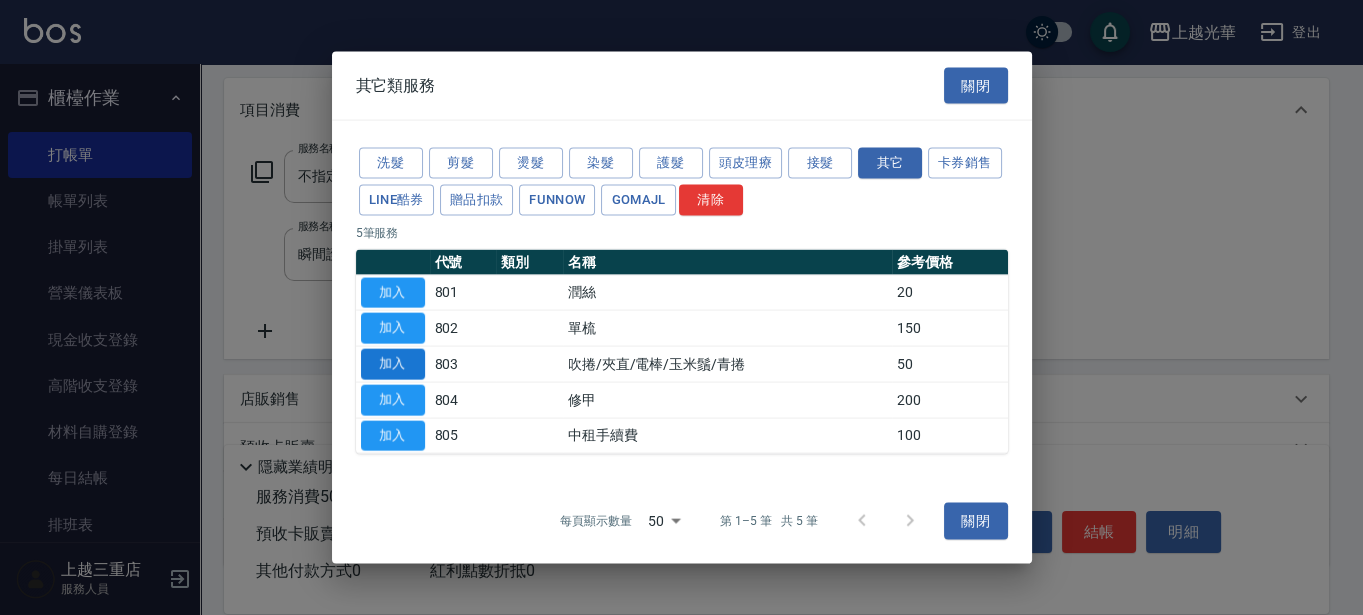 click on "加入" at bounding box center [393, 364] 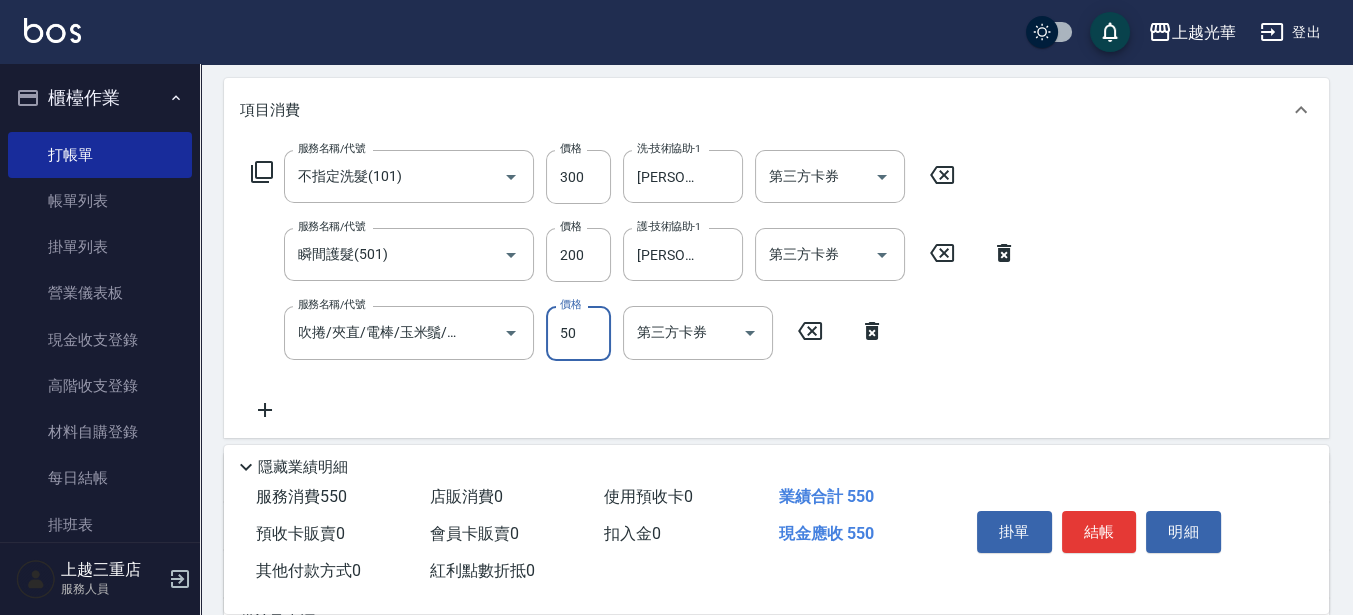 drag, startPoint x: 587, startPoint y: 333, endPoint x: 601, endPoint y: 333, distance: 14 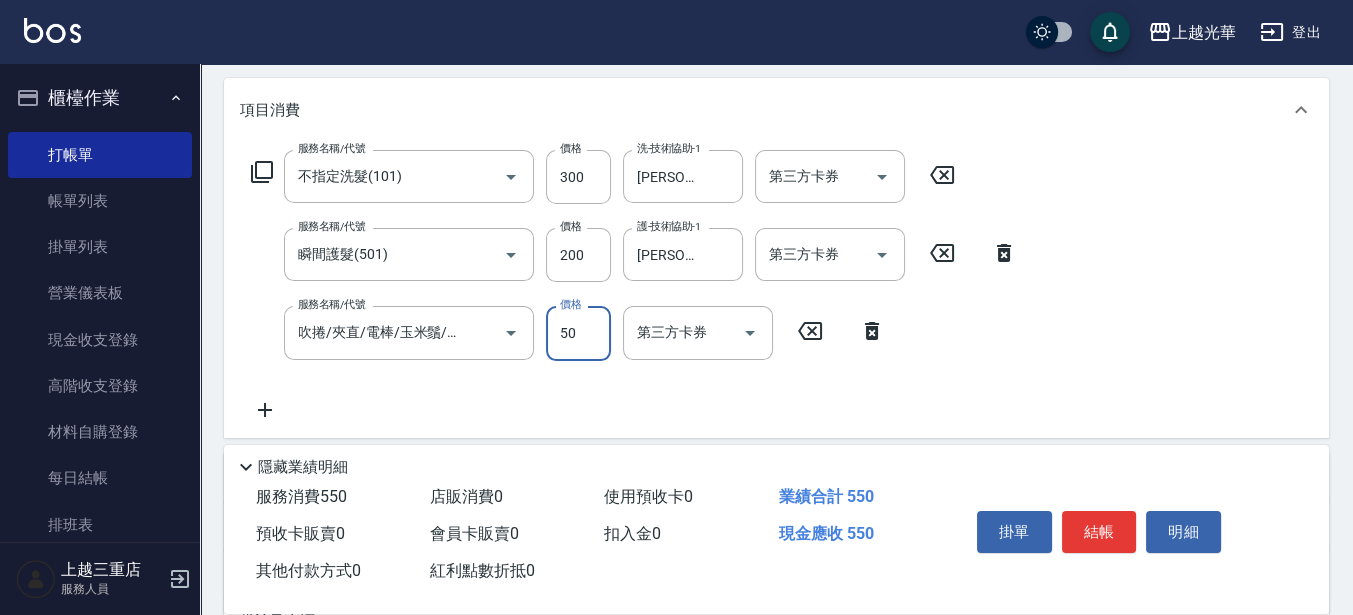 click on "50" at bounding box center (578, 333) 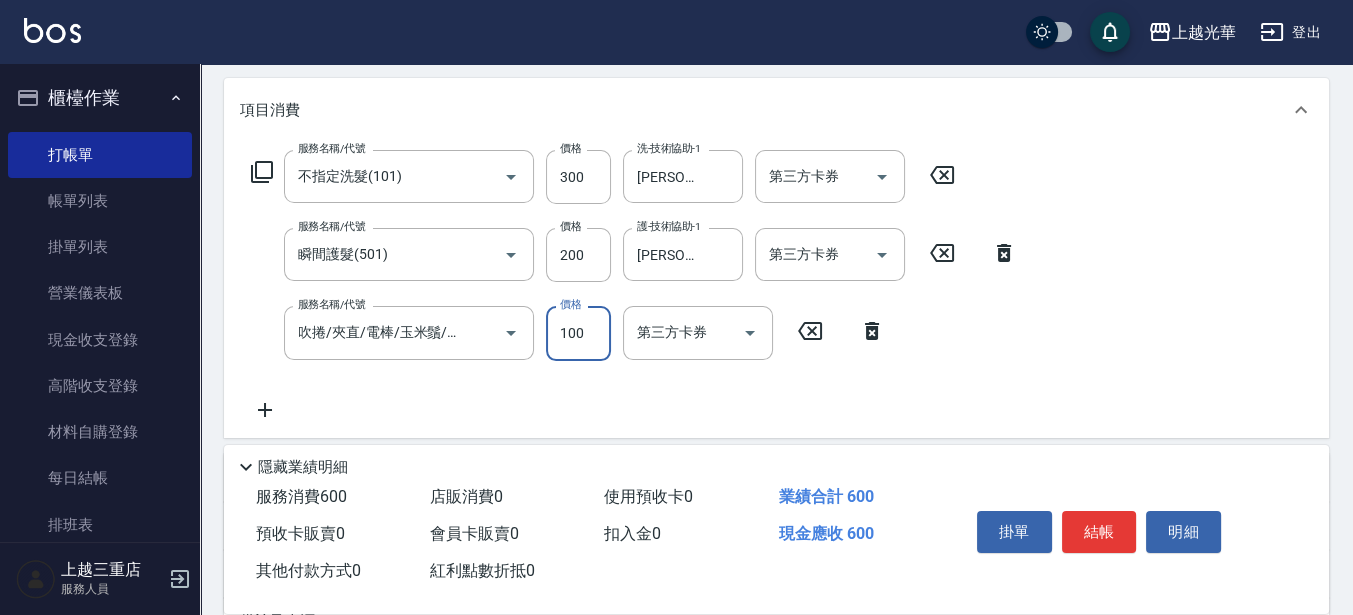 type on "100" 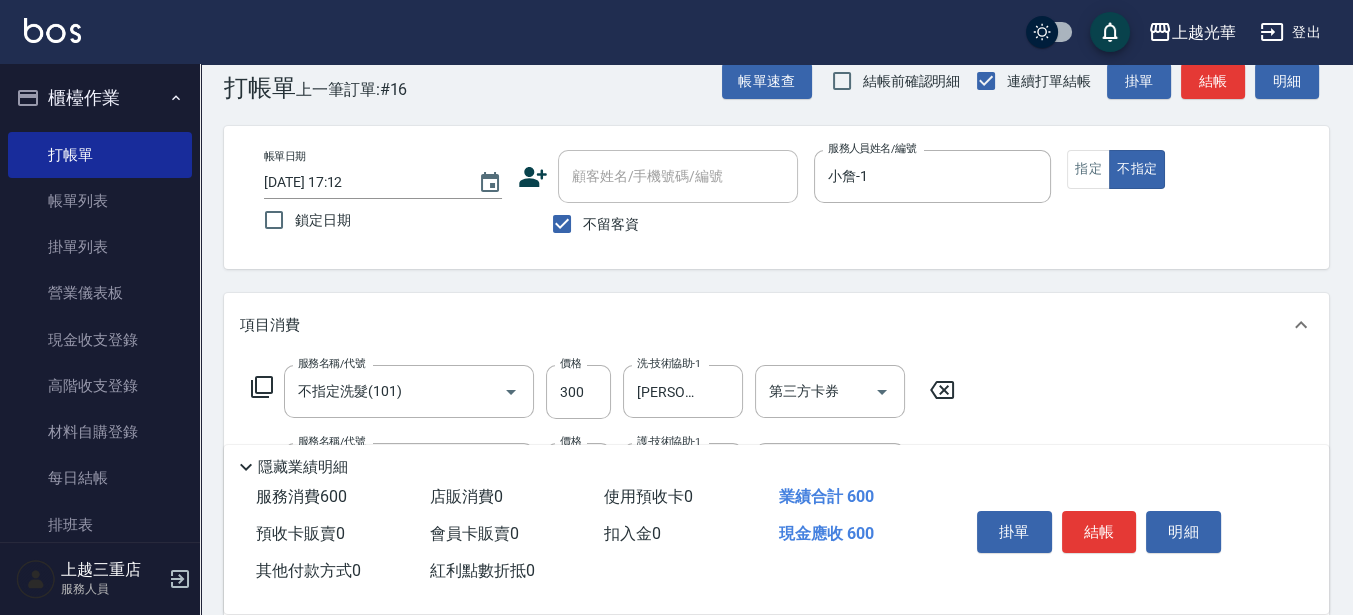 scroll, scrollTop: 0, scrollLeft: 0, axis: both 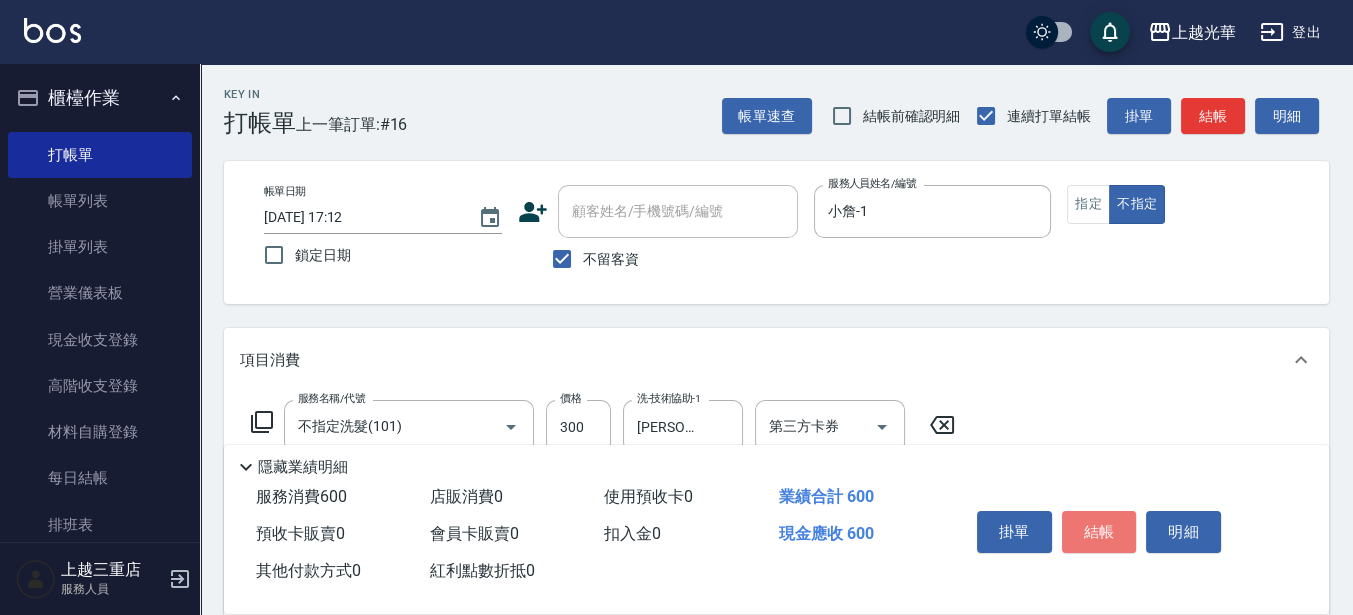 drag, startPoint x: 1097, startPoint y: 533, endPoint x: 1112, endPoint y: 421, distance: 113 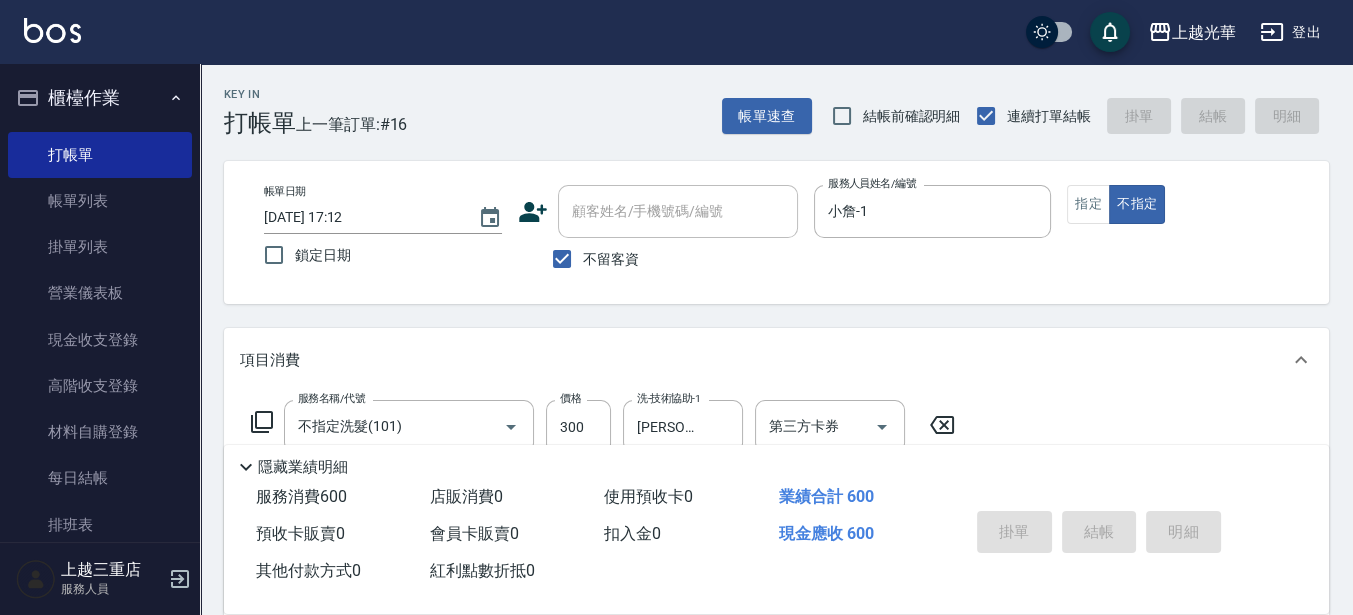 type on "[DATE] 17:51" 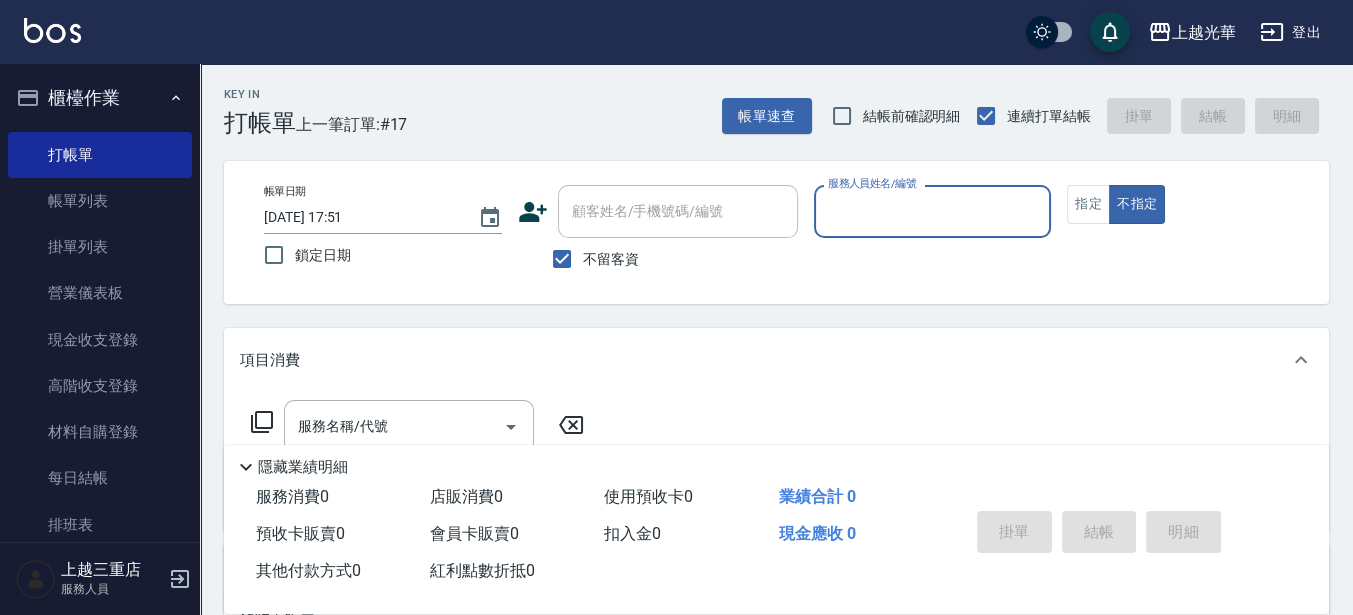 drag, startPoint x: 52, startPoint y: 206, endPoint x: 380, endPoint y: 316, distance: 345.95377 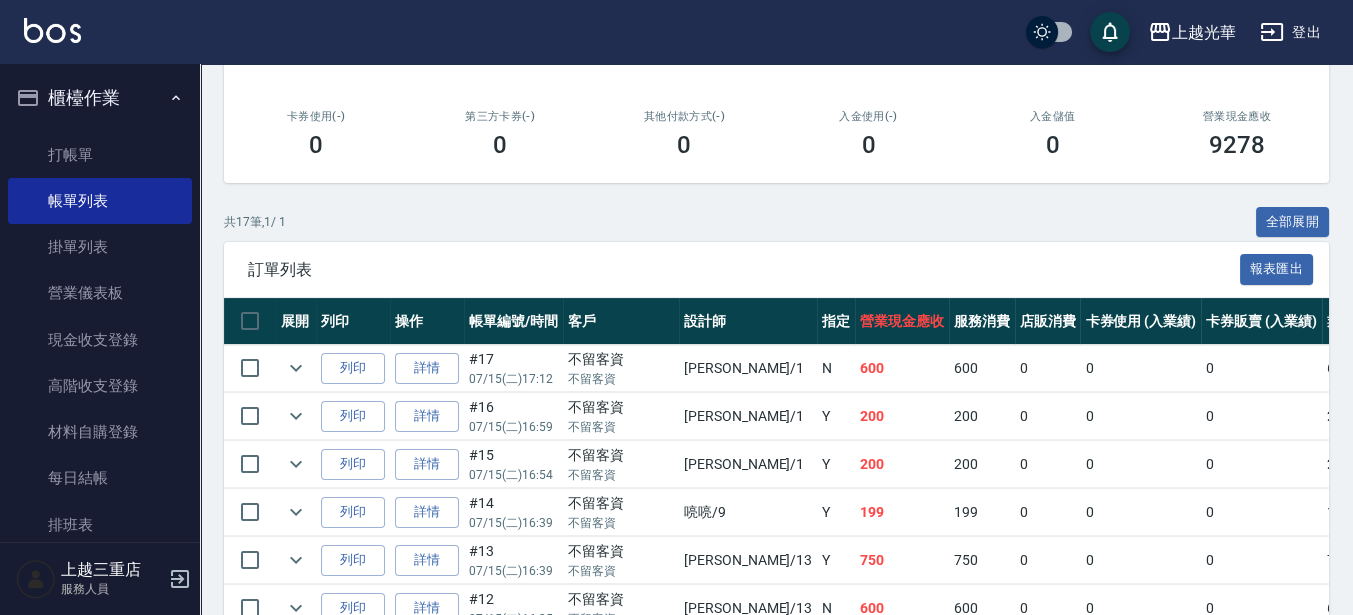 scroll, scrollTop: 375, scrollLeft: 0, axis: vertical 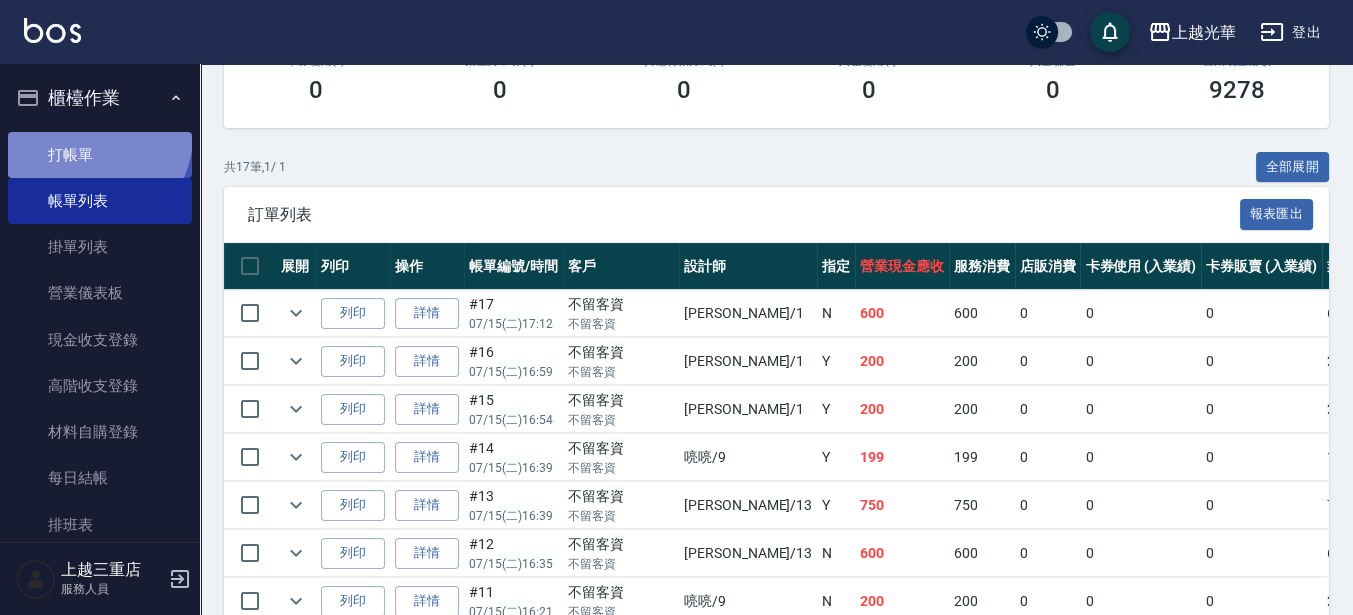 click on "打帳單" at bounding box center [100, 155] 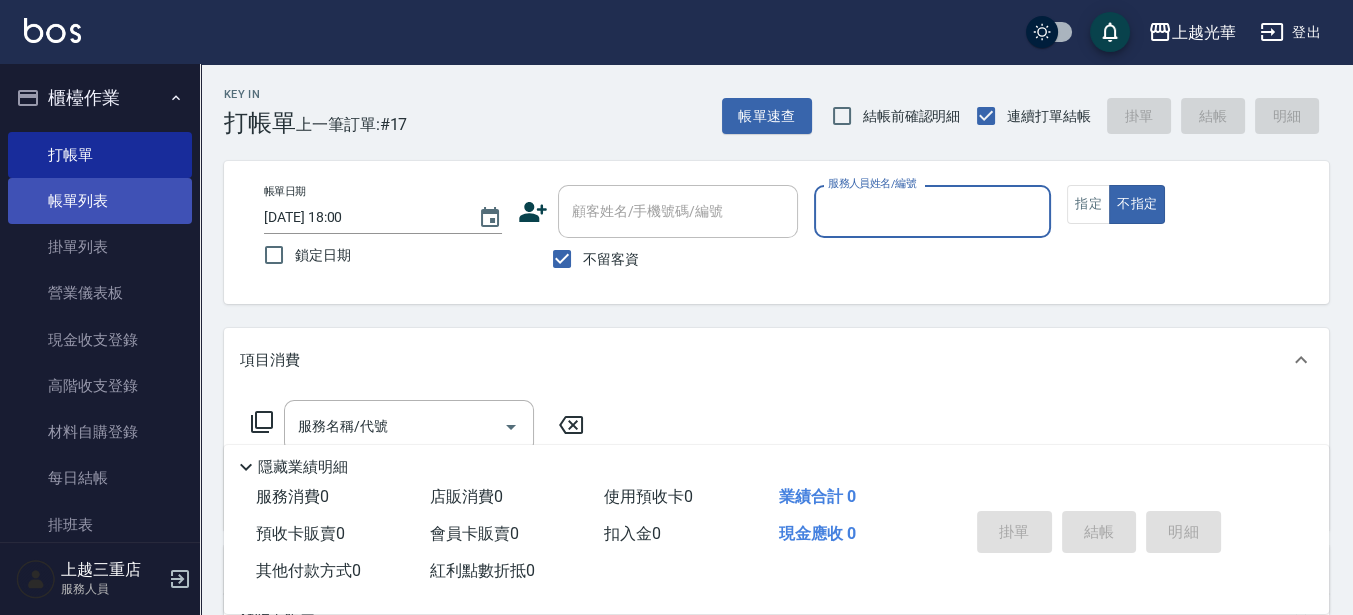 click on "帳單列表" at bounding box center [100, 201] 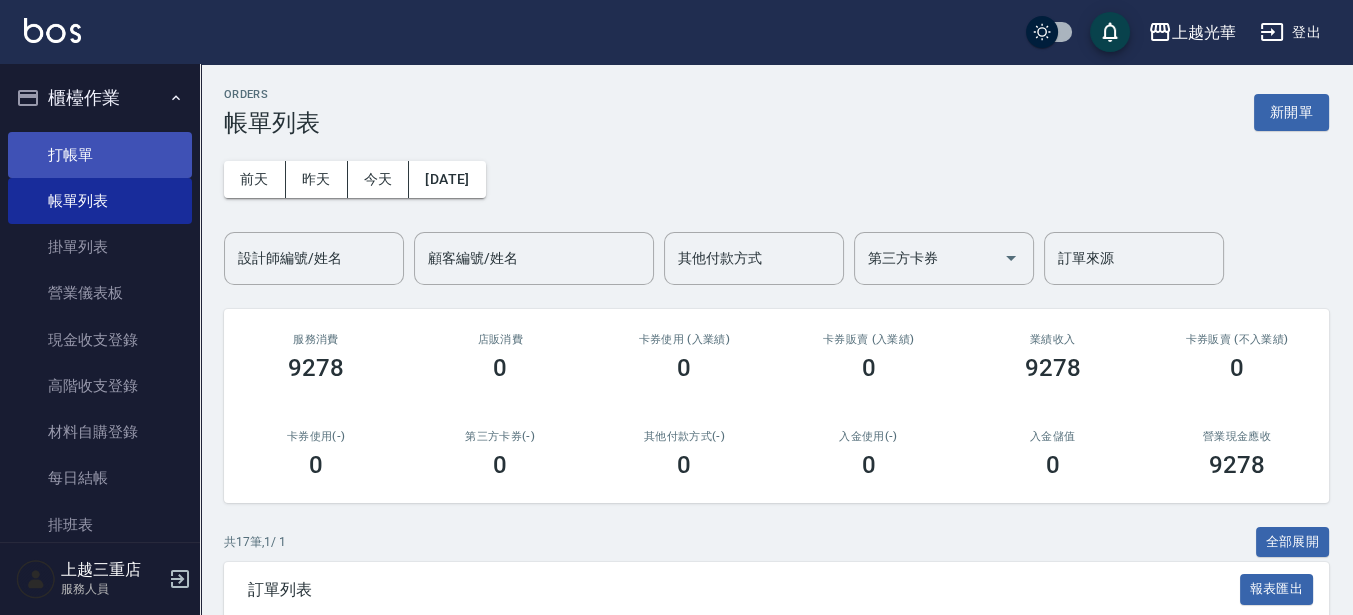 click on "打帳單" at bounding box center (100, 155) 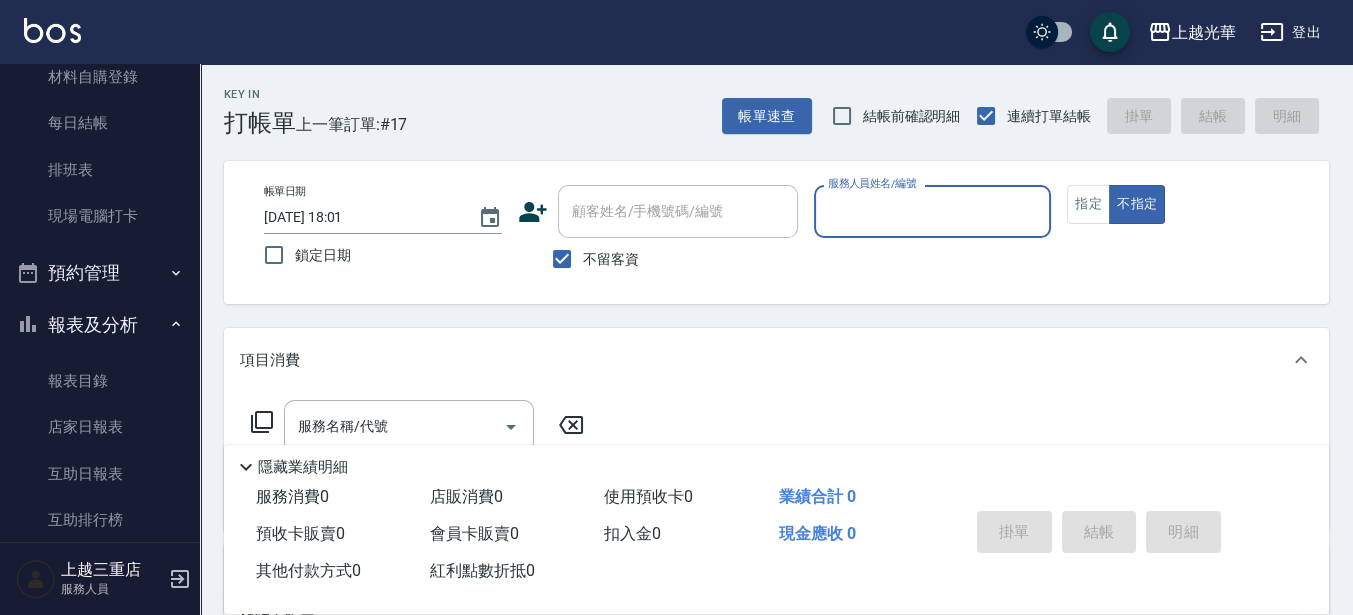 scroll, scrollTop: 750, scrollLeft: 0, axis: vertical 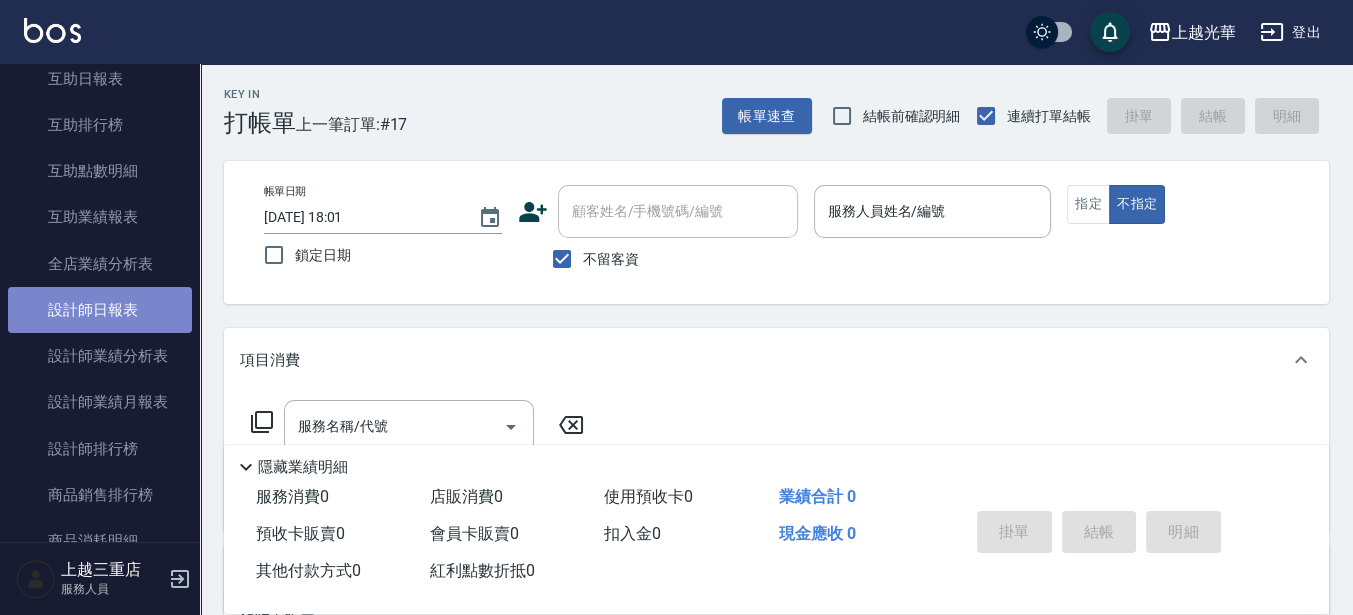 click on "設計師日報表" at bounding box center [100, 310] 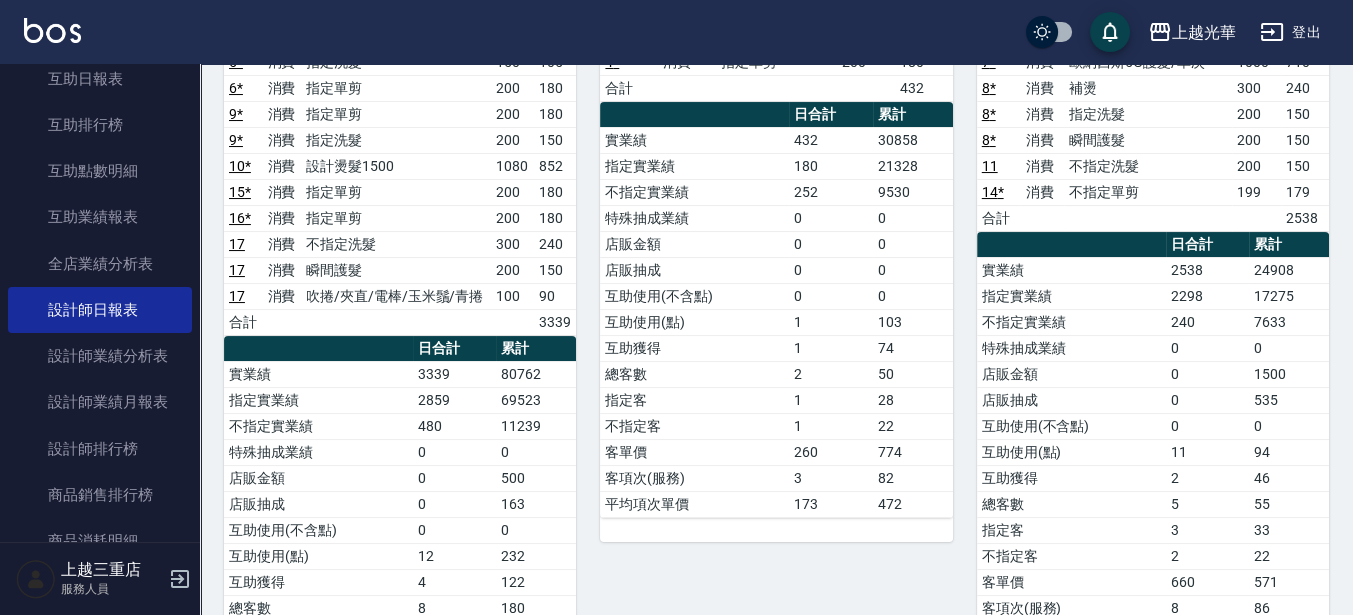 scroll, scrollTop: 375, scrollLeft: 0, axis: vertical 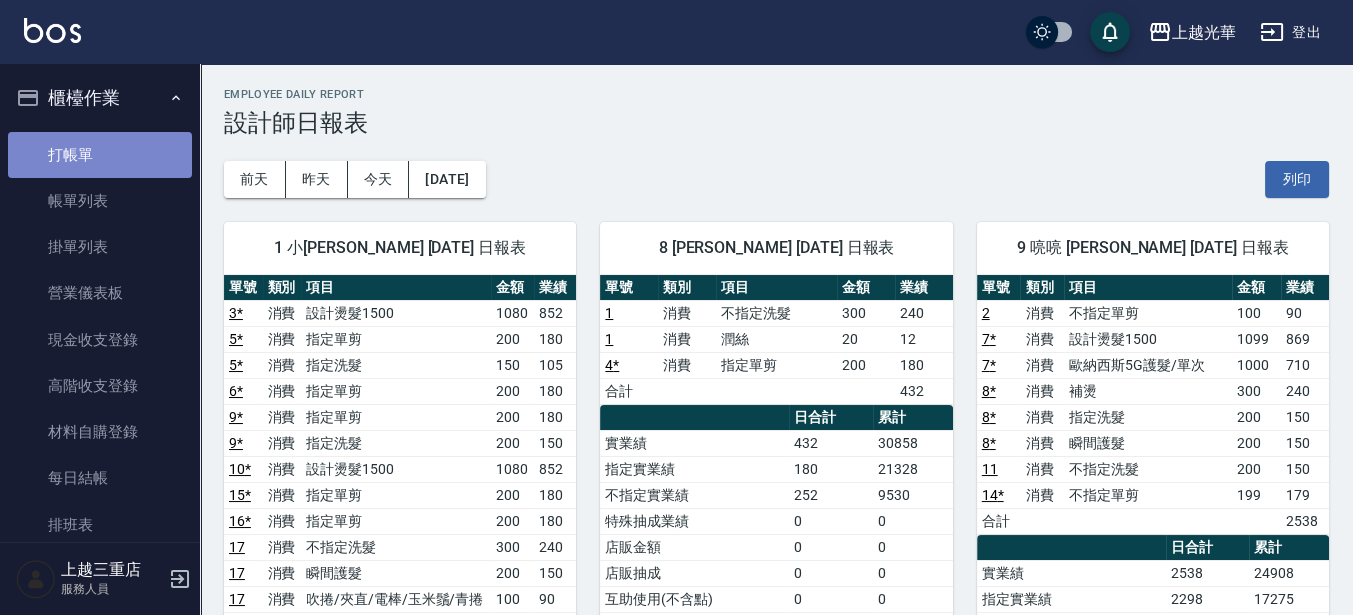 click on "打帳單" at bounding box center (100, 155) 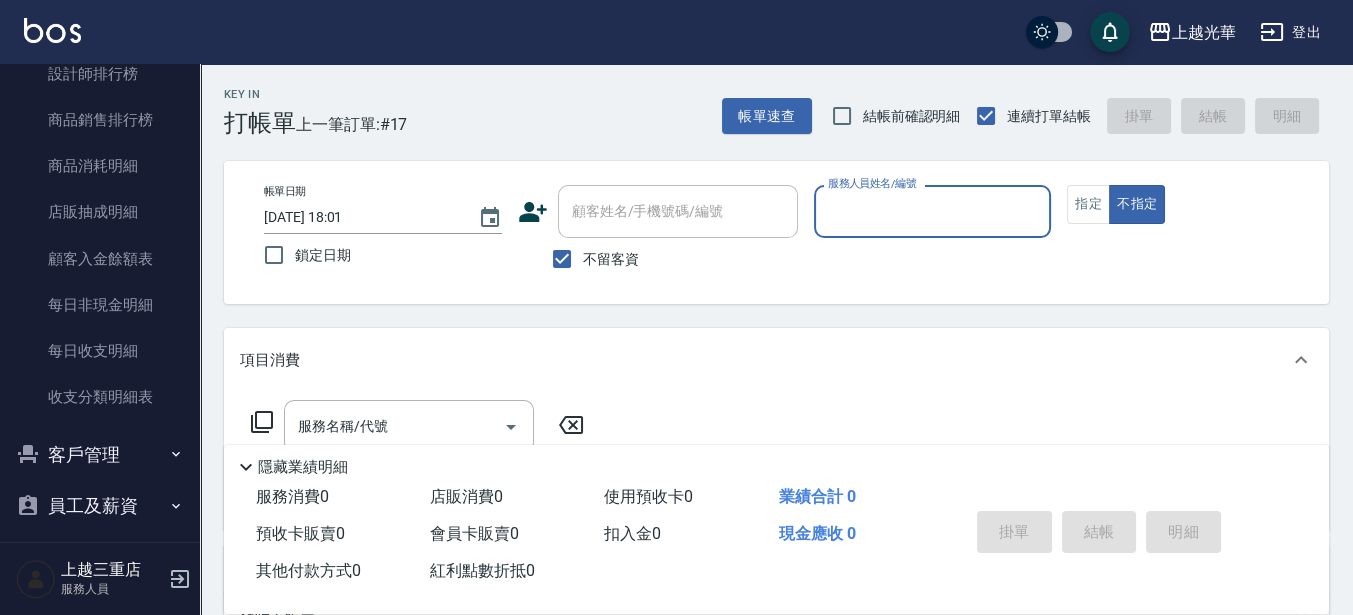 scroll, scrollTop: 1137, scrollLeft: 0, axis: vertical 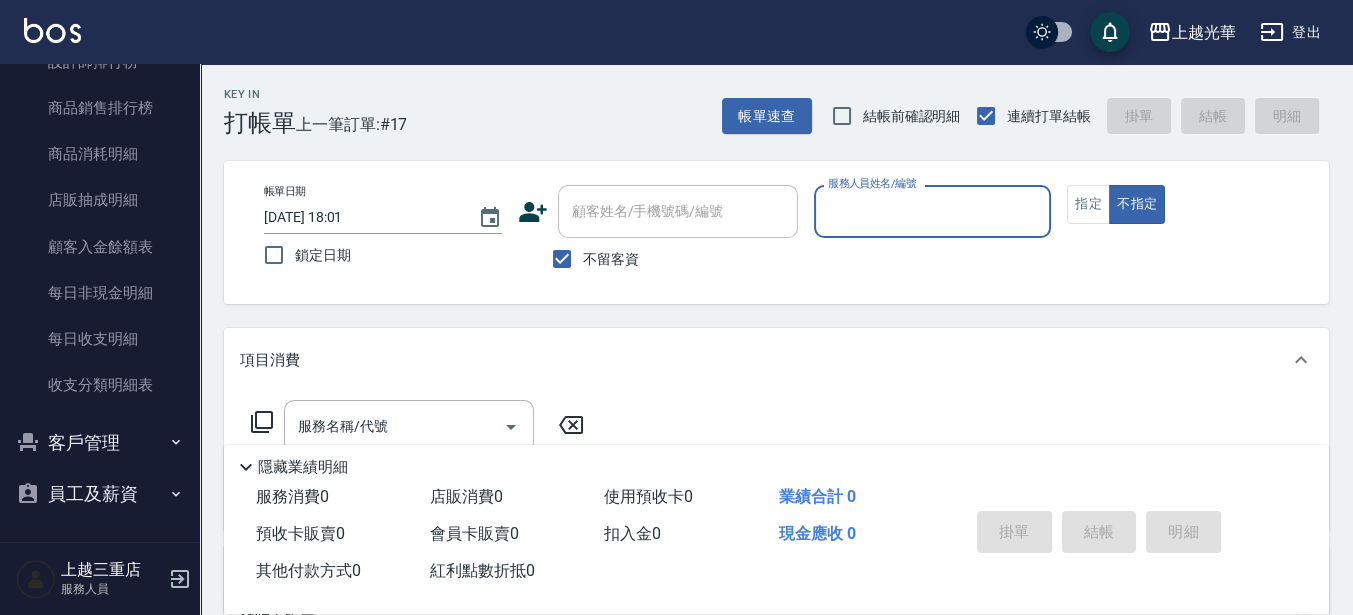 click on "客戶管理" at bounding box center (100, 443) 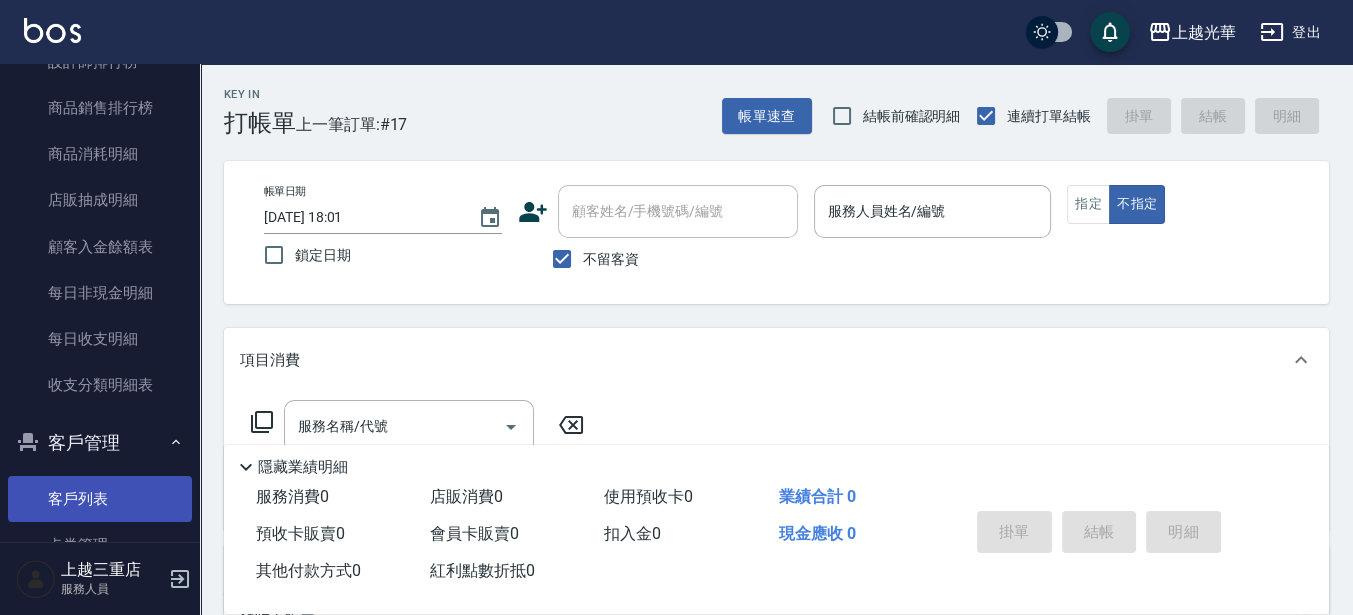 click on "客戶列表" at bounding box center (100, 499) 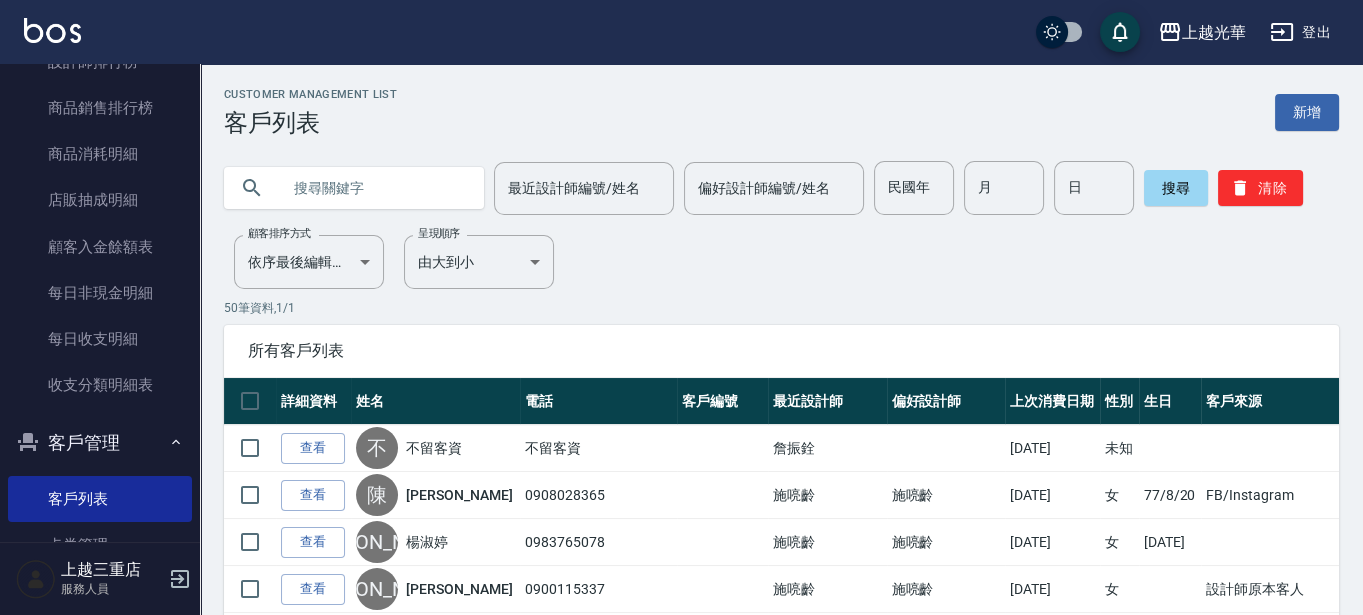 click at bounding box center [374, 188] 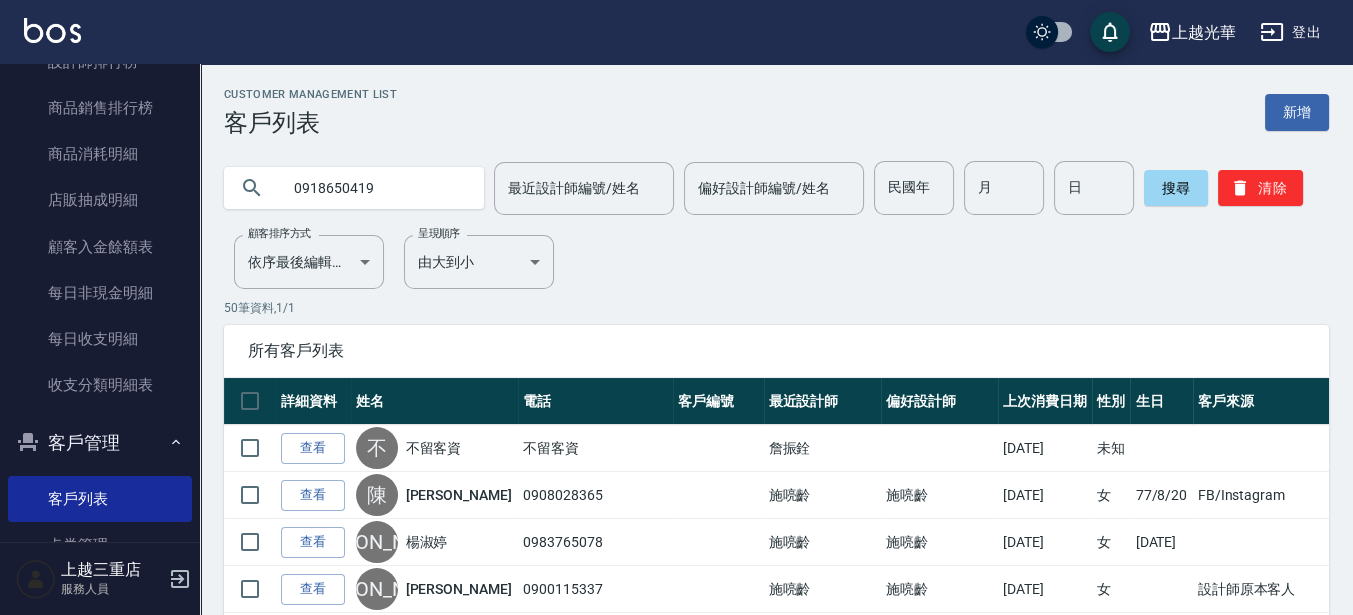 type on "0918650419" 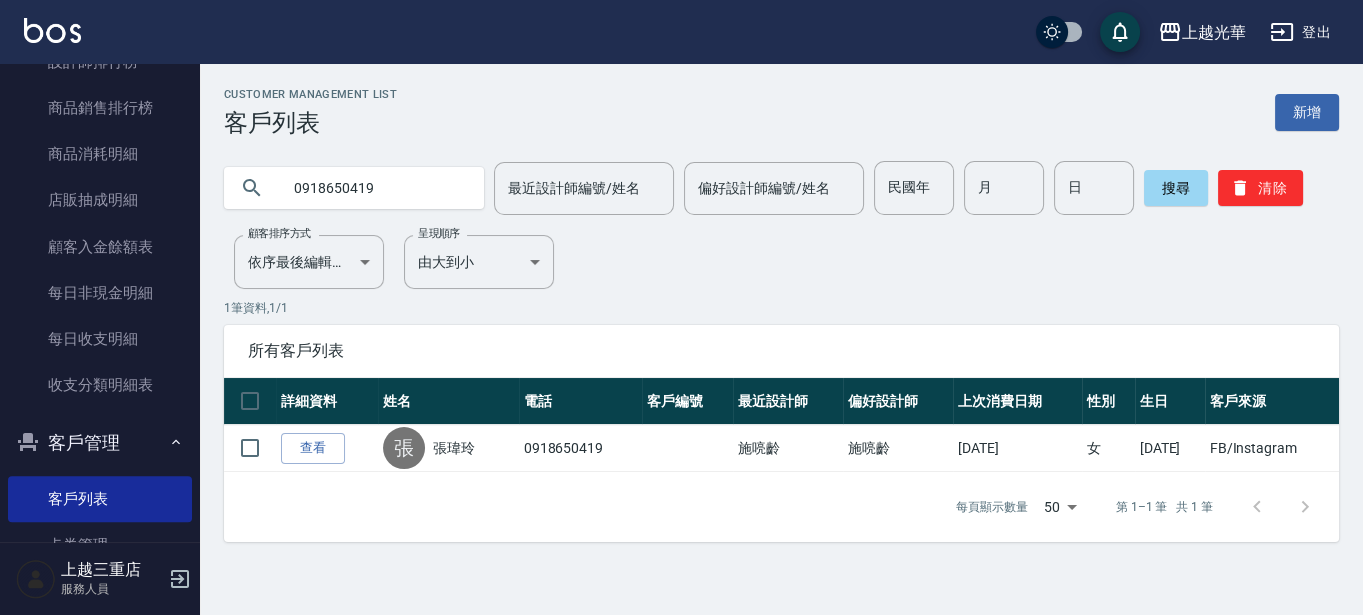 click on "查看" at bounding box center (313, 448) 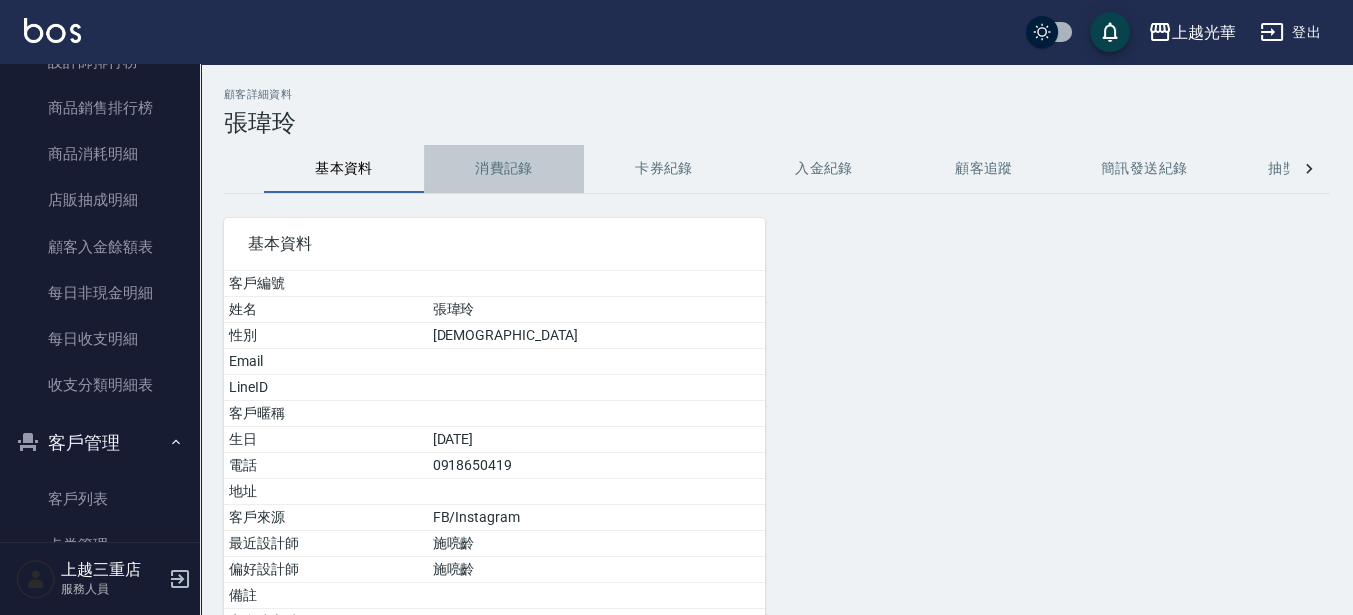 drag, startPoint x: 452, startPoint y: 152, endPoint x: 490, endPoint y: 172, distance: 42.941822 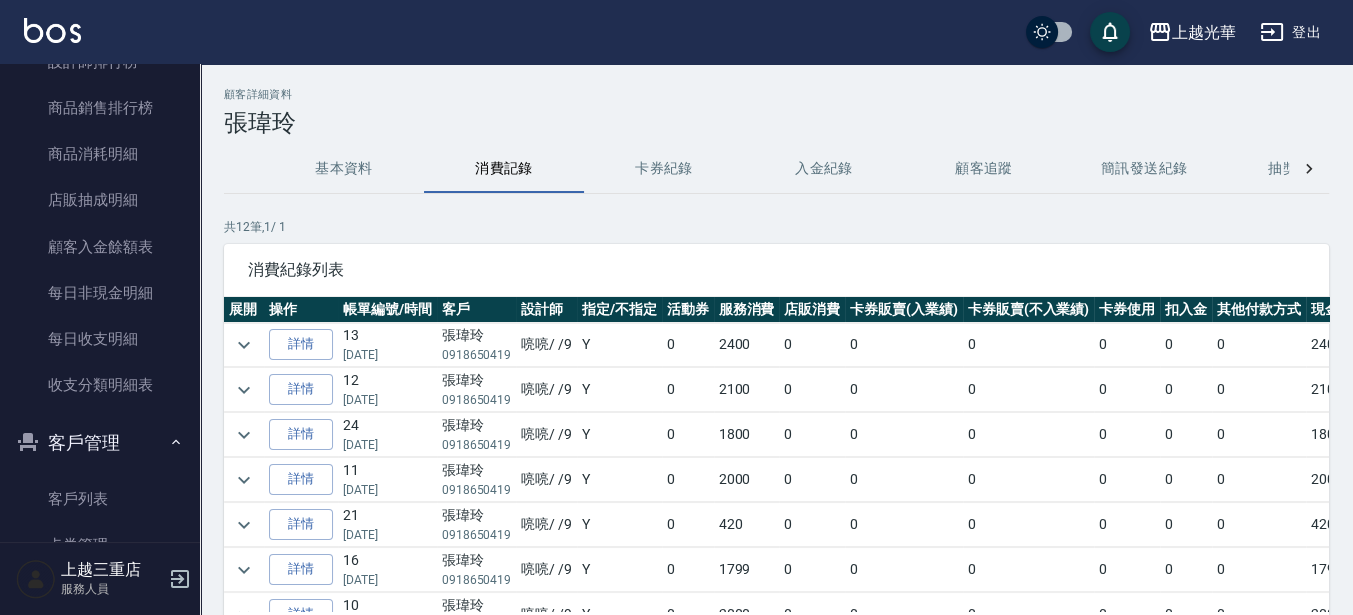 click on "消費記錄" at bounding box center (504, 169) 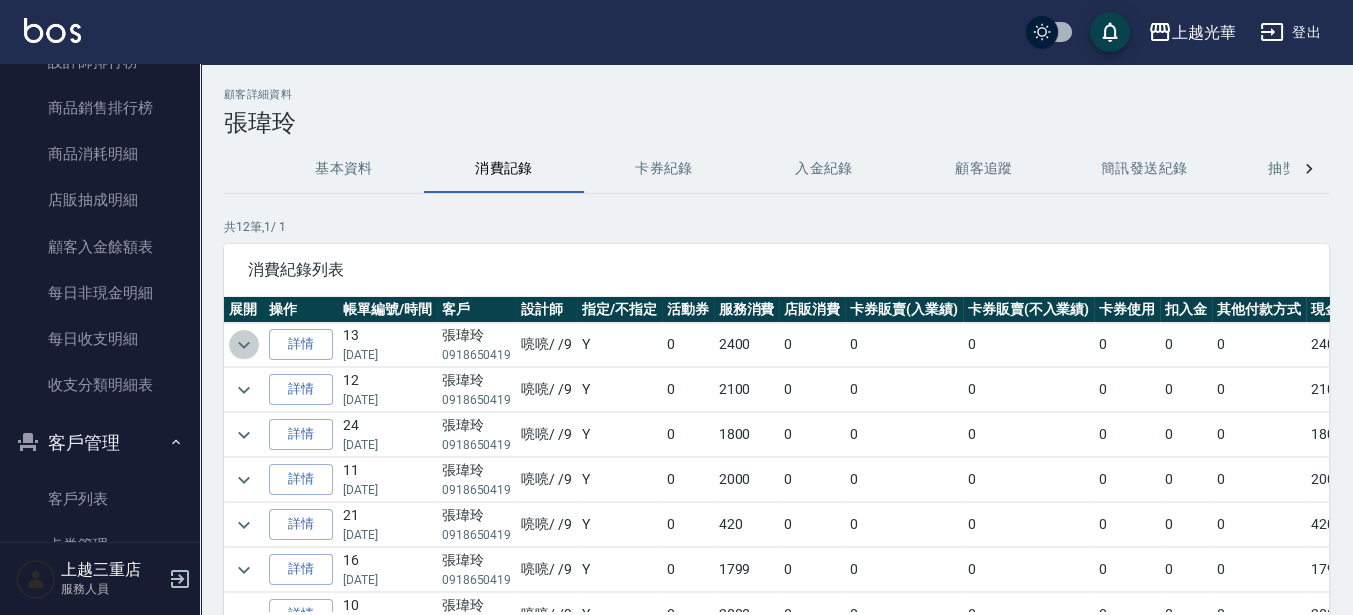 click 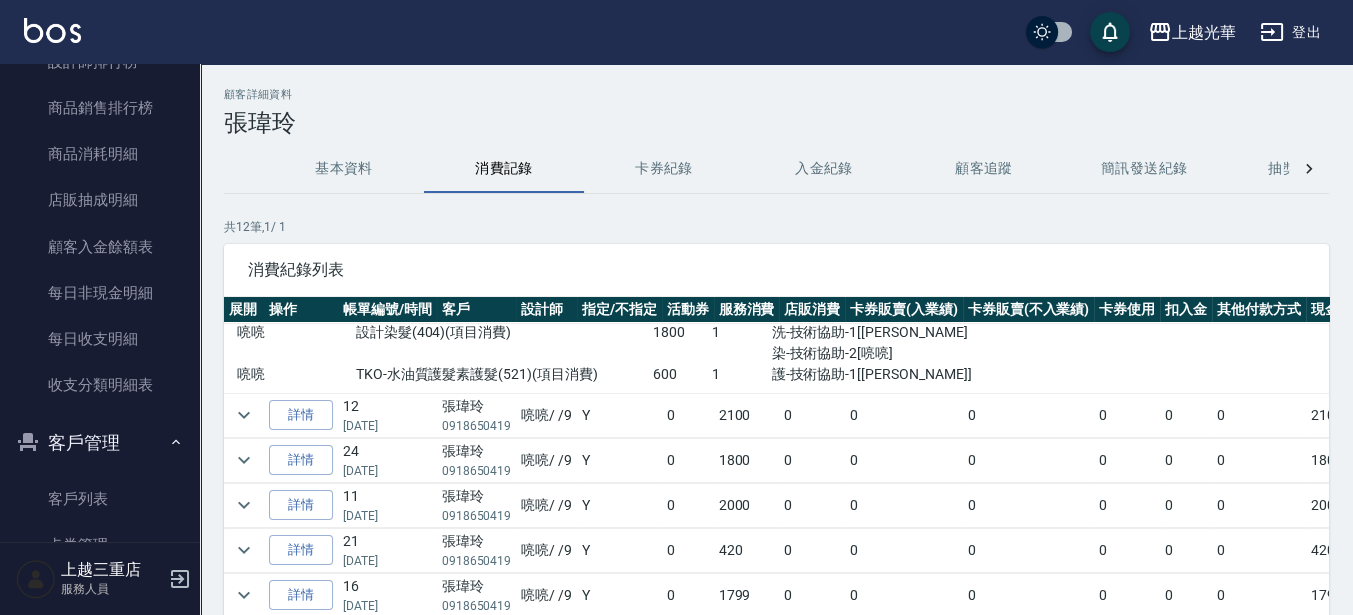 scroll, scrollTop: 125, scrollLeft: 0, axis: vertical 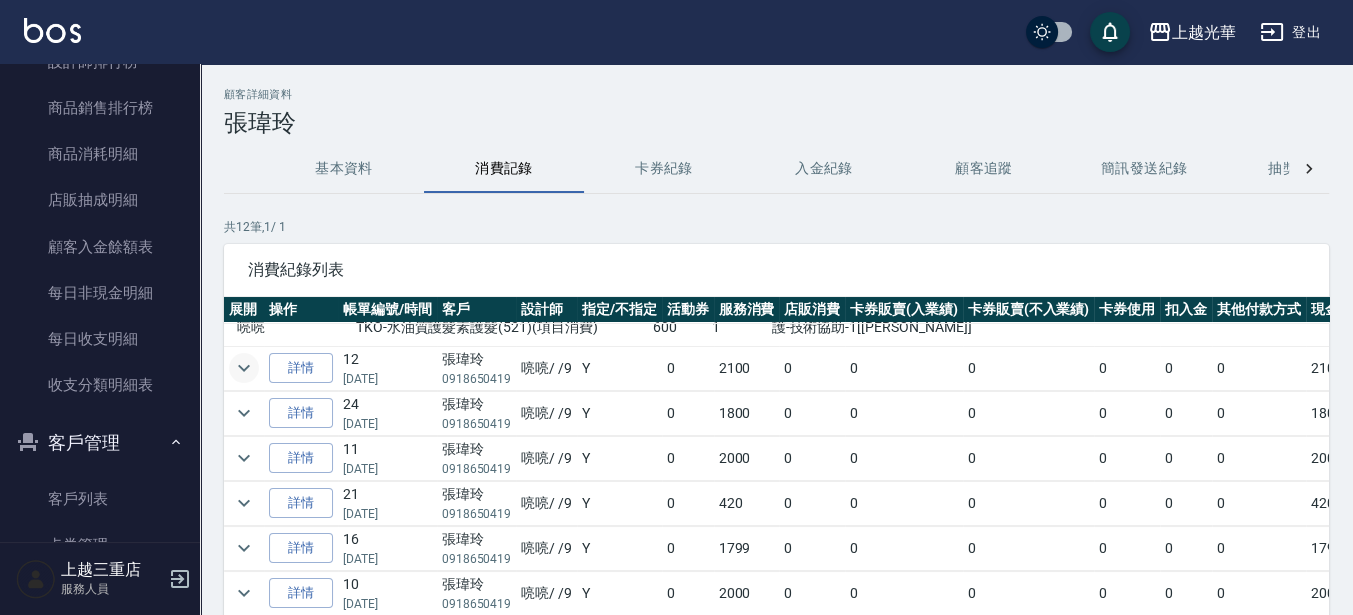 click 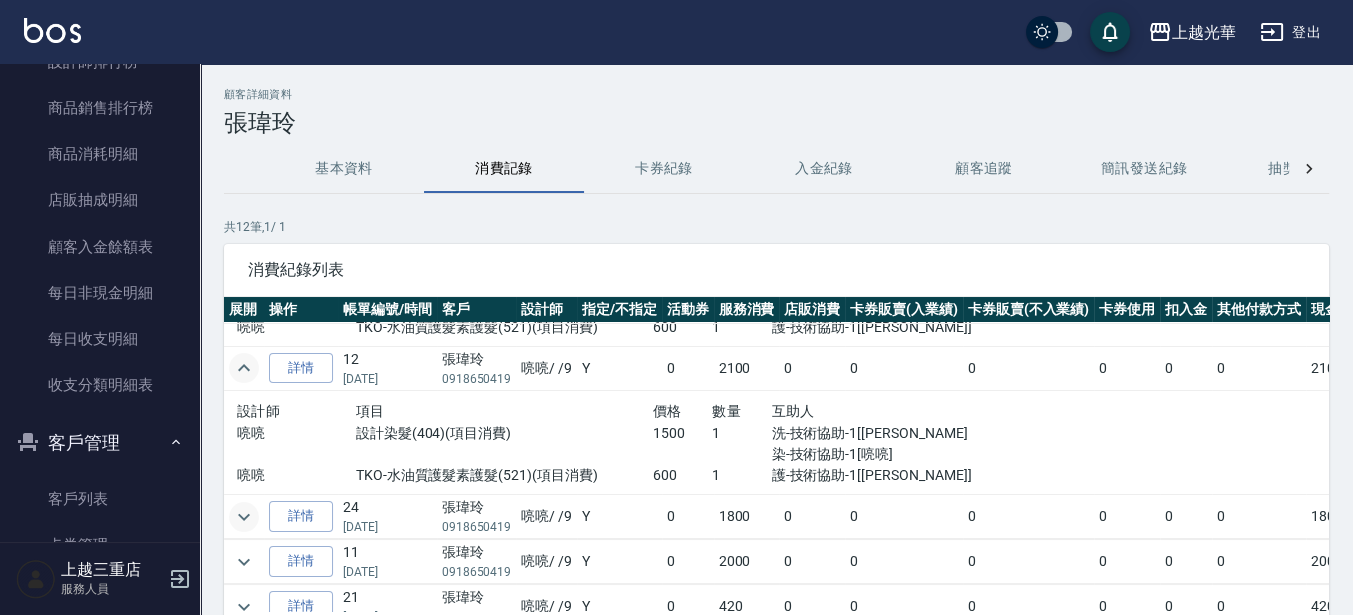 scroll, scrollTop: 250, scrollLeft: 0, axis: vertical 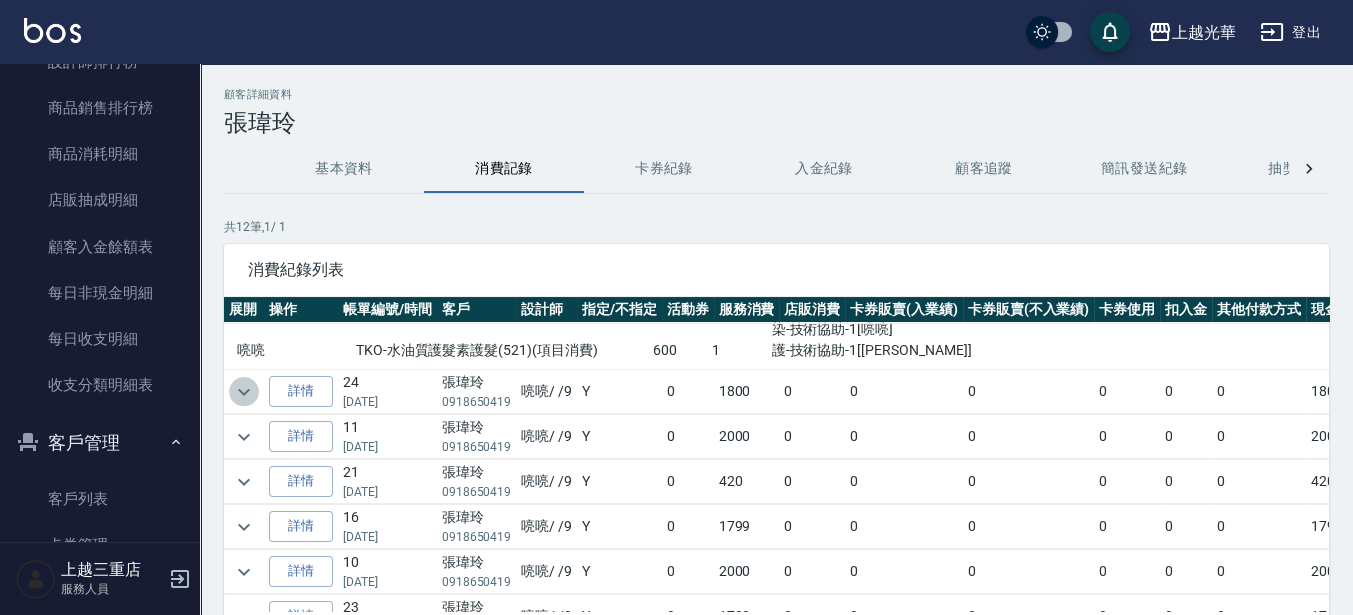click 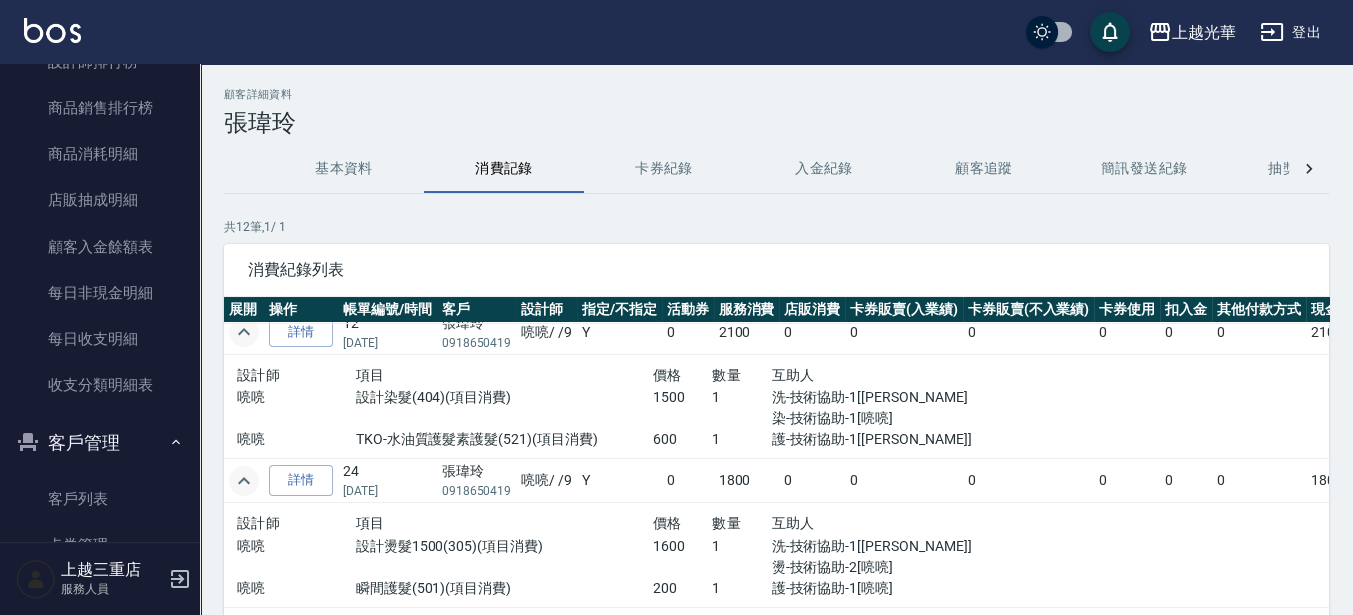 scroll, scrollTop: 0, scrollLeft: 0, axis: both 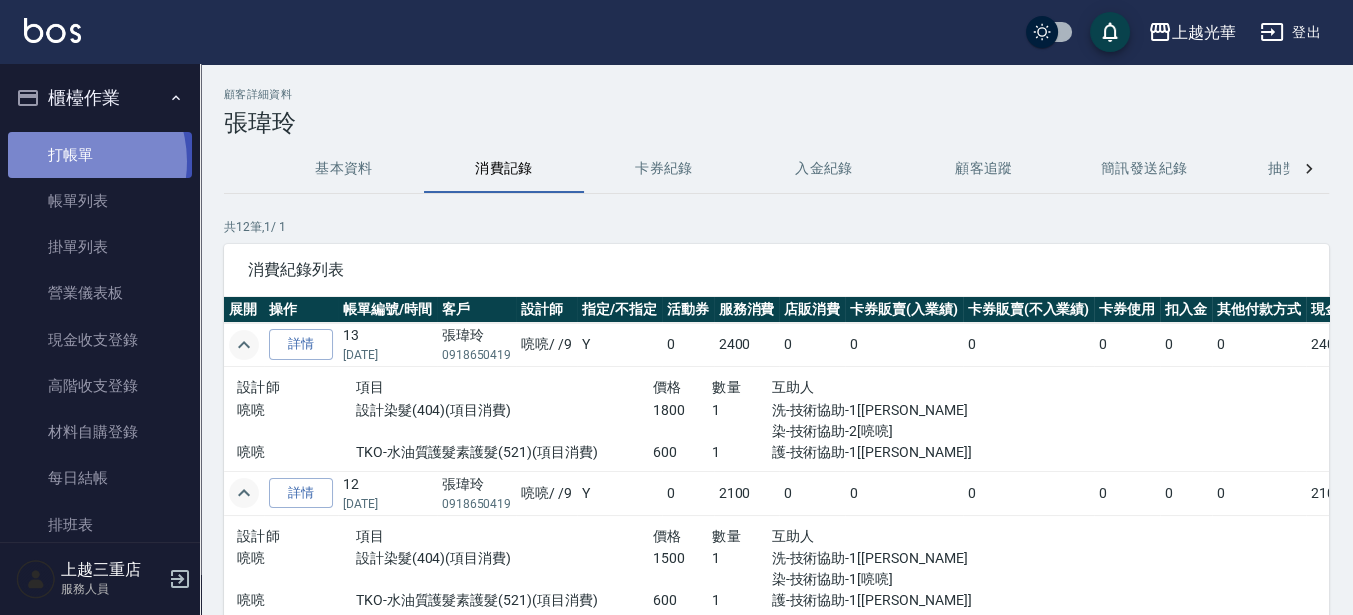 click on "打帳單" at bounding box center (100, 155) 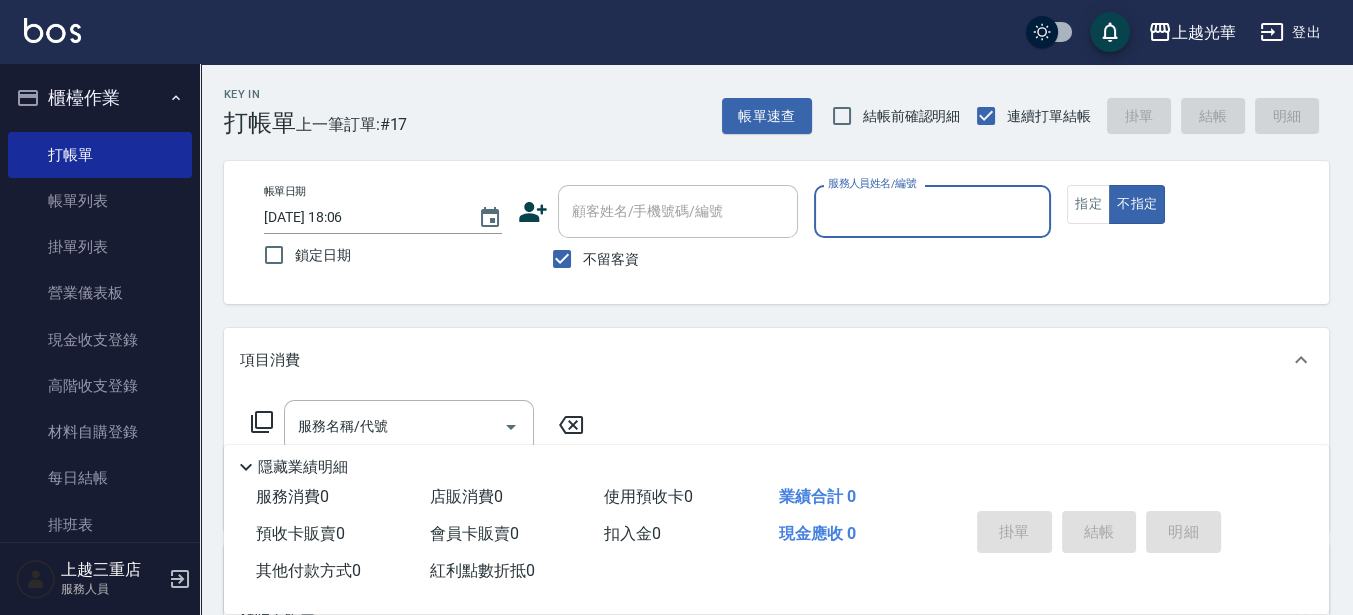 drag, startPoint x: 565, startPoint y: 261, endPoint x: 586, endPoint y: 245, distance: 26.400757 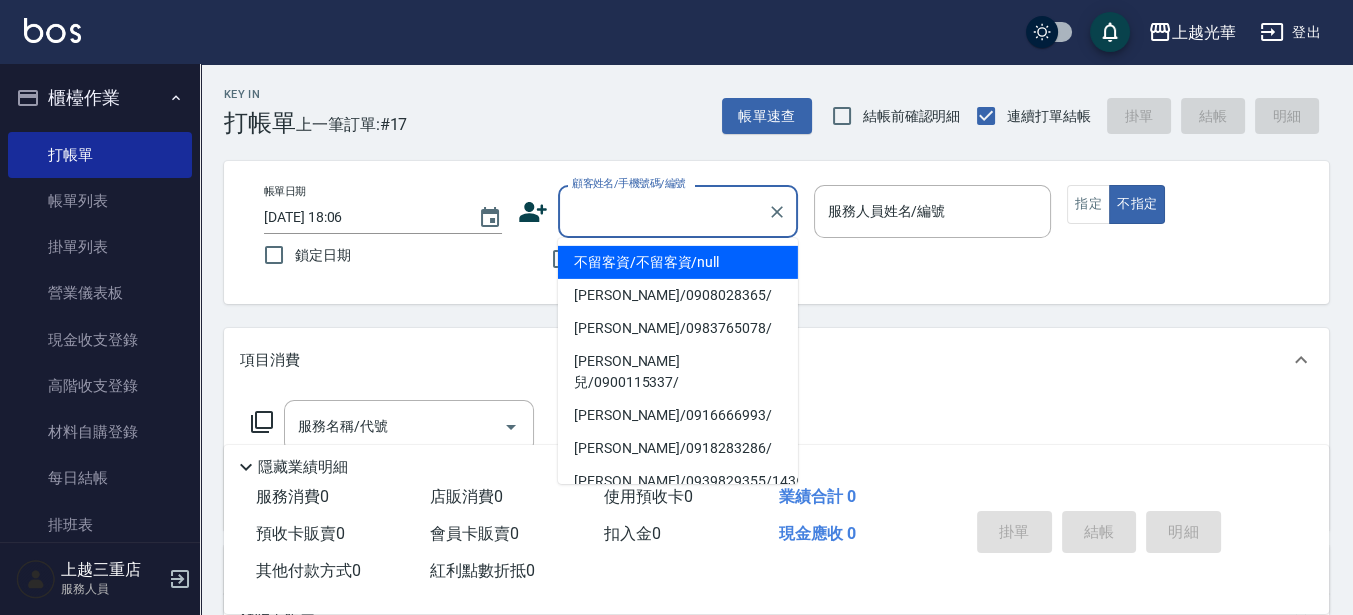 click on "顧客姓名/手機號碼/編號" at bounding box center (663, 211) 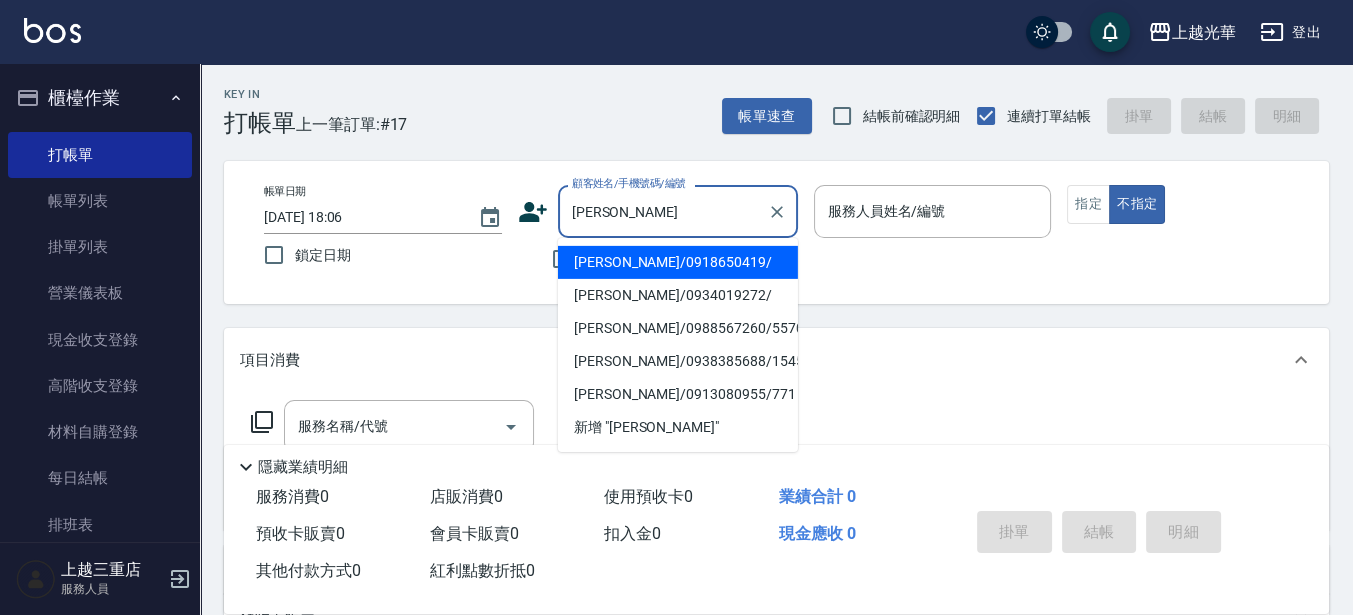 click on "[PERSON_NAME]/0918650419/" at bounding box center [678, 262] 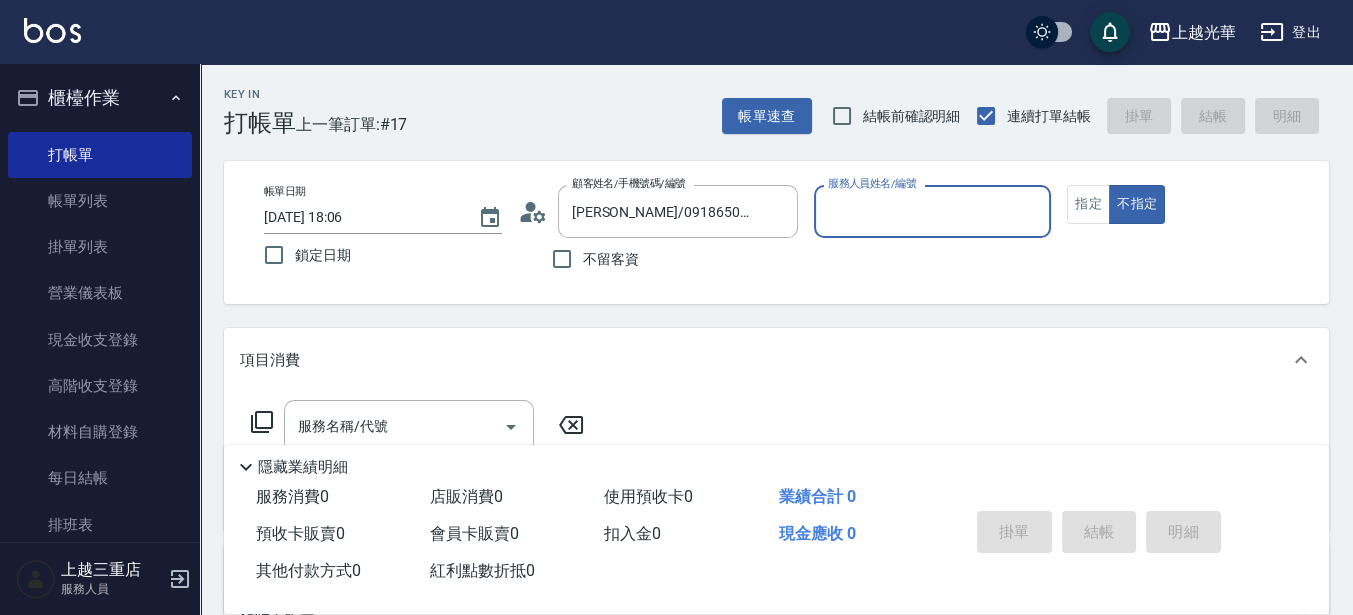 type on "喨喨-9" 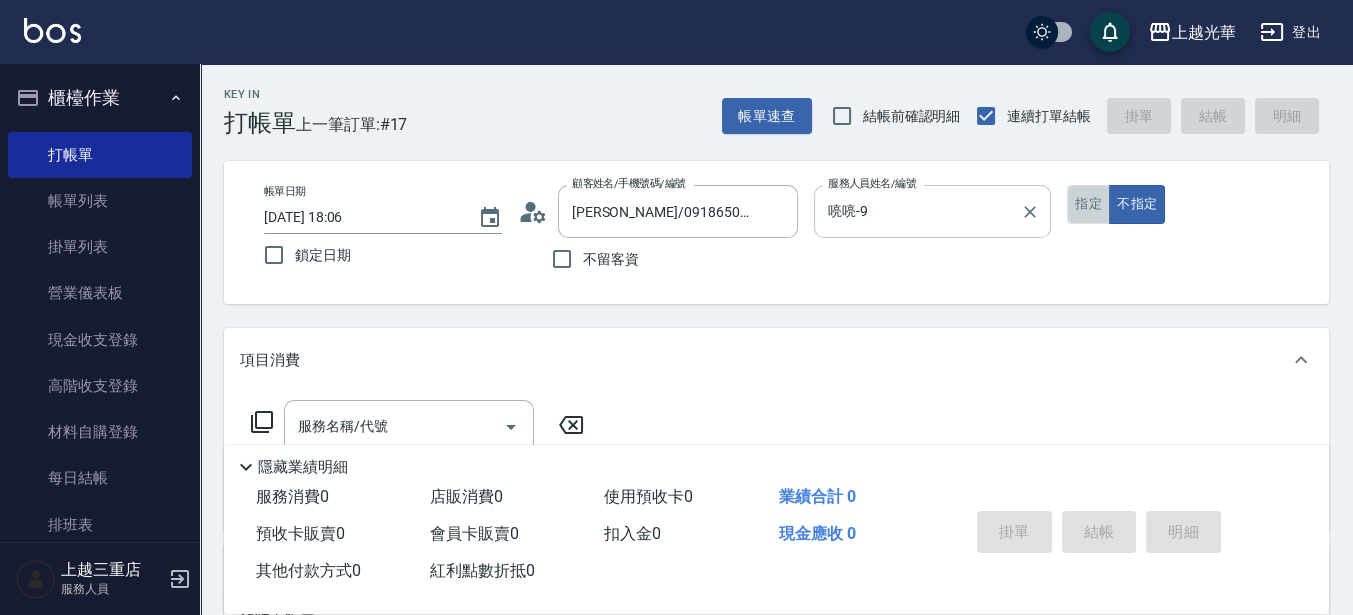 drag, startPoint x: 1078, startPoint y: 198, endPoint x: 987, endPoint y: 219, distance: 93.39165 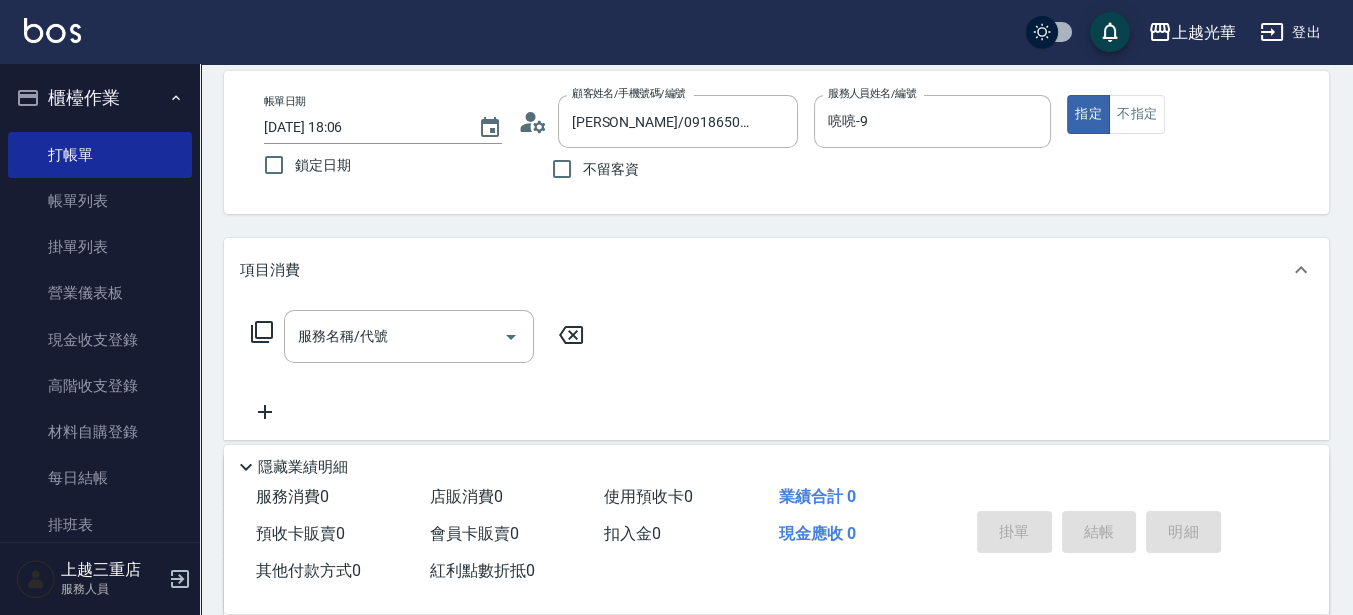 scroll, scrollTop: 125, scrollLeft: 0, axis: vertical 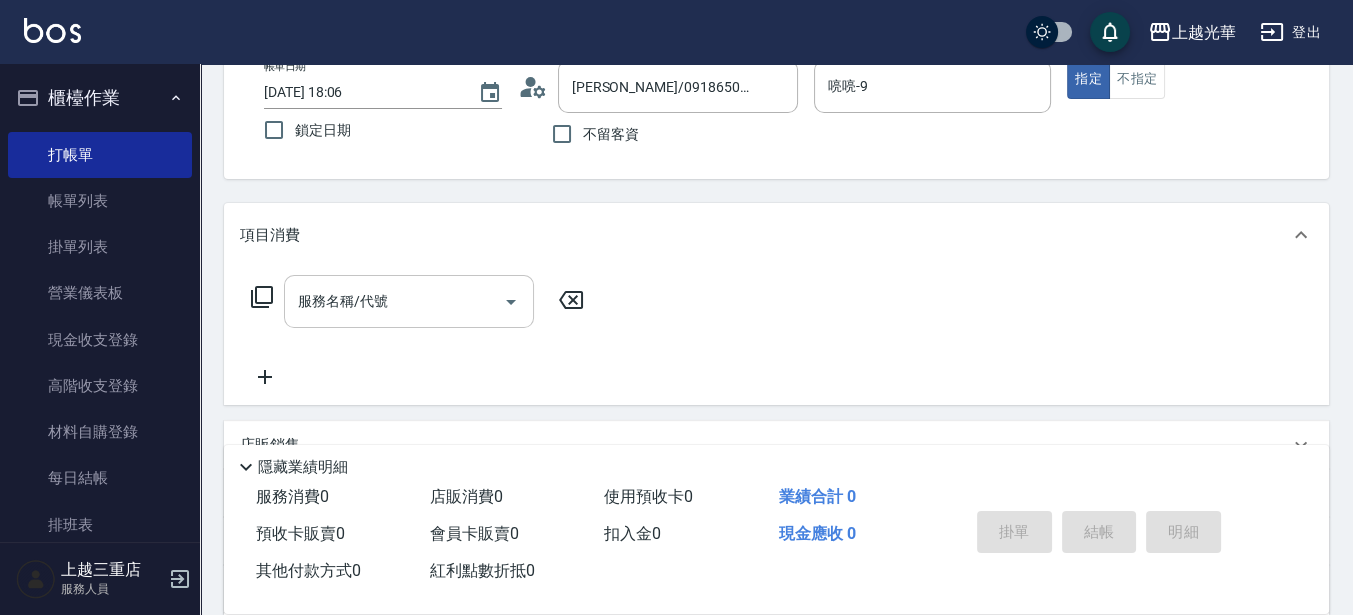 click on "服務名稱/代號" at bounding box center [394, 301] 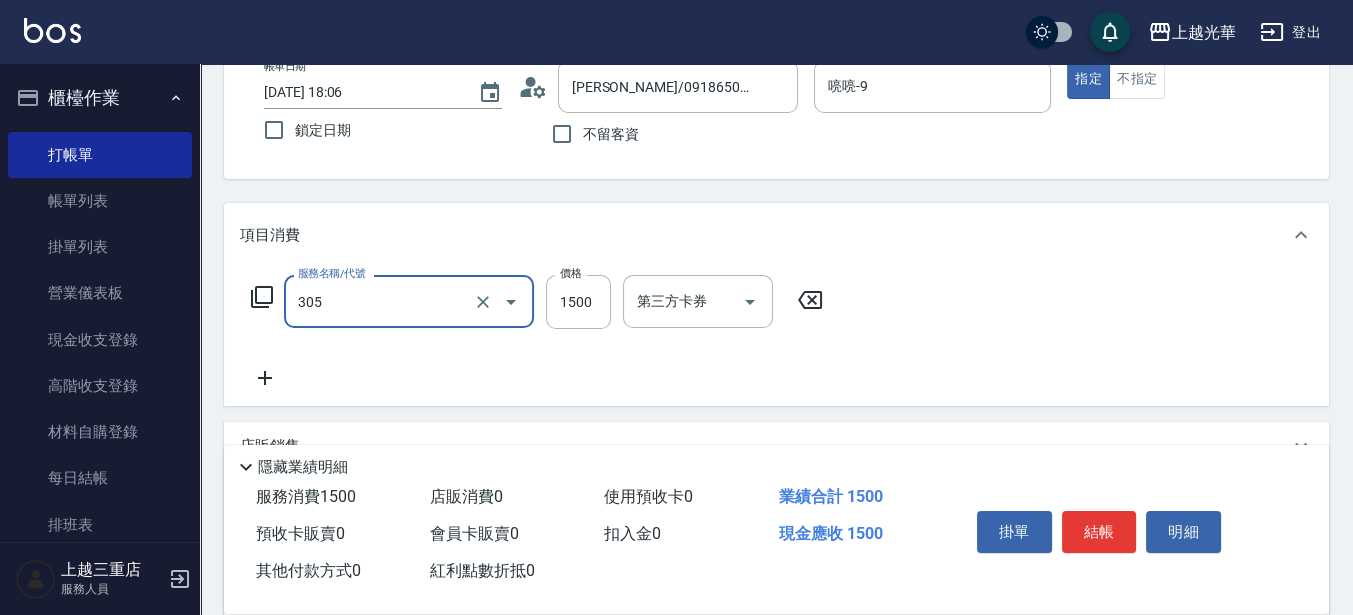 type on "設計燙髮1500(305)" 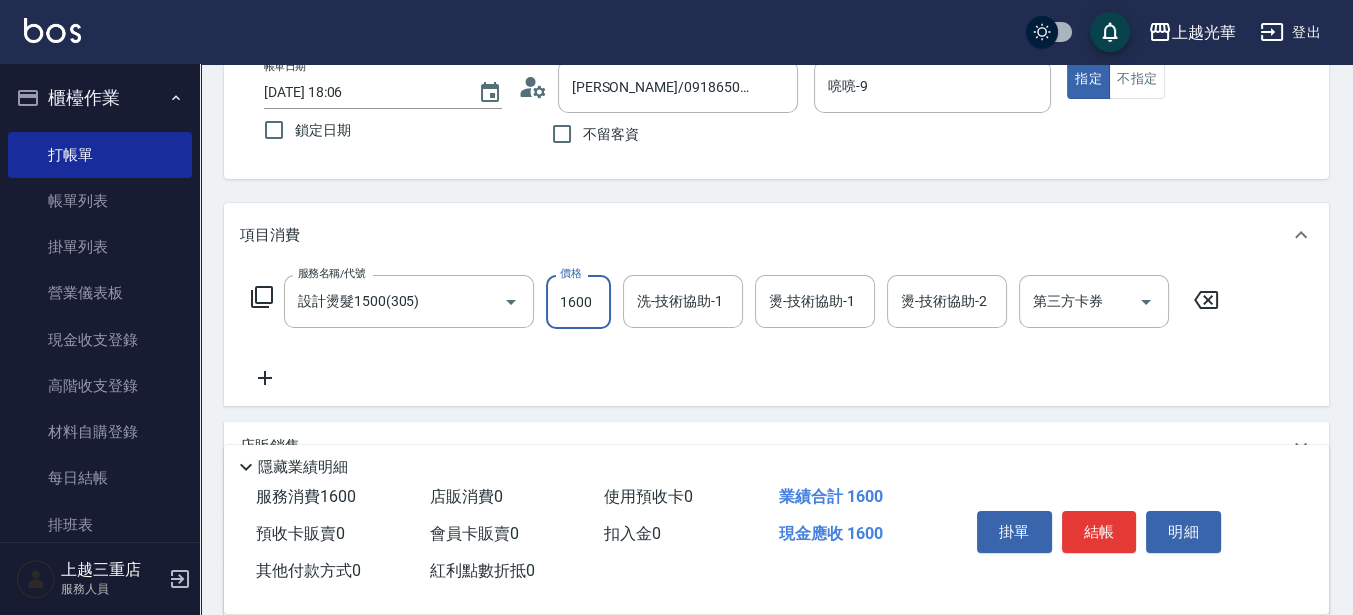 type on "1600" 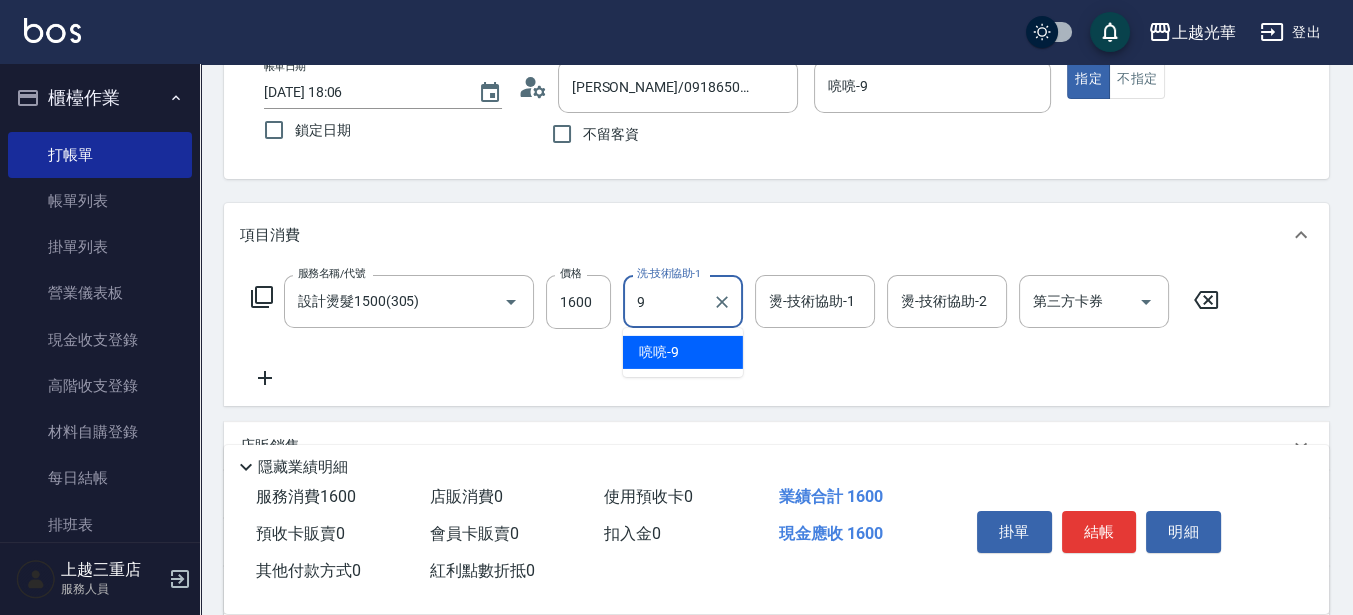 type on "喨喨-9" 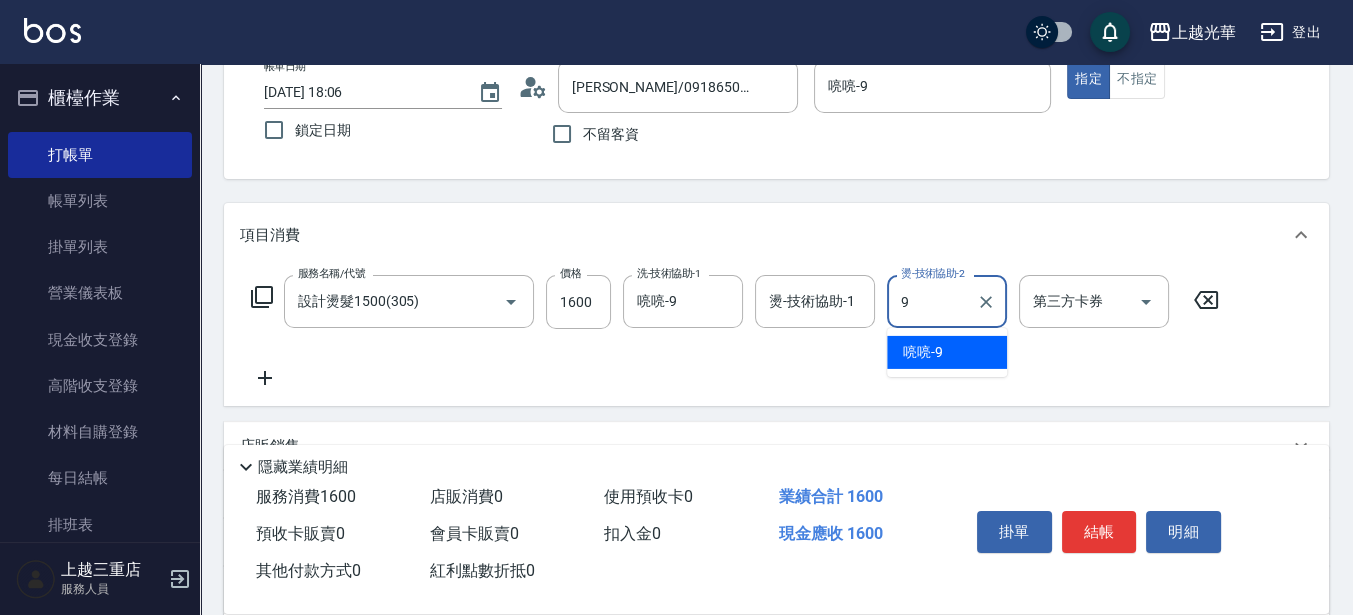 type on "喨喨-9" 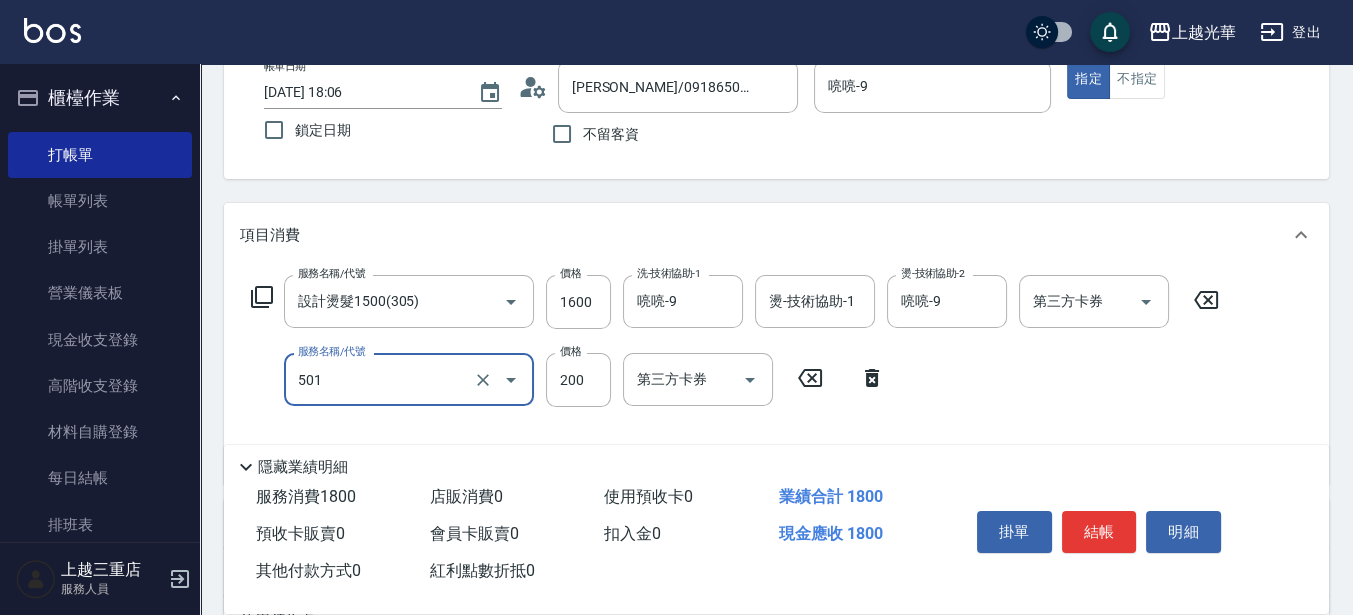 type on "瞬間護髮(501)" 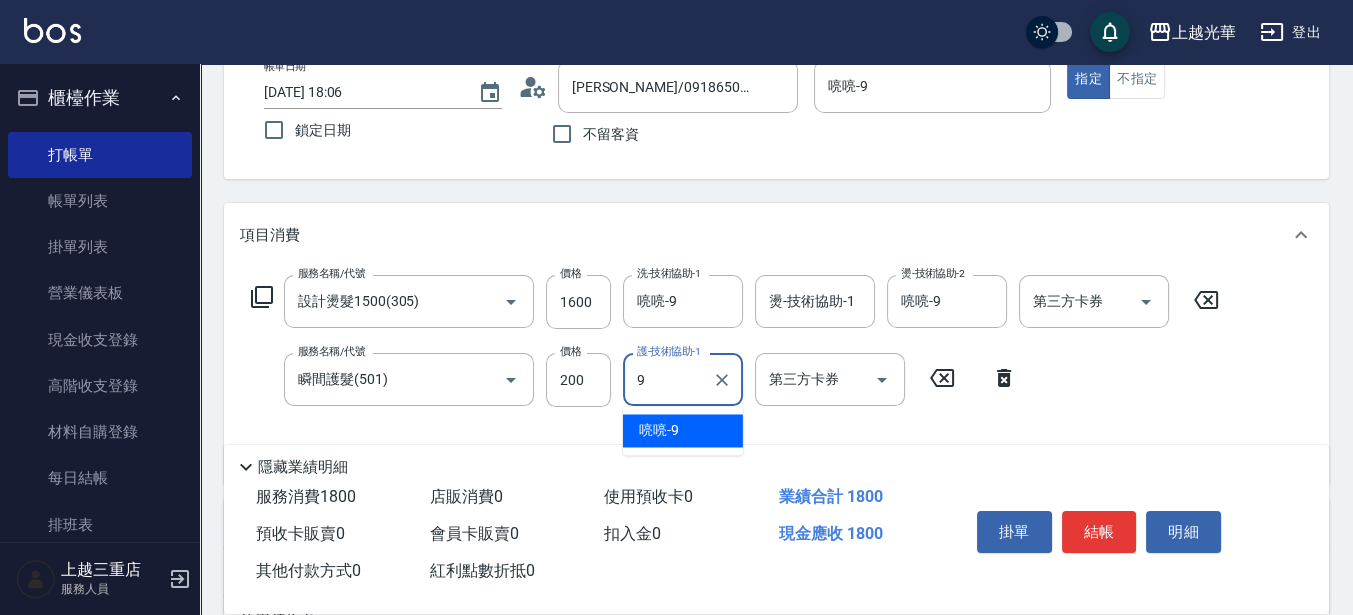 type on "喨喨-9" 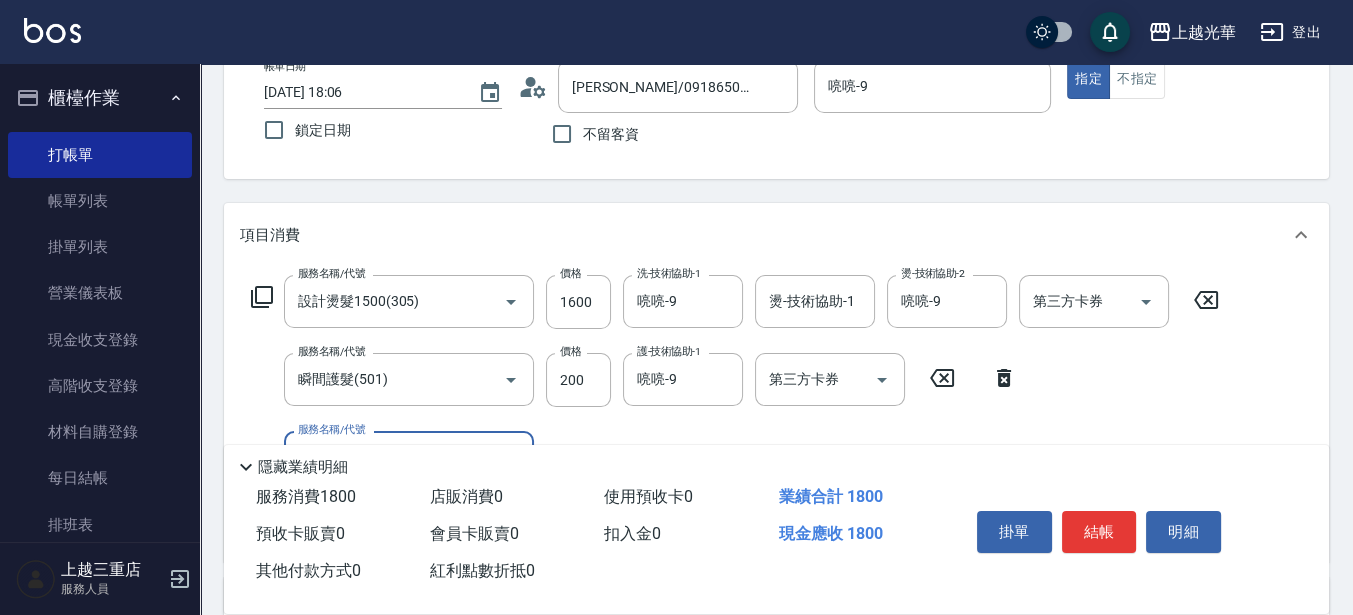 drag, startPoint x: 1112, startPoint y: 511, endPoint x: 1023, endPoint y: 605, distance: 129.44884 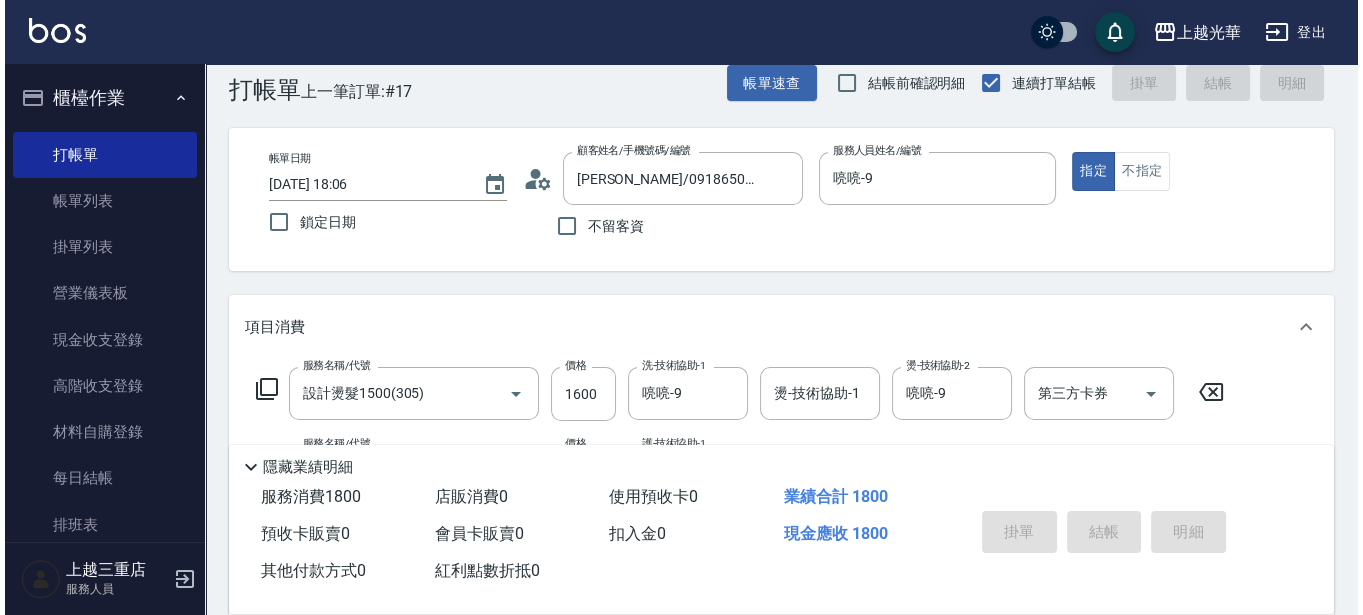 scroll, scrollTop: 0, scrollLeft: 0, axis: both 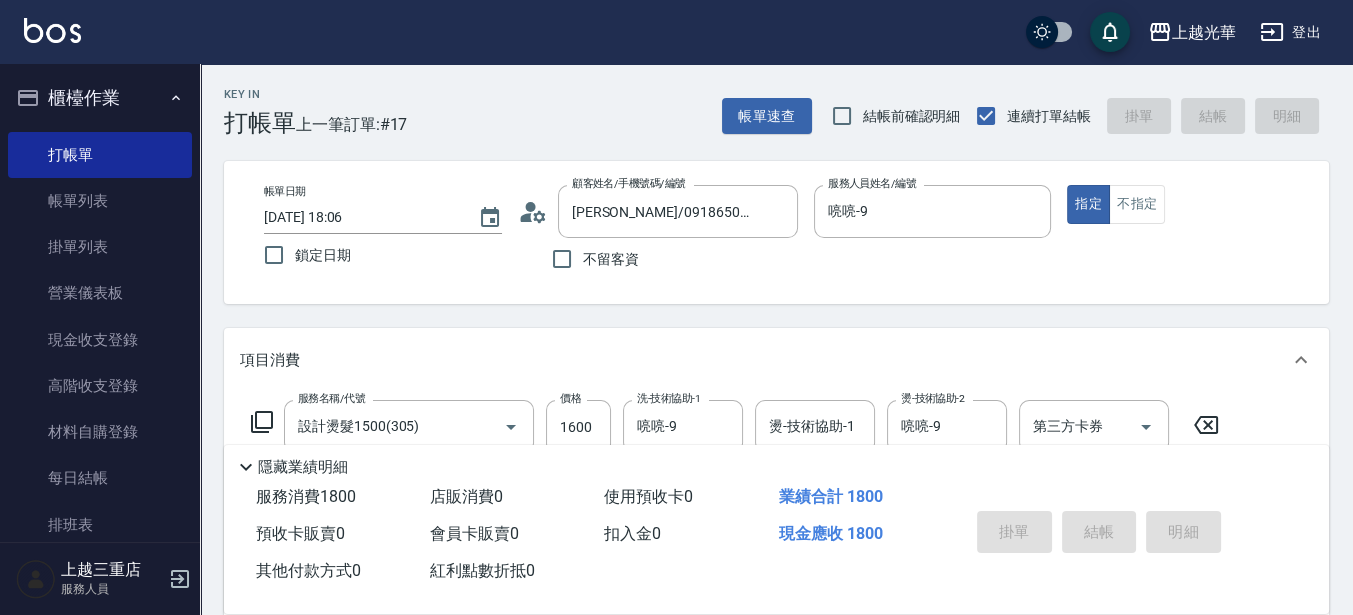 type on "[DATE] 18:20" 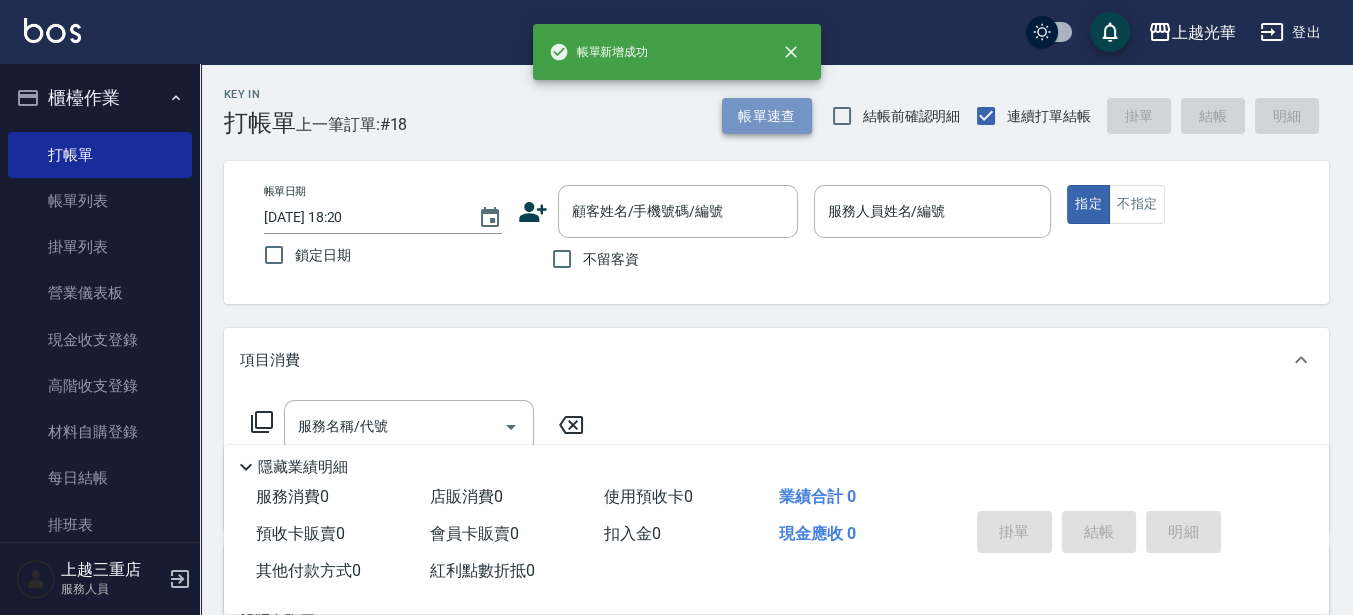 click on "帳單速查" at bounding box center (767, 116) 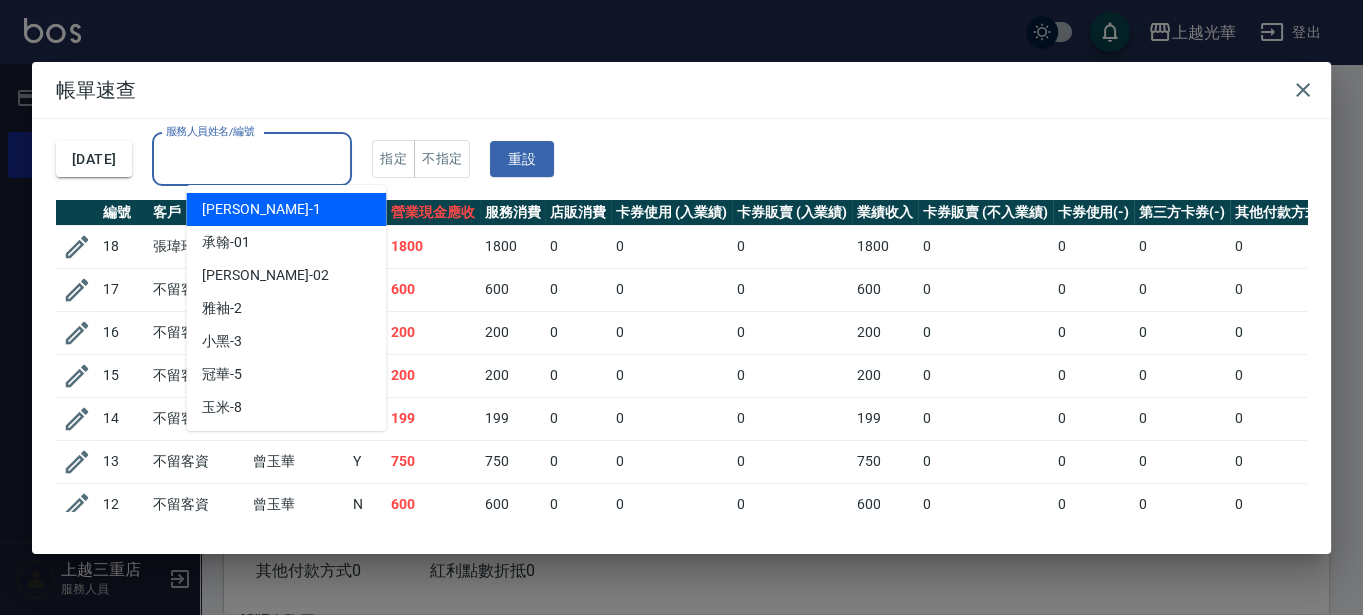 click on "服務人員姓名/編號" at bounding box center (252, 159) 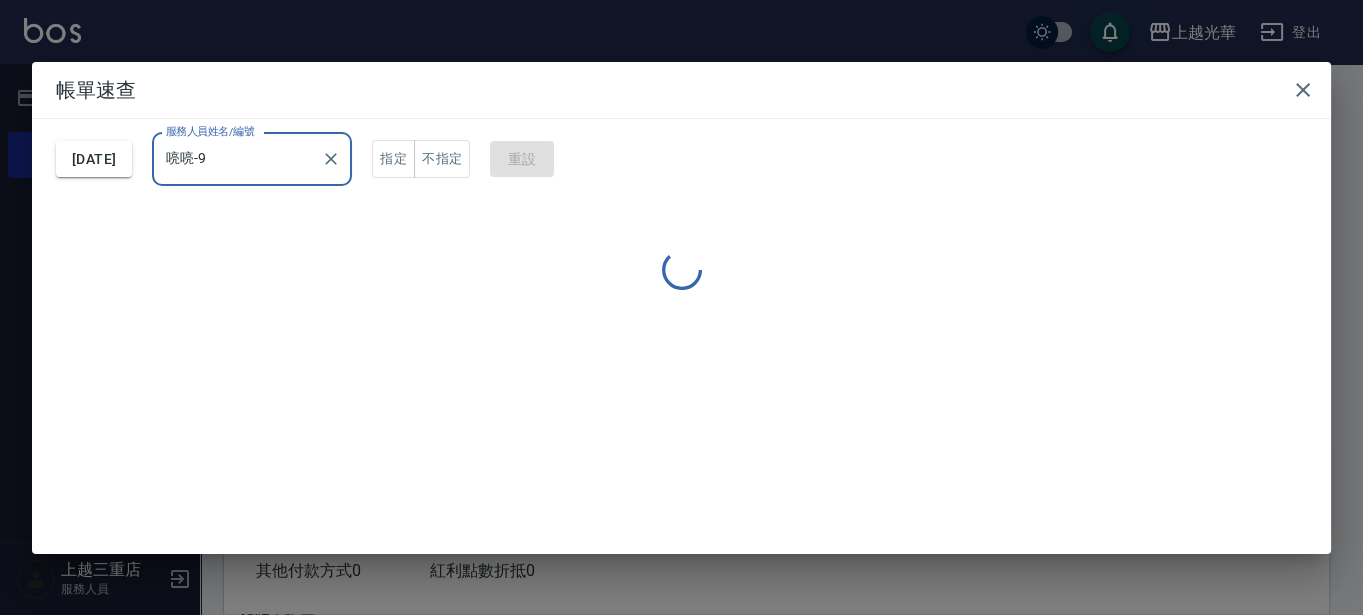 type on "喨喨-9" 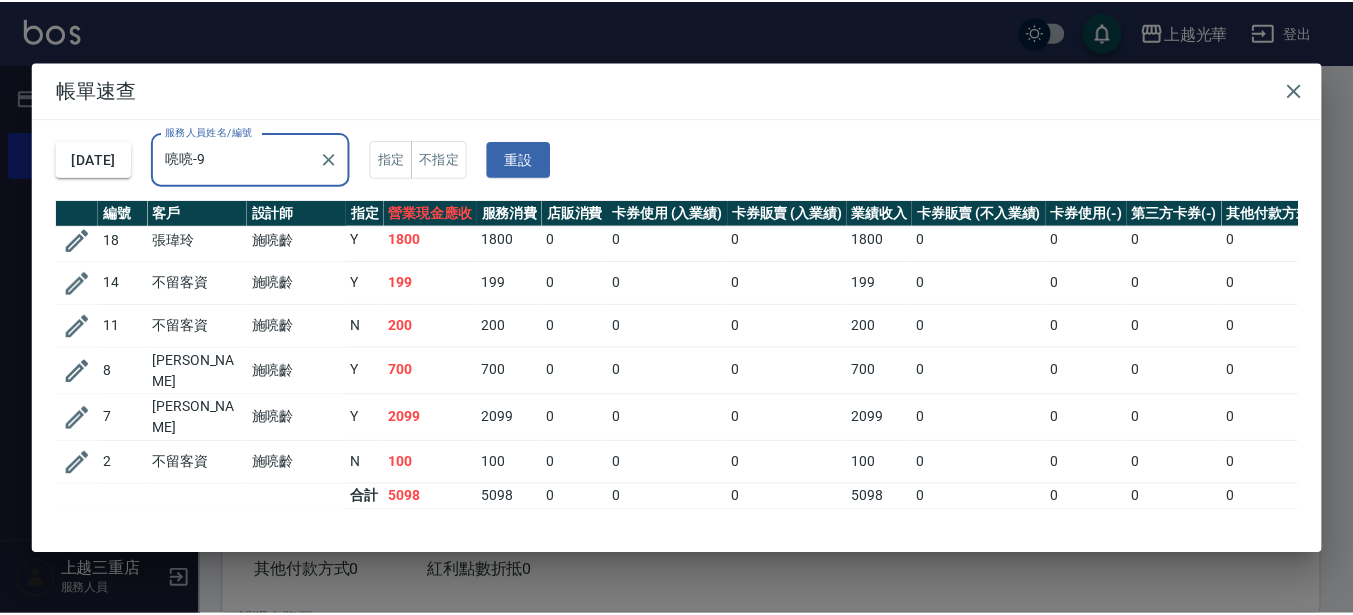 scroll, scrollTop: 15, scrollLeft: 0, axis: vertical 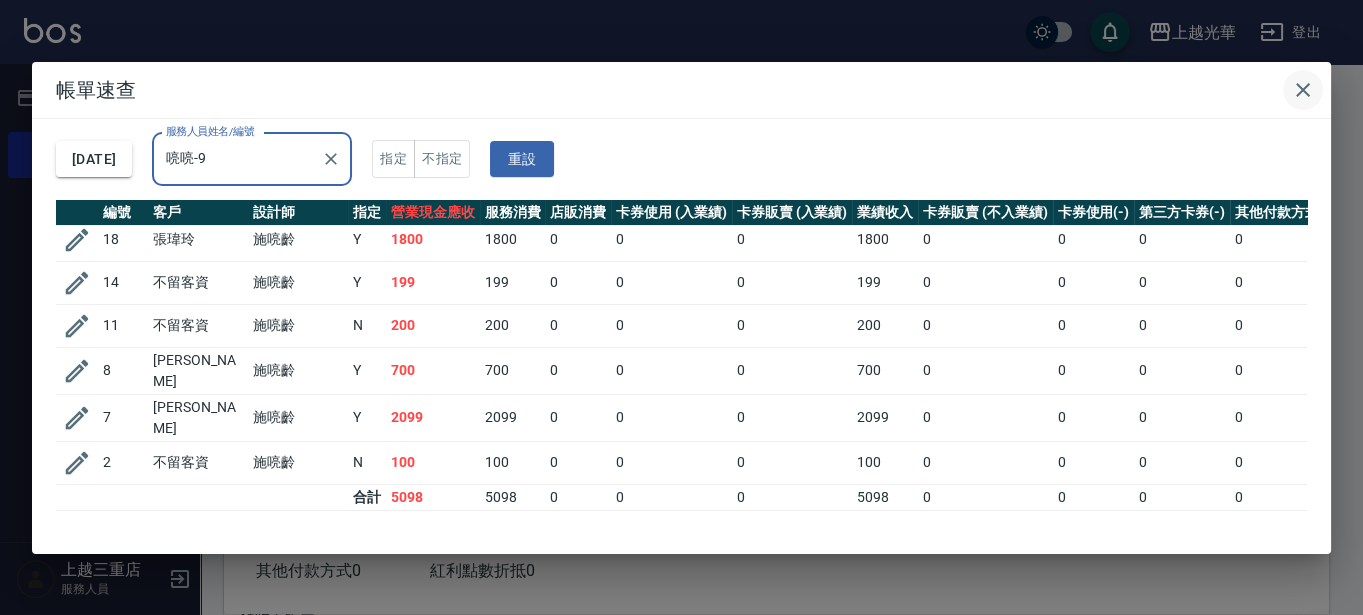 drag, startPoint x: 1297, startPoint y: 83, endPoint x: 1315, endPoint y: 83, distance: 18 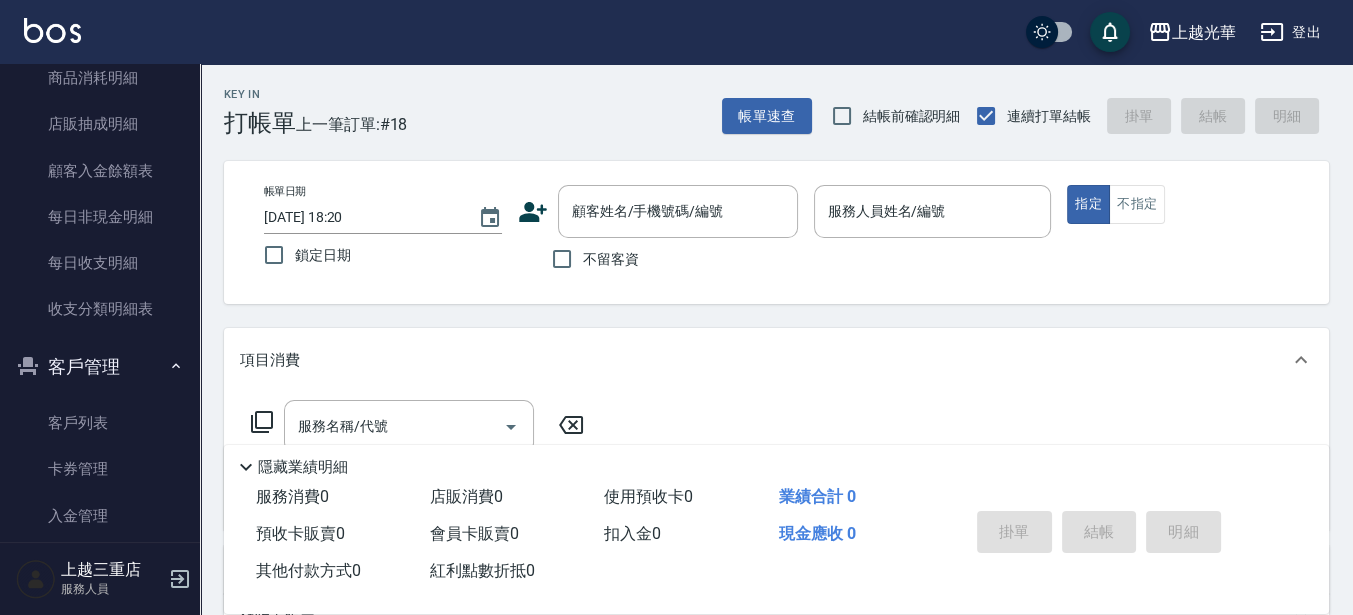 scroll, scrollTop: 1292, scrollLeft: 0, axis: vertical 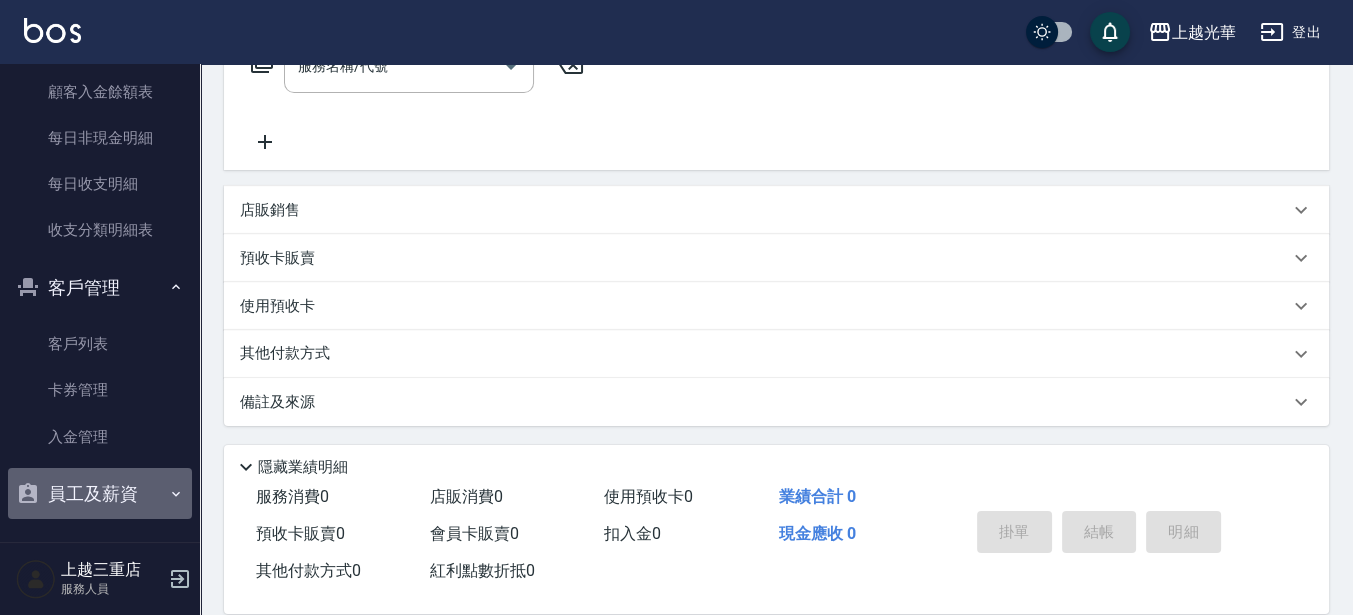 click on "員工及薪資" at bounding box center (100, 494) 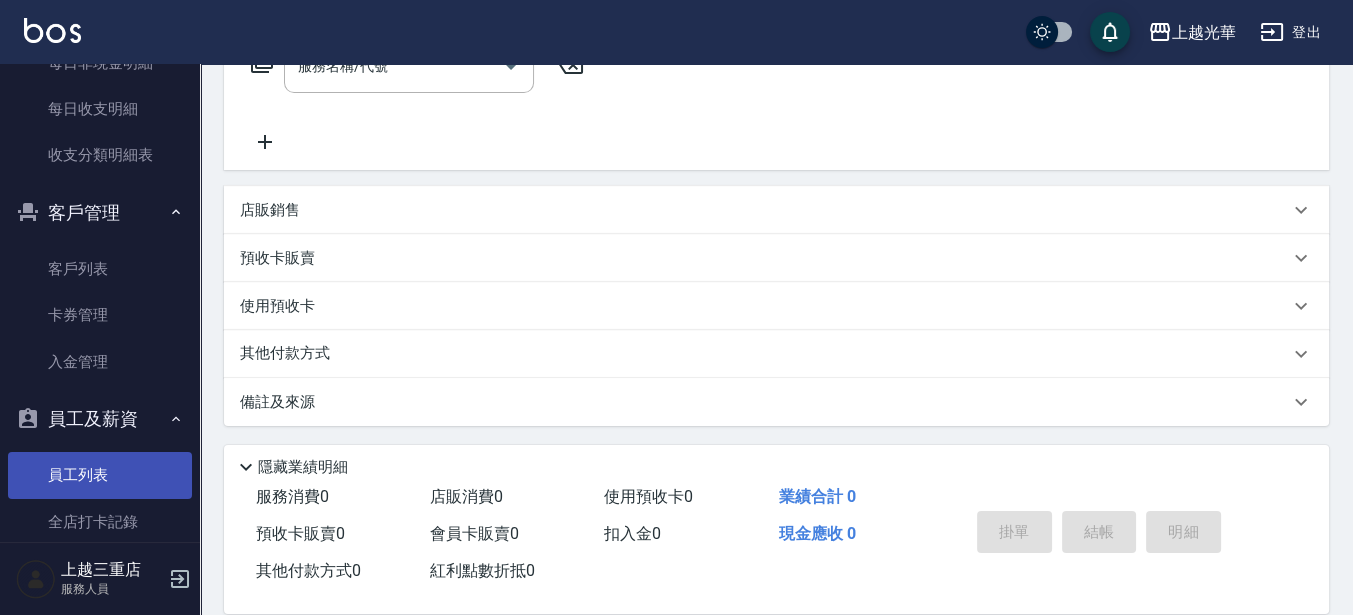 scroll, scrollTop: 1400, scrollLeft: 0, axis: vertical 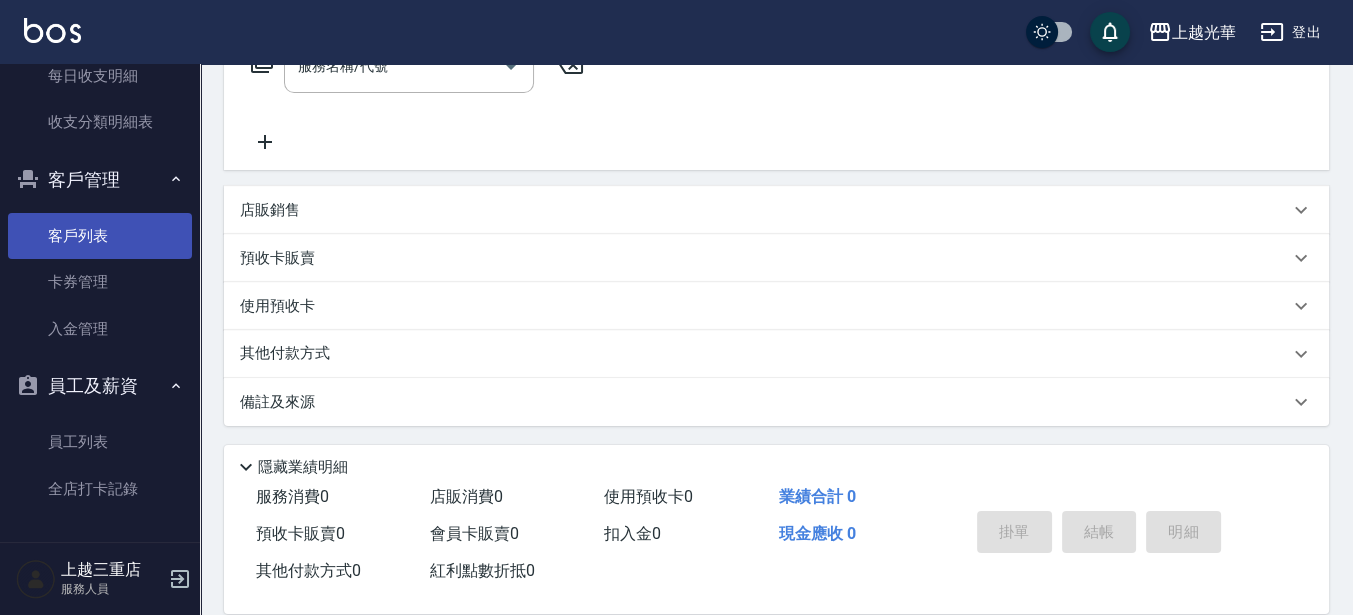 click on "客戶列表" at bounding box center [100, 236] 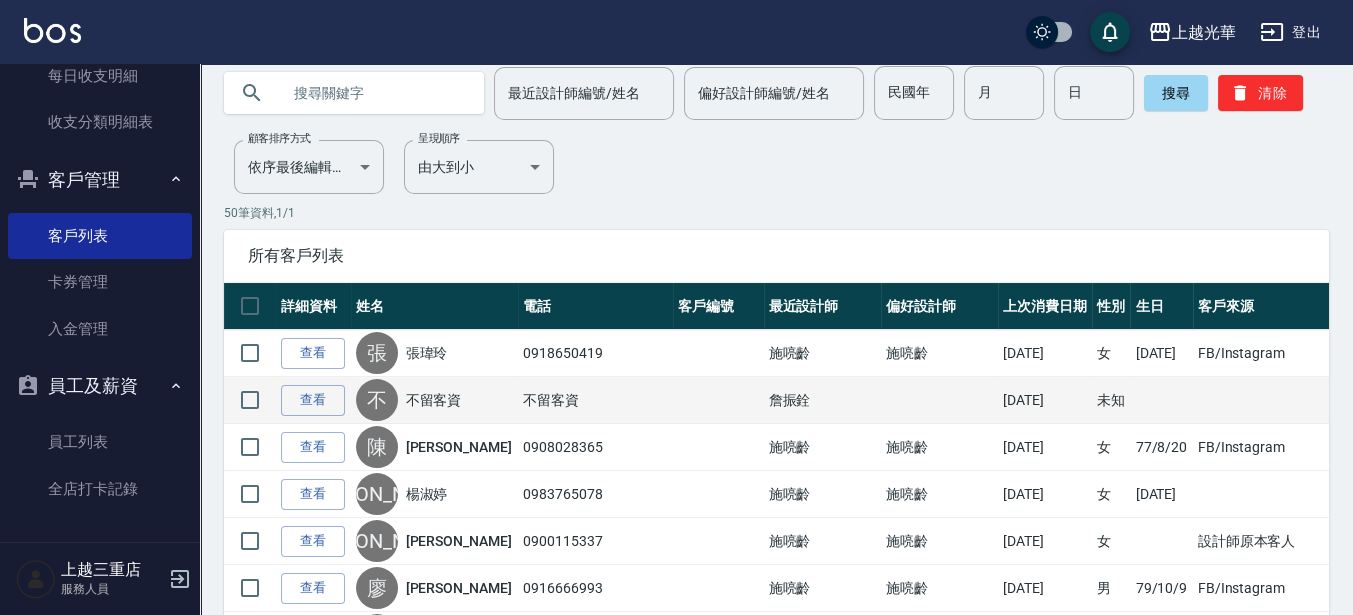 scroll, scrollTop: 125, scrollLeft: 0, axis: vertical 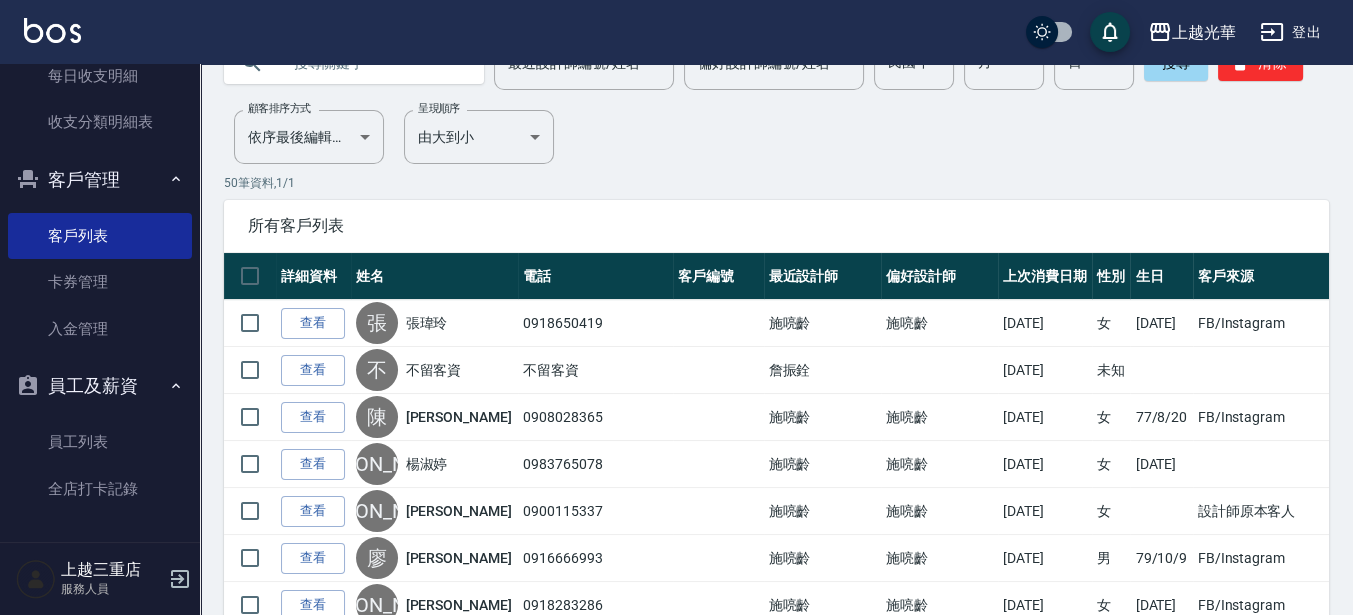 click on "查看" at bounding box center (313, 417) 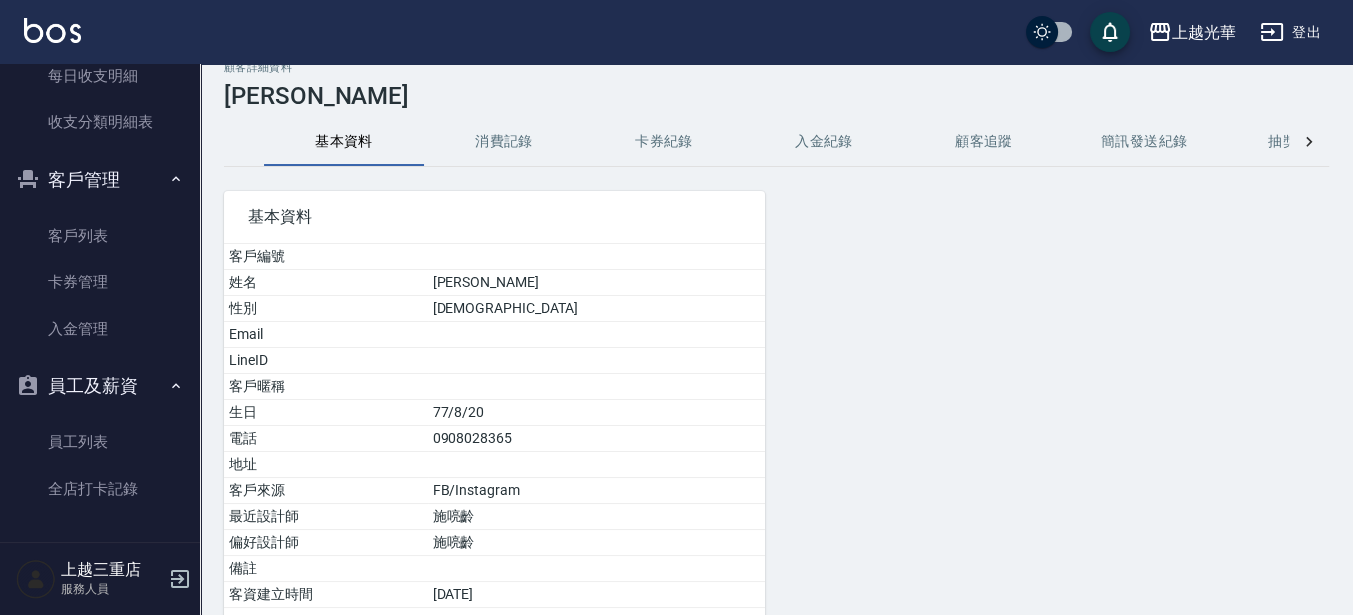 scroll, scrollTop: 0, scrollLeft: 0, axis: both 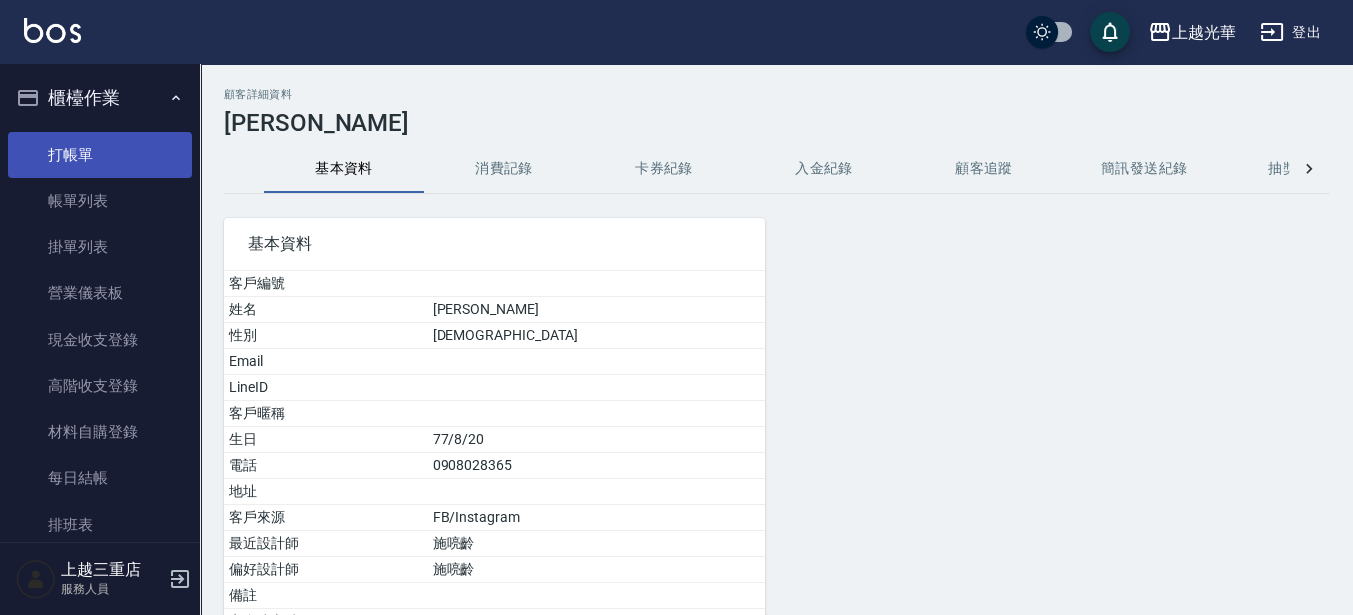 drag, startPoint x: 100, startPoint y: 165, endPoint x: 87, endPoint y: 158, distance: 14.764823 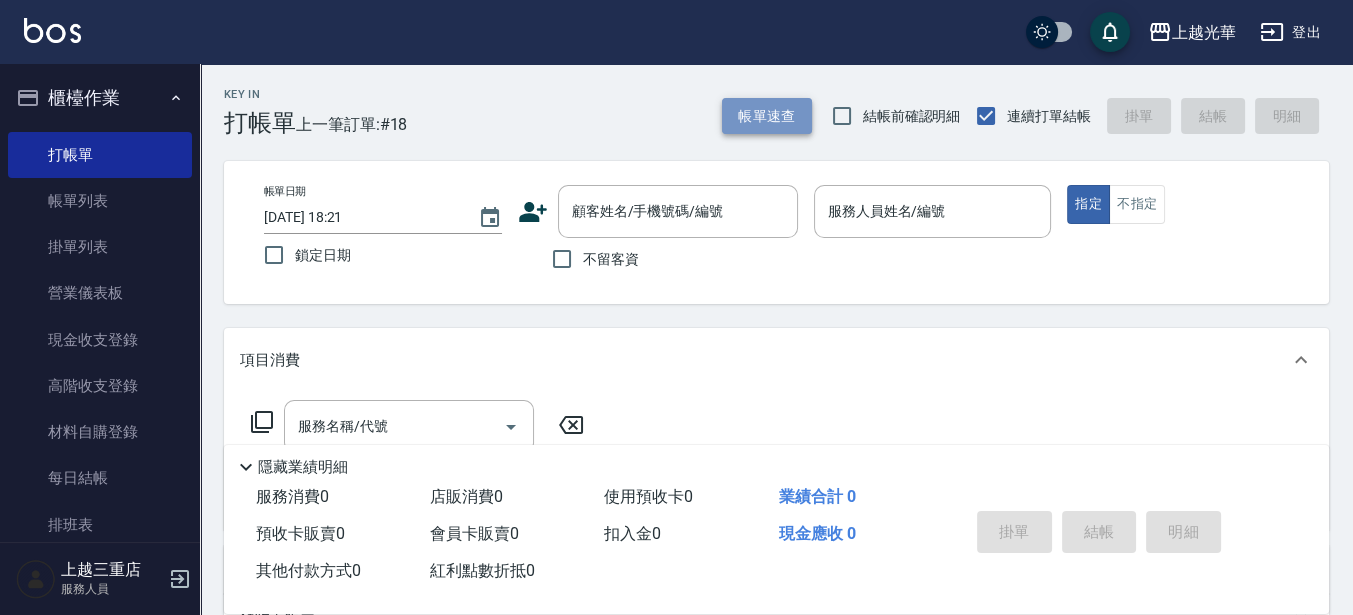 click on "帳單速查" at bounding box center [767, 116] 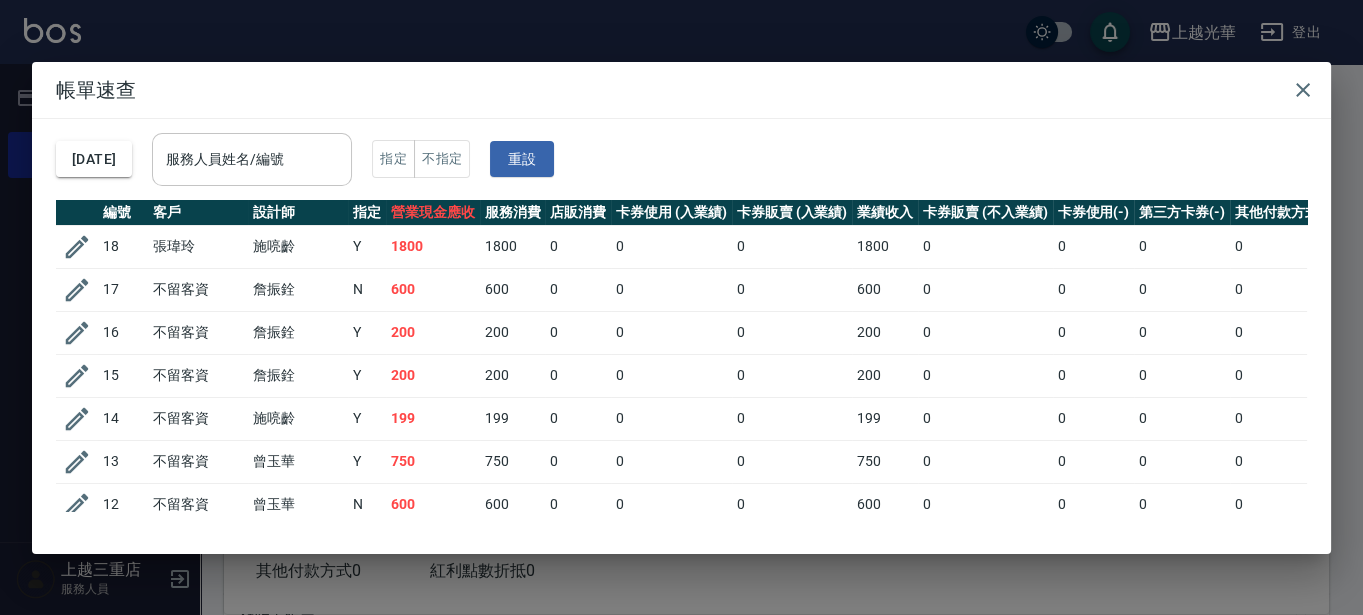 click on "服務人員姓名/編號" at bounding box center [252, 159] 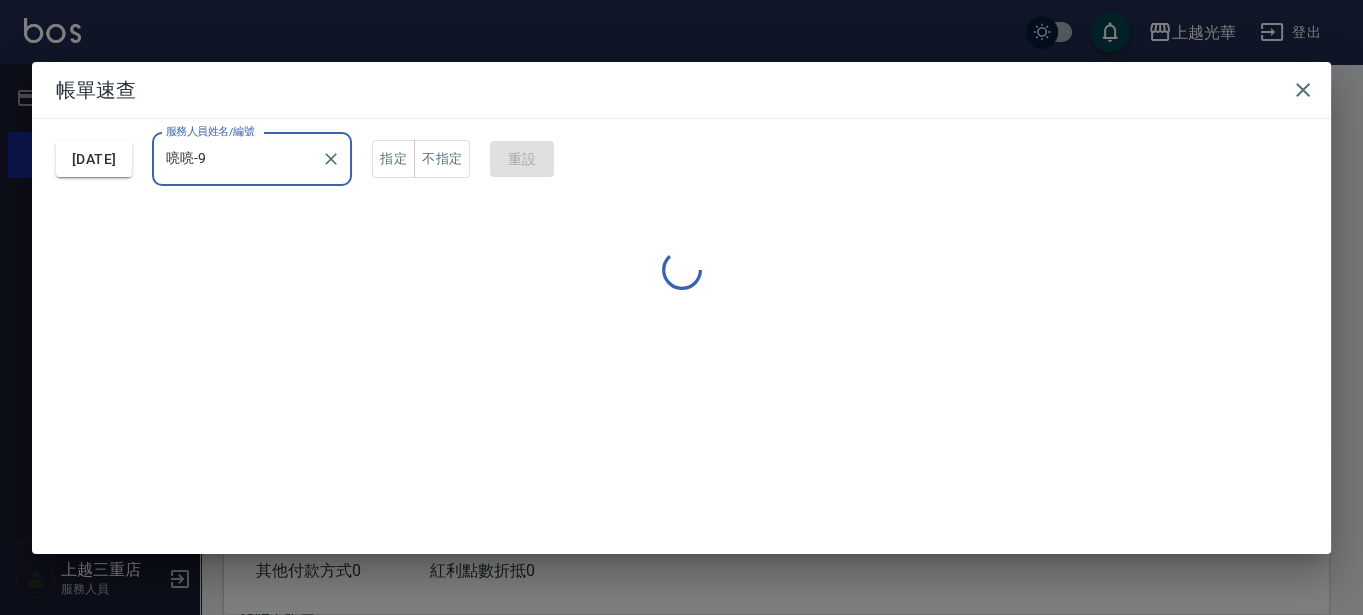 type on "喨喨-9" 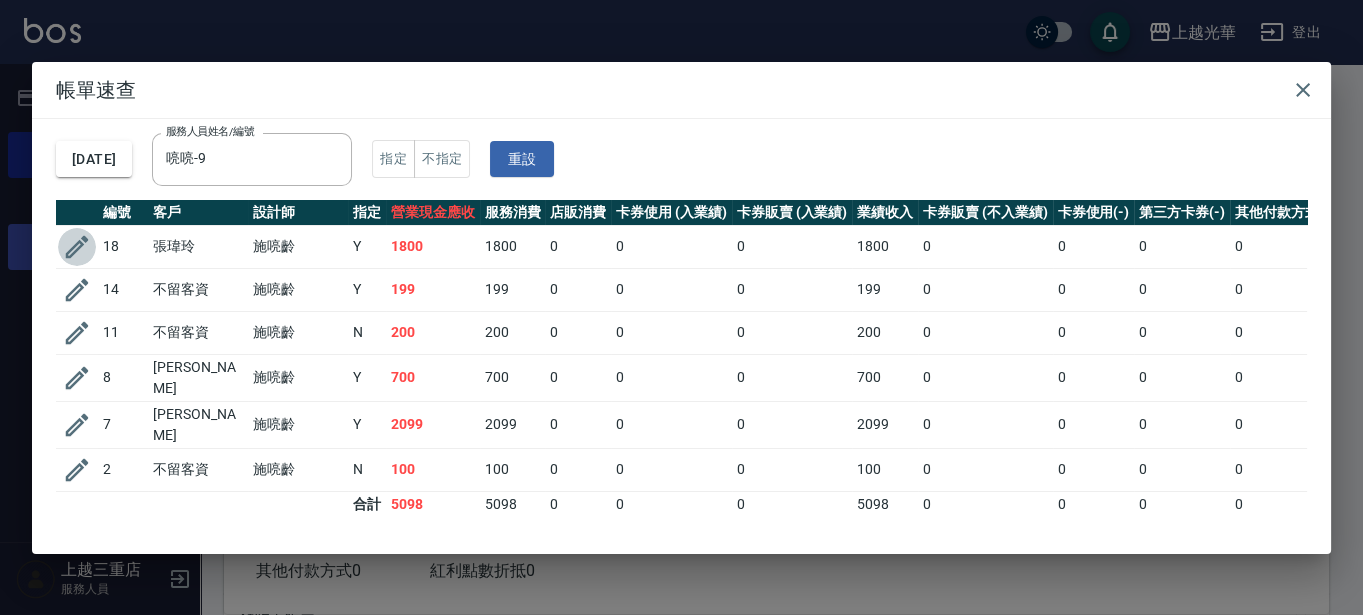 click 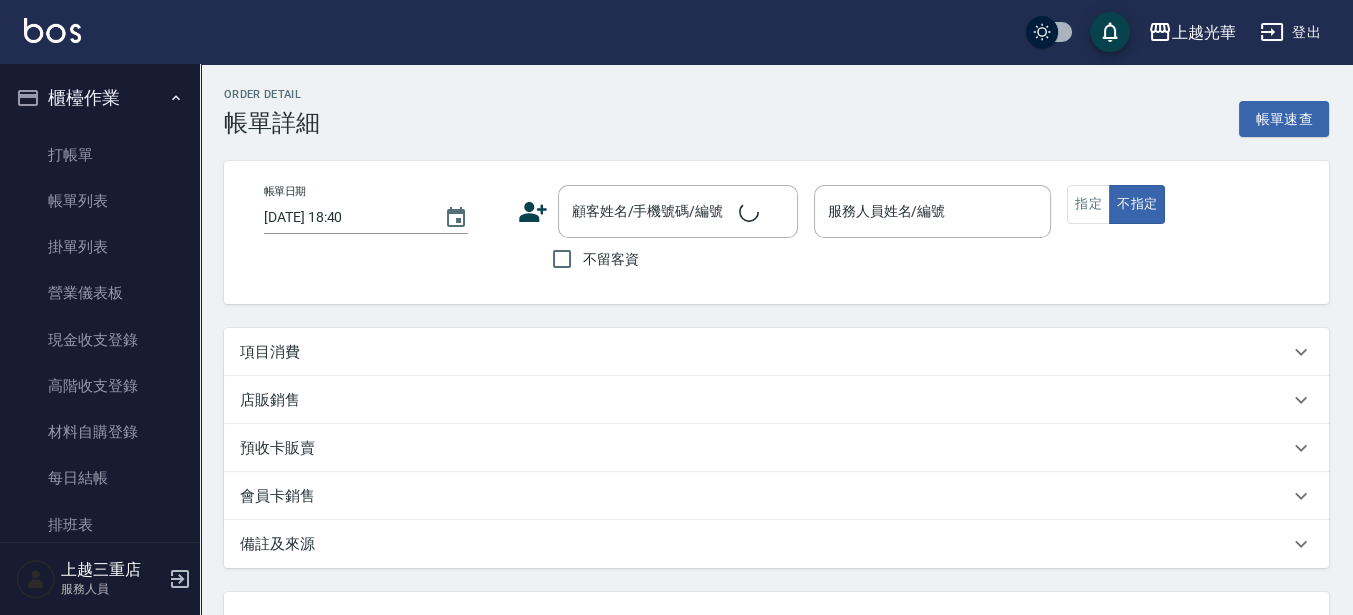 type on "[DATE] 18:06" 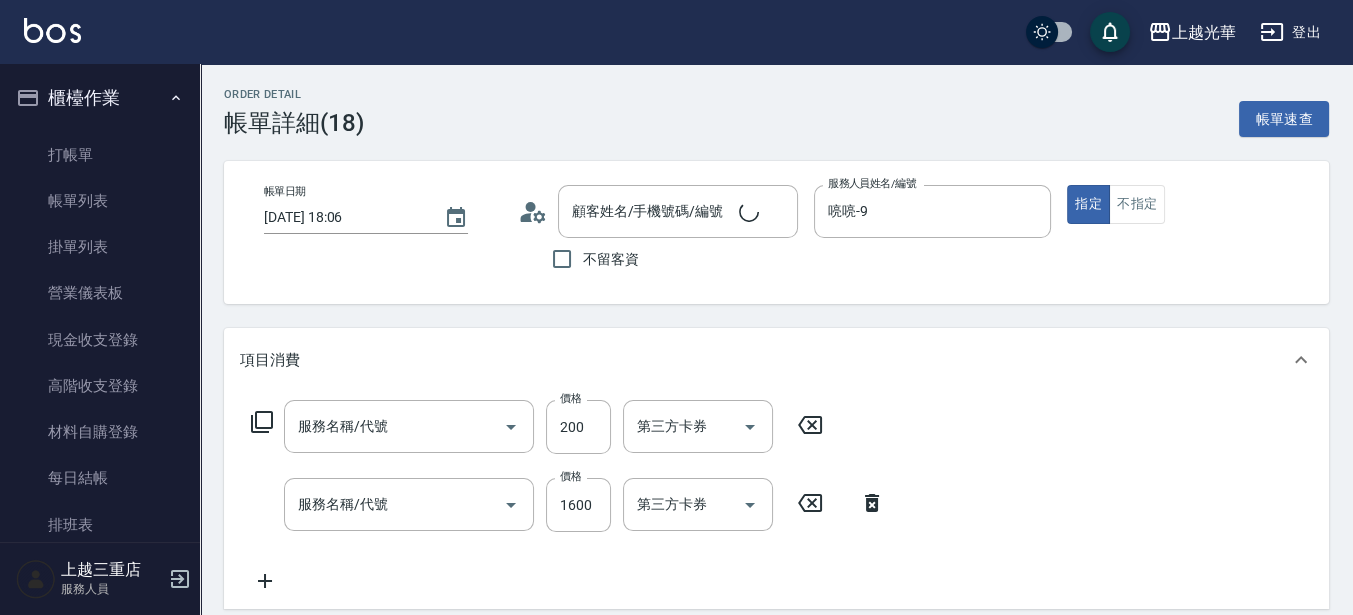 type on "瞬間護髮(501)" 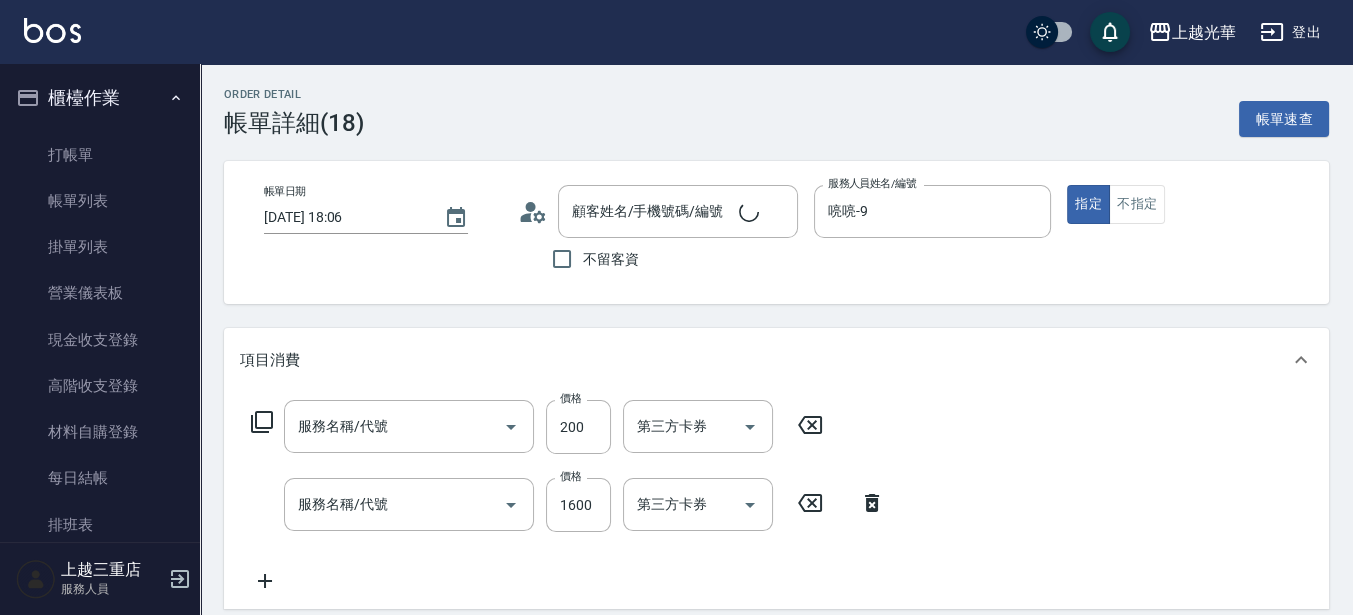 type on "設計燙髮1500(305)" 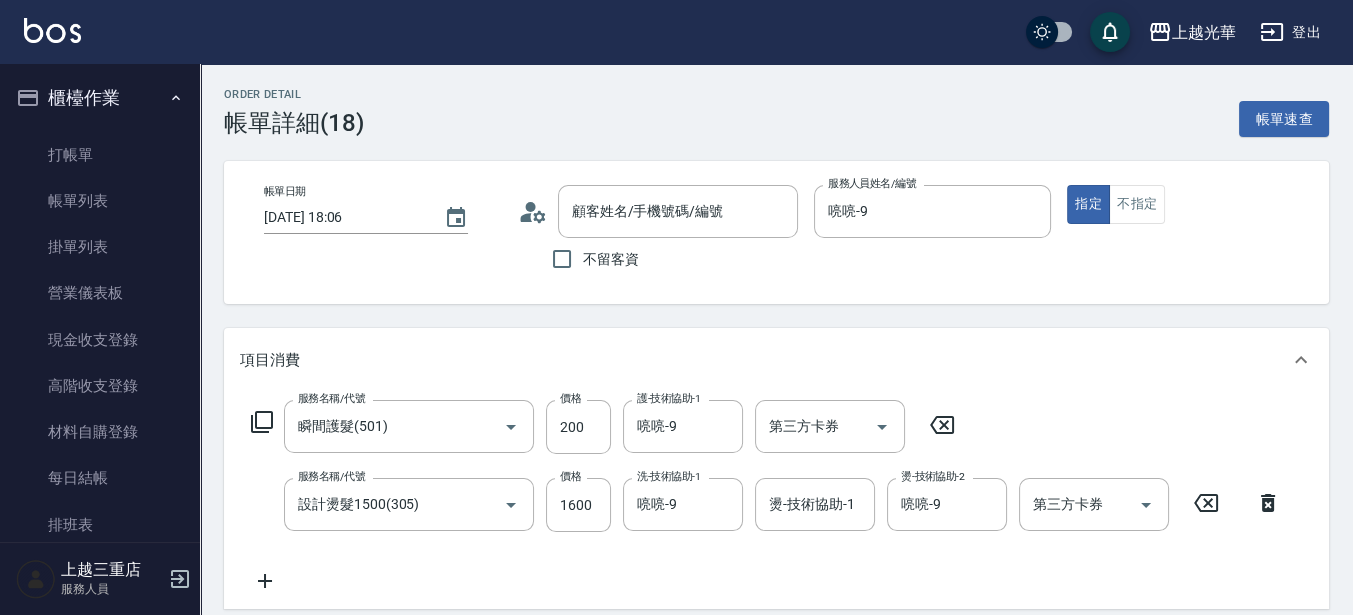type on "[PERSON_NAME]/0918650419/" 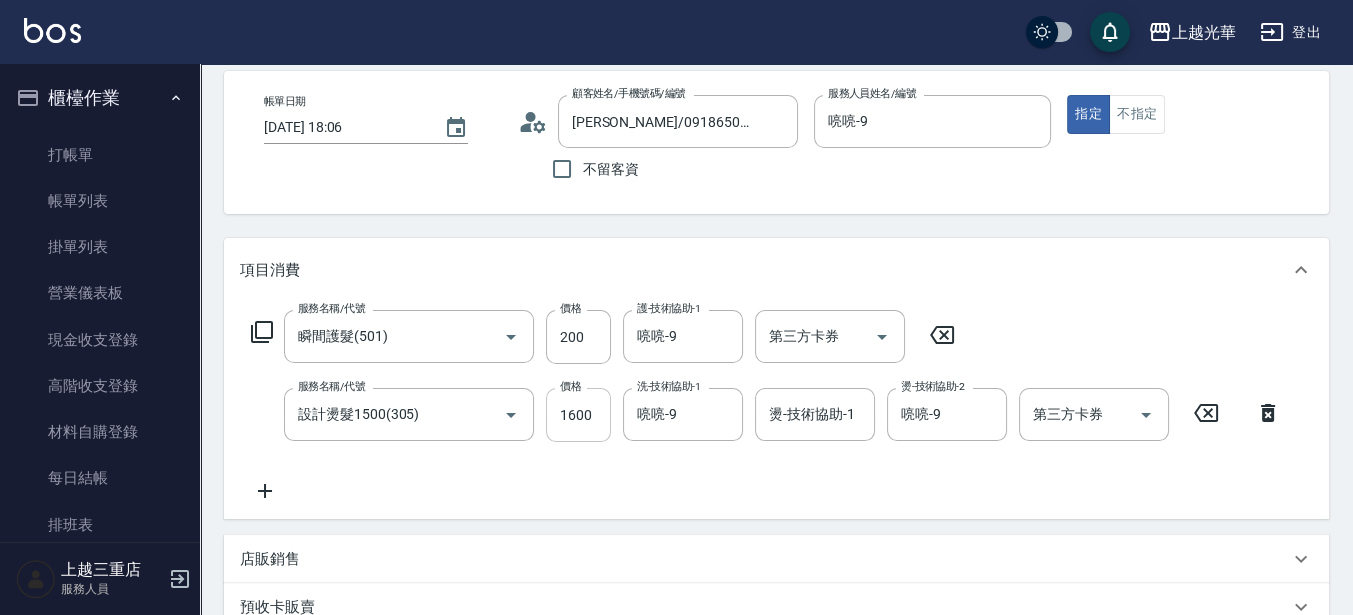 scroll, scrollTop: 125, scrollLeft: 0, axis: vertical 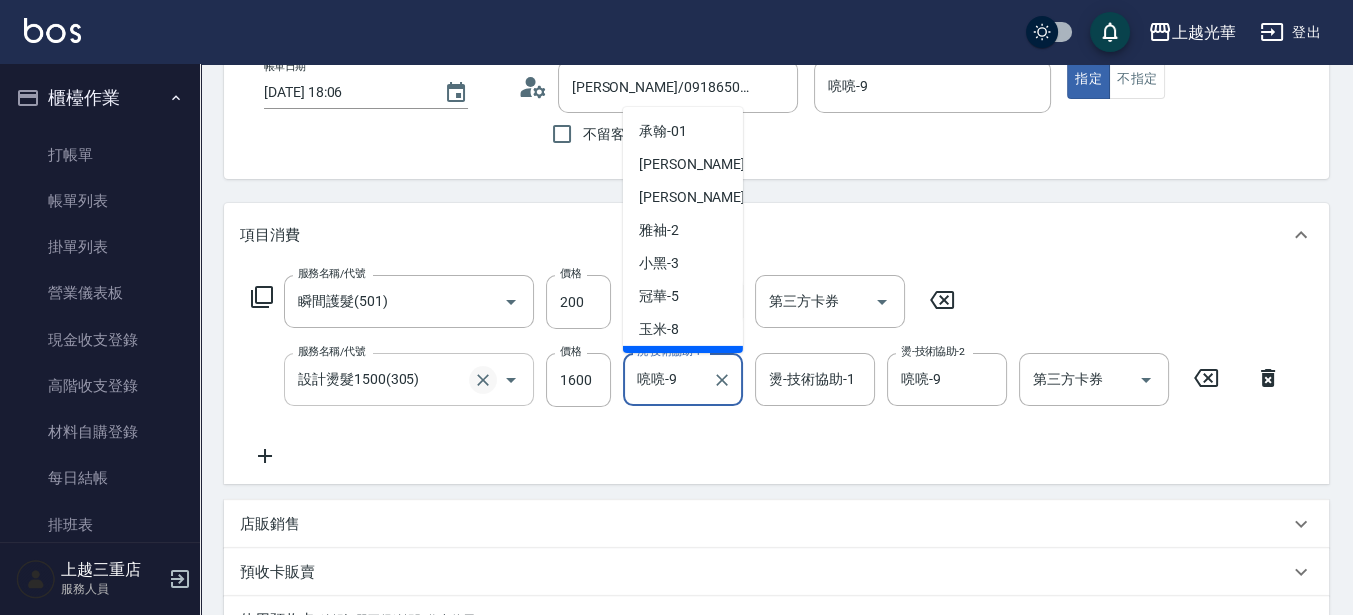 drag, startPoint x: 696, startPoint y: 377, endPoint x: 477, endPoint y: 377, distance: 219 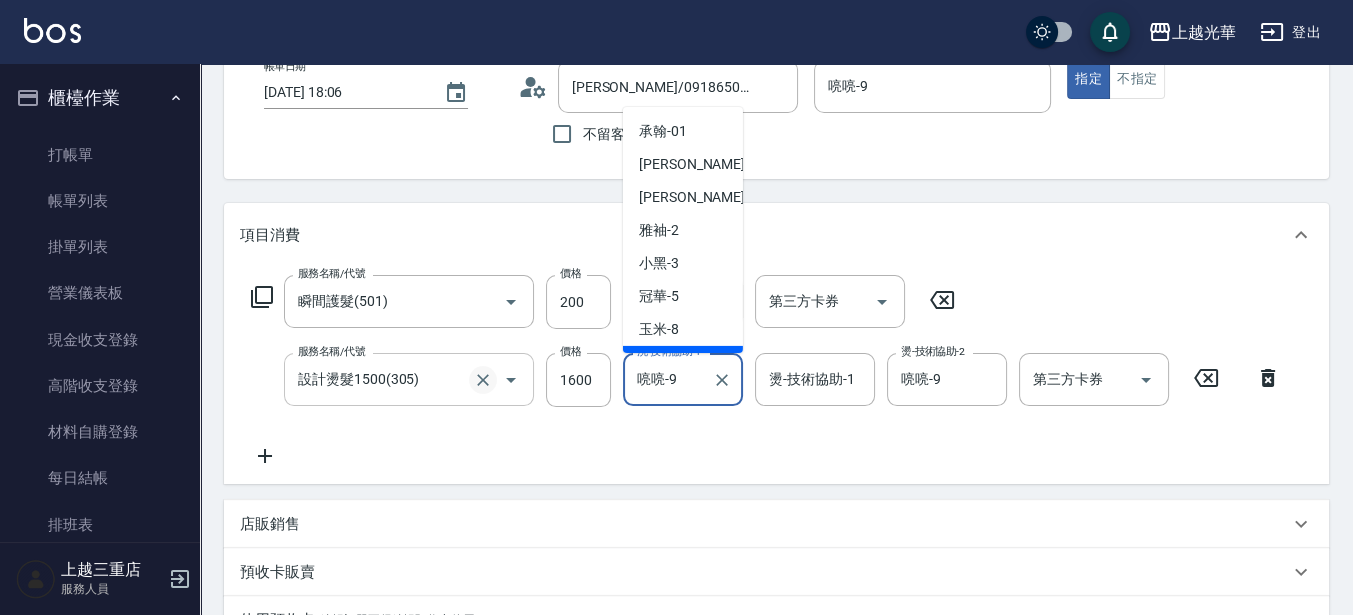 click on "服務名稱/代號 設計燙髮1500(305) 服務名稱/代號 價格 1600 價格 洗-技術協助-1 喨喨-9 洗-技術協助-1 燙-技術協助-1 燙-技術協助-1 燙-技術協助-2 喨喨-9 燙-技術協助-2 第三方卡券 第三方卡券" 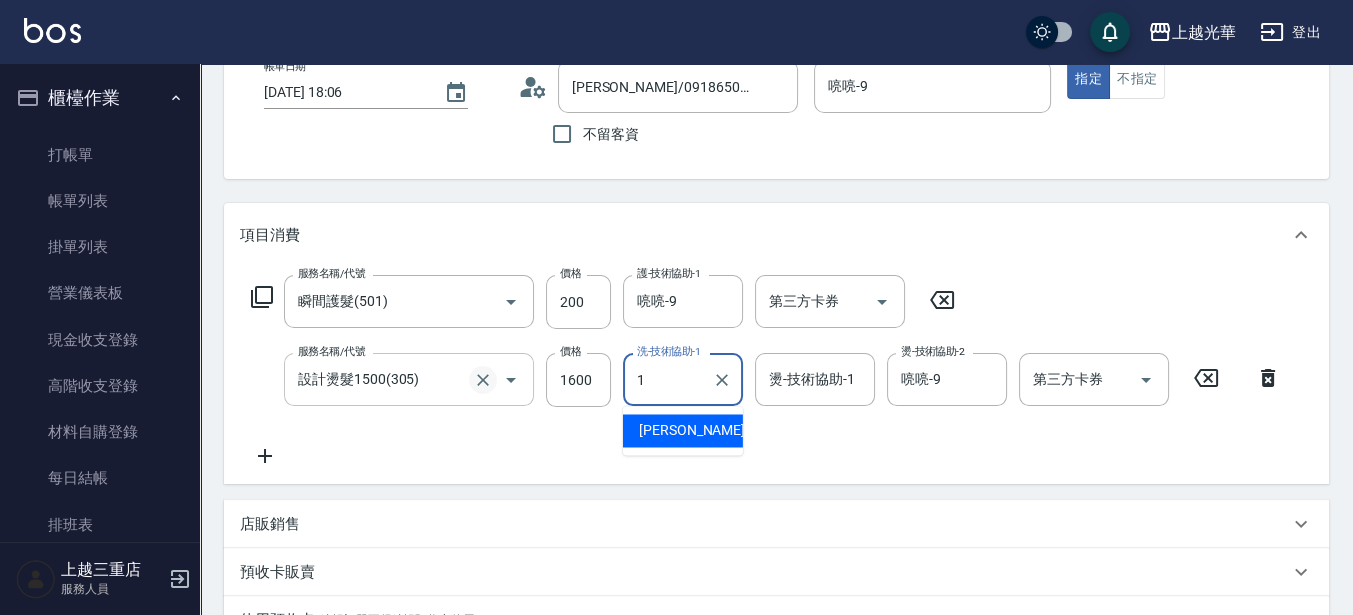 scroll, scrollTop: 0, scrollLeft: 0, axis: both 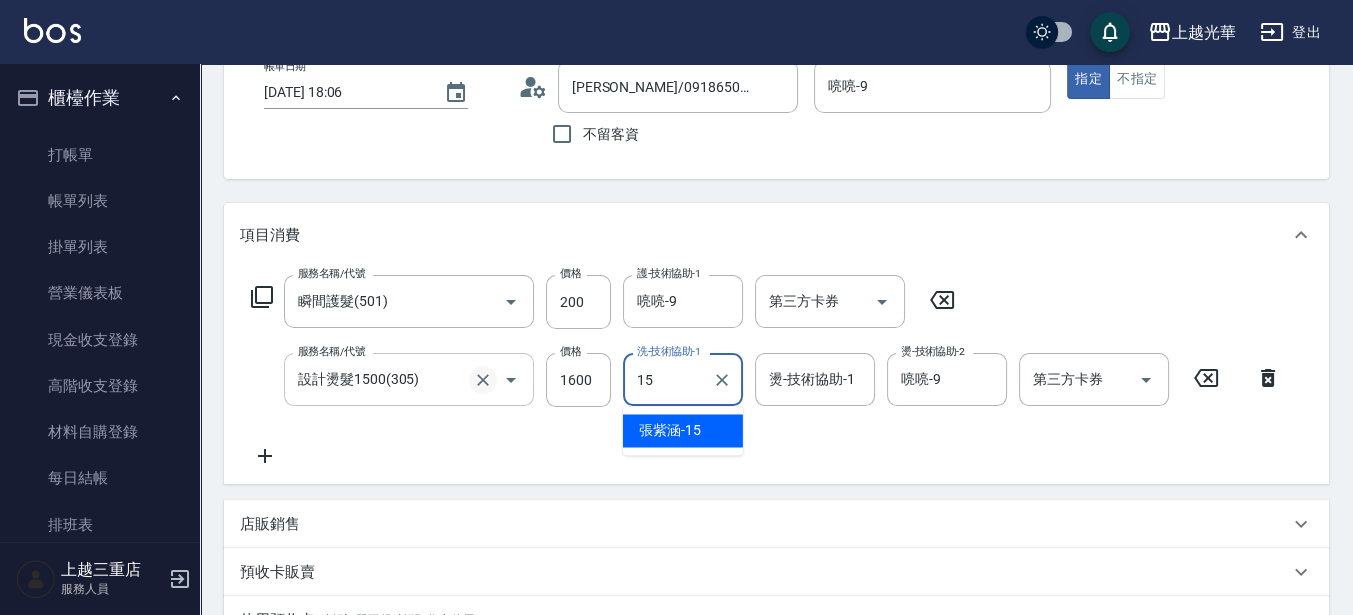 type on "[PERSON_NAME]-15" 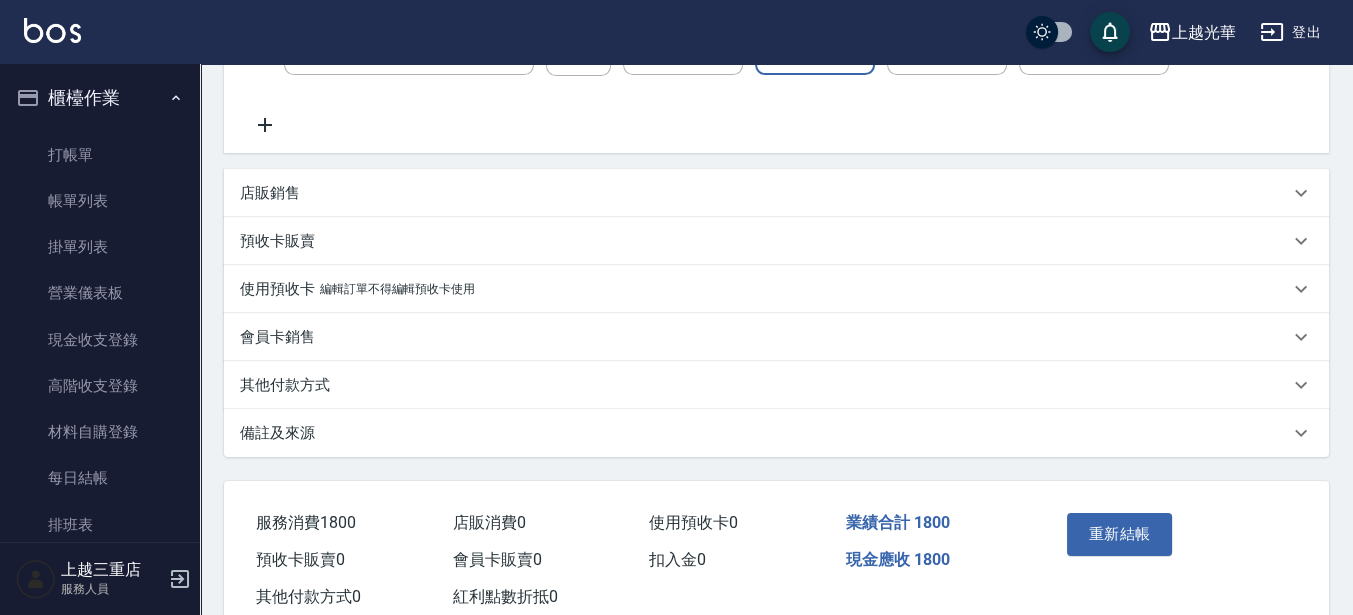 scroll, scrollTop: 510, scrollLeft: 0, axis: vertical 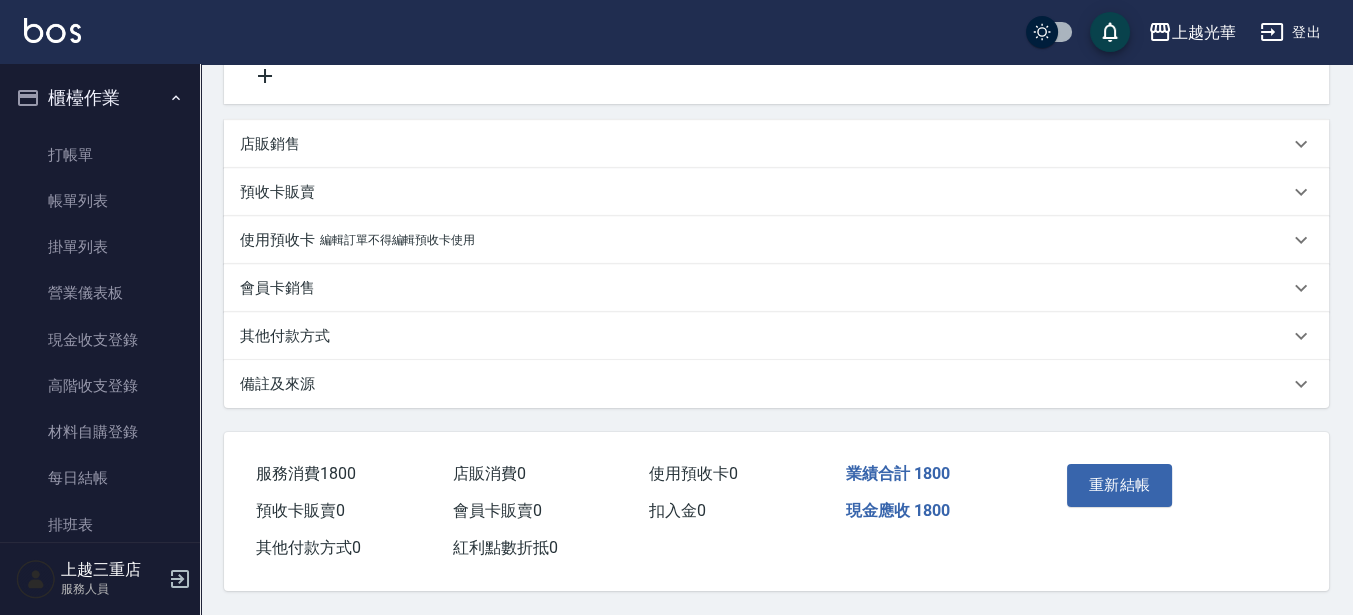 drag, startPoint x: 1122, startPoint y: 470, endPoint x: 1096, endPoint y: 473, distance: 26.172504 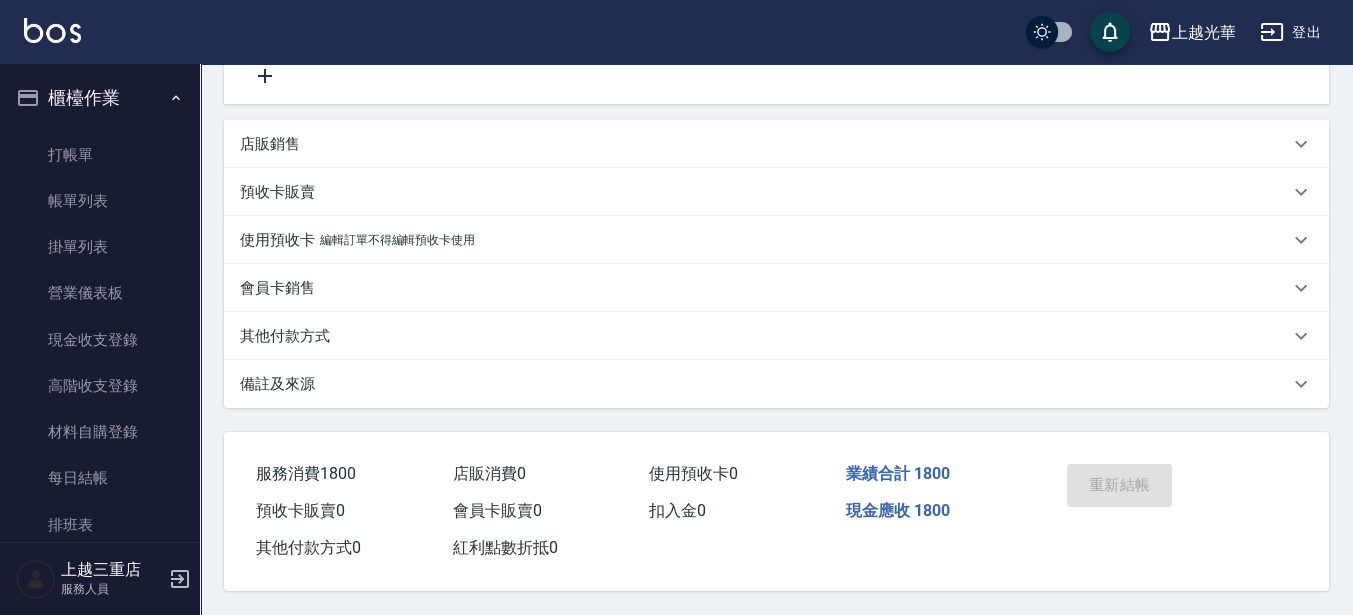 scroll, scrollTop: 0, scrollLeft: 0, axis: both 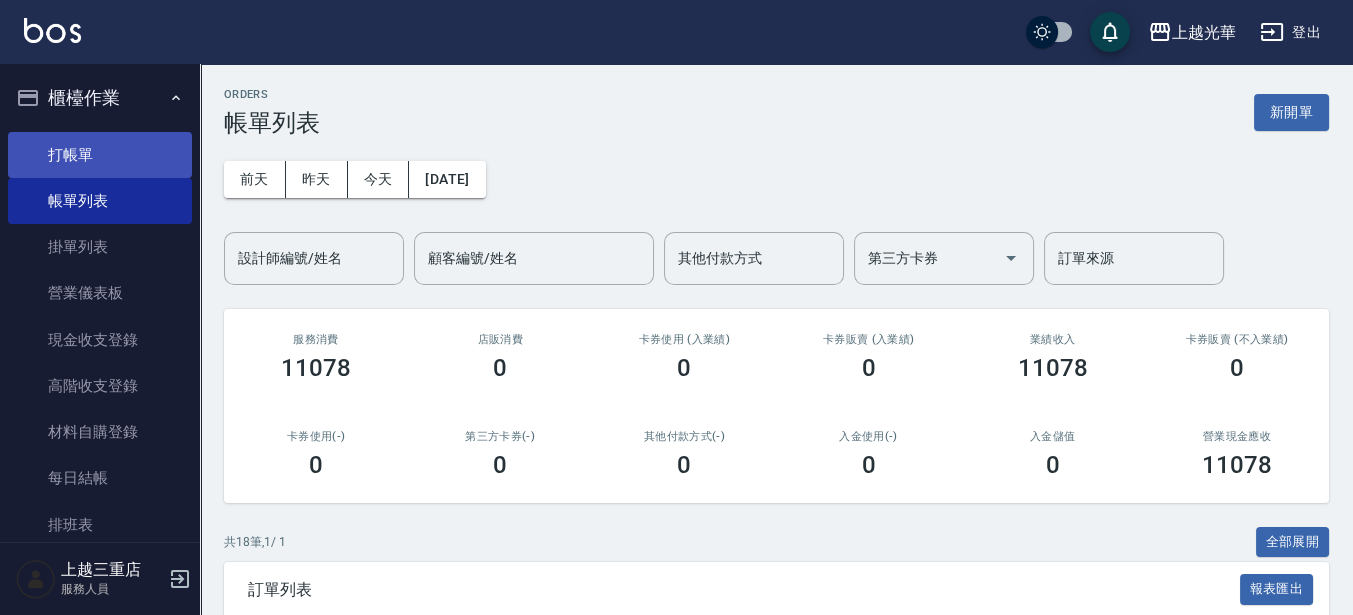 click on "打帳單" at bounding box center [100, 155] 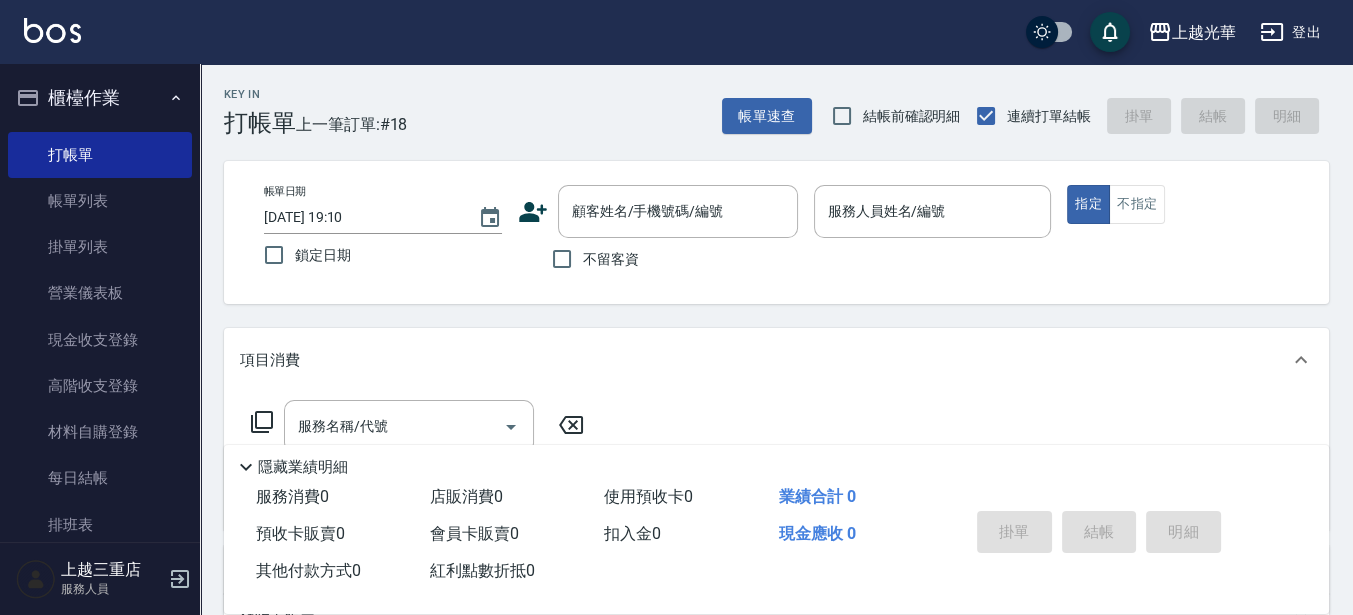 click on "不留客資" at bounding box center (611, 259) 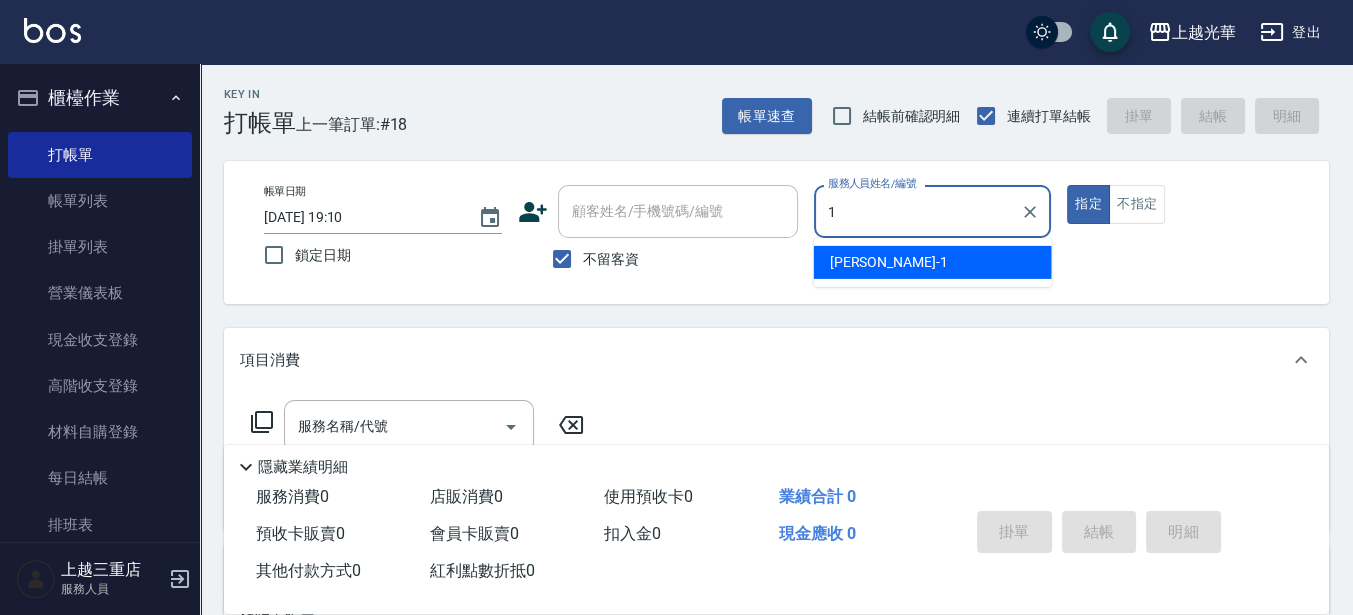 type on "1" 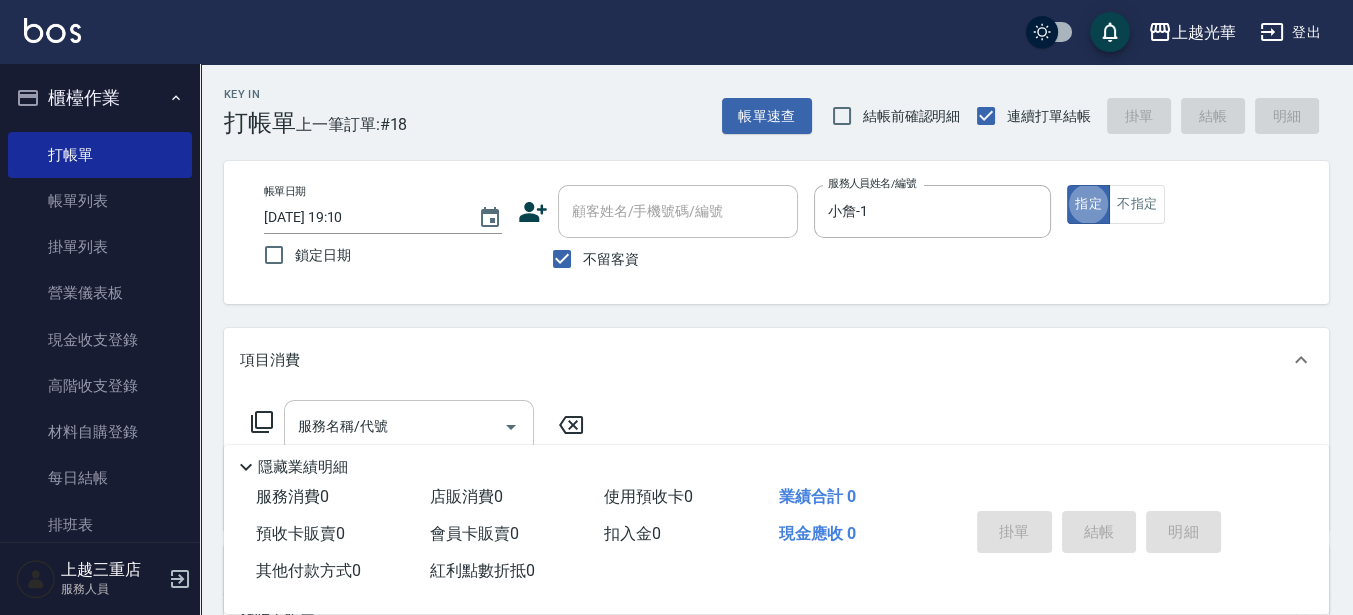click on "服務名稱/代號" at bounding box center (394, 426) 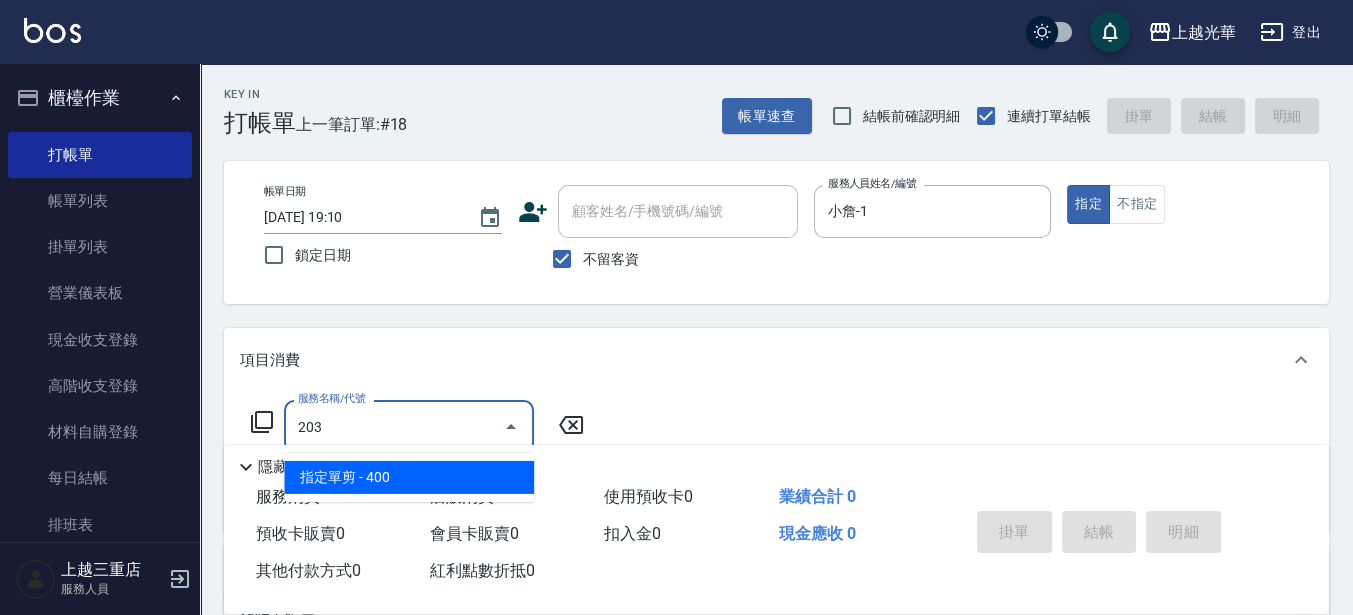 type on "指定單剪(203)" 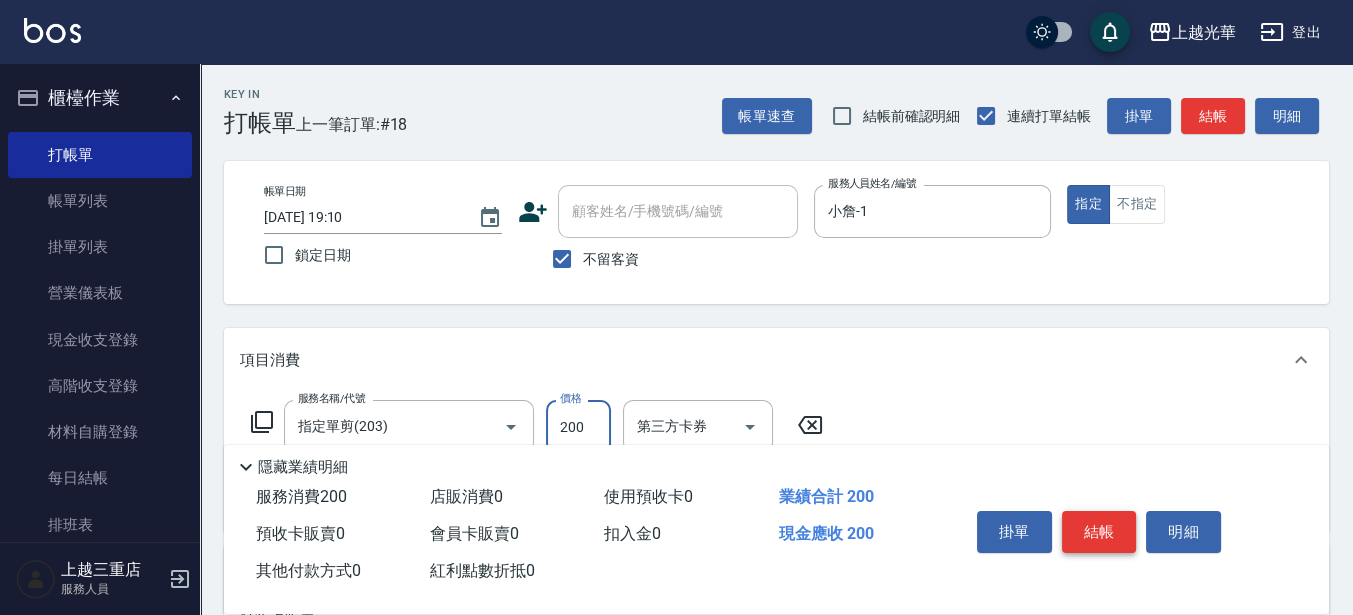 type on "200" 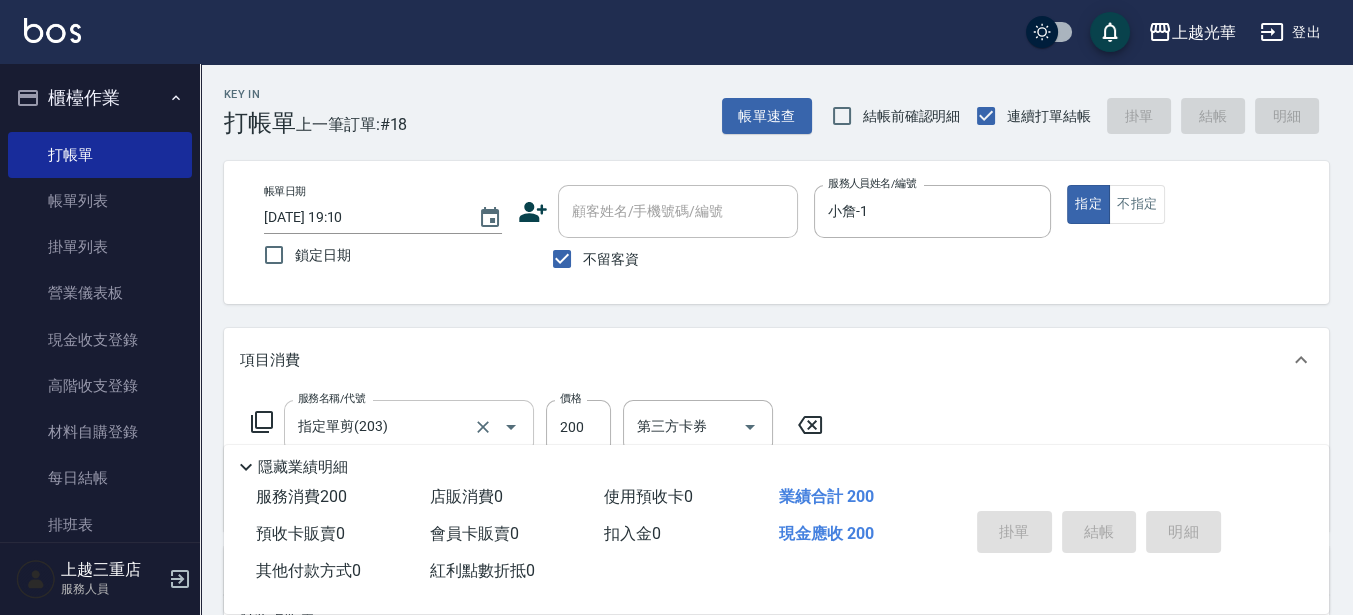 type on "[DATE] 19:11" 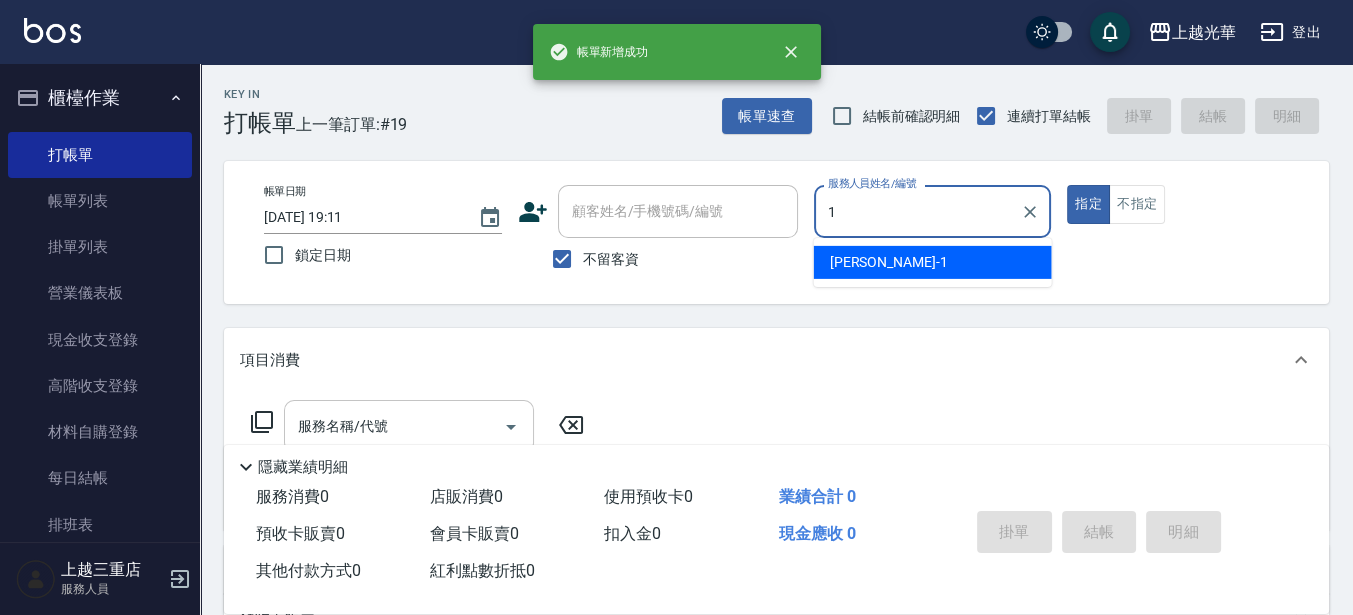 type on "小詹-1" 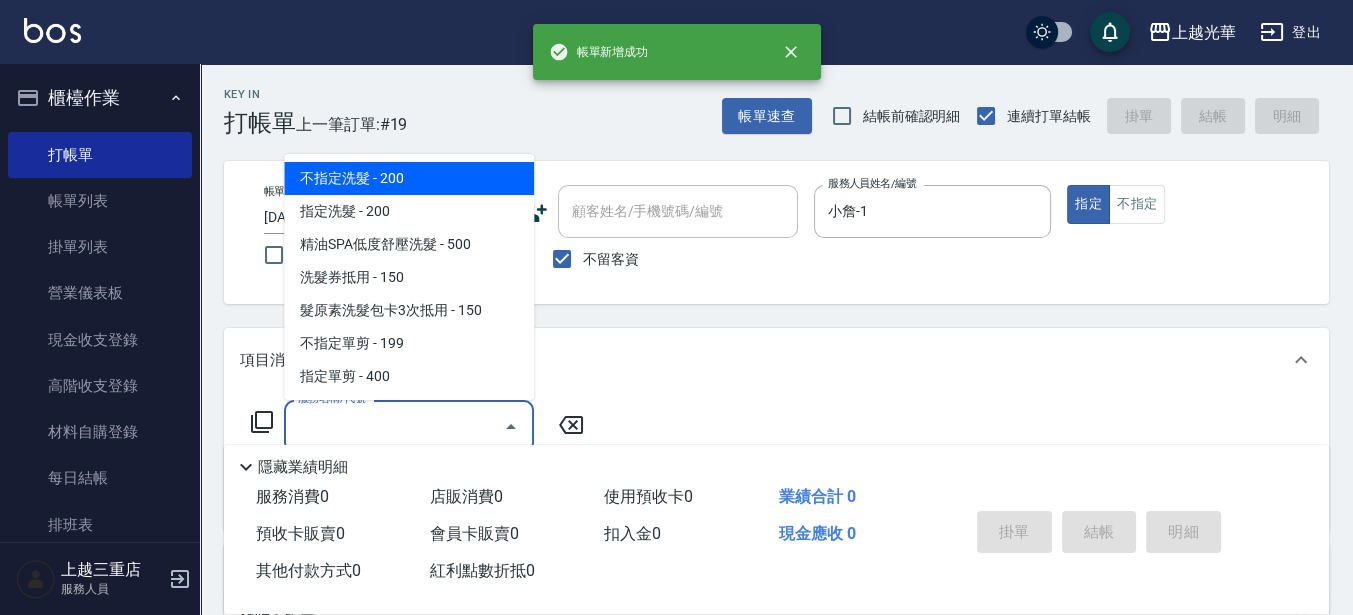 click on "服務名稱/代號" at bounding box center (394, 426) 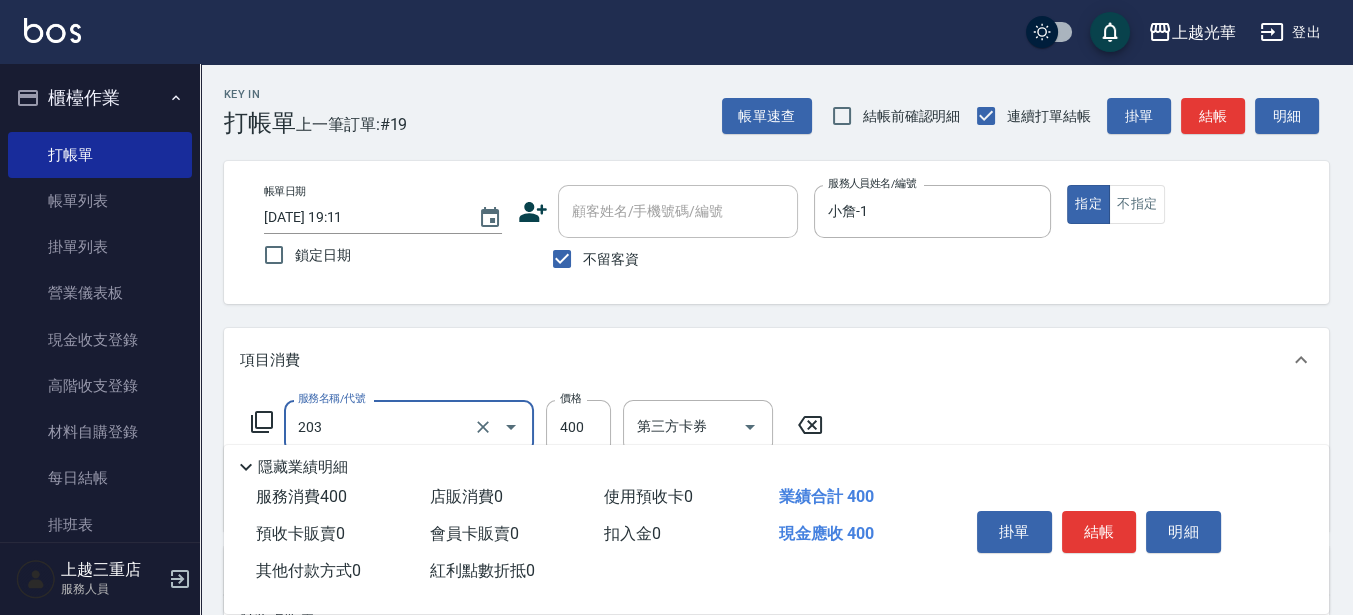 type on "指定單剪(203)" 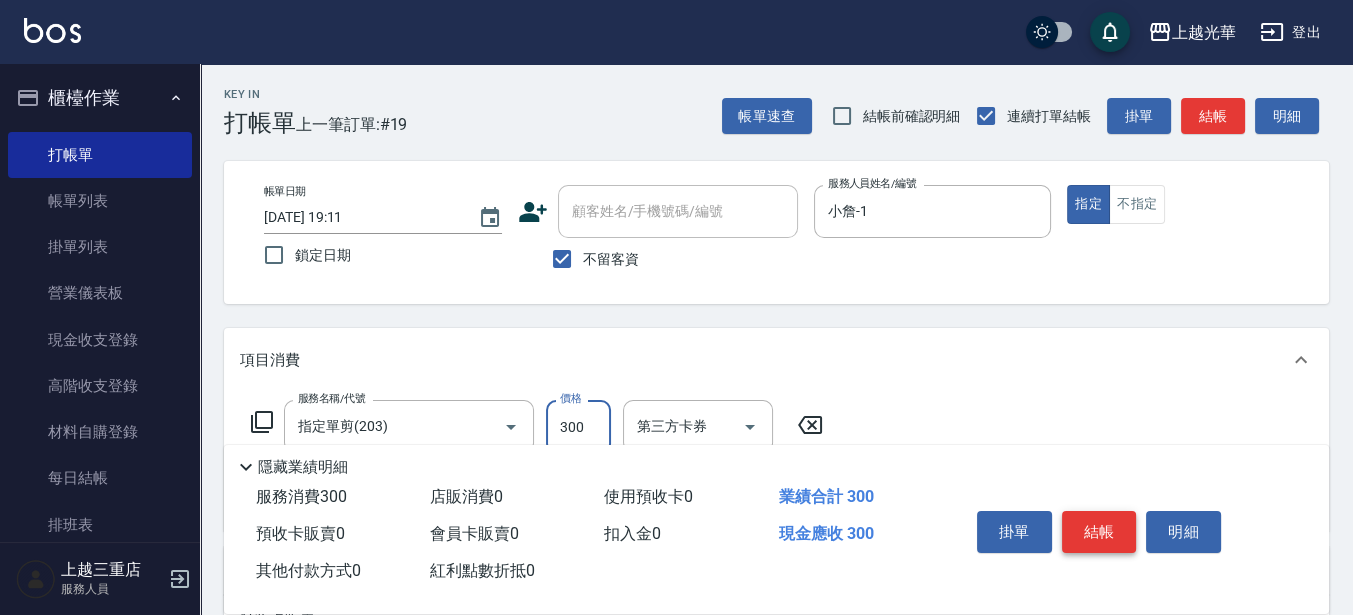 type on "300" 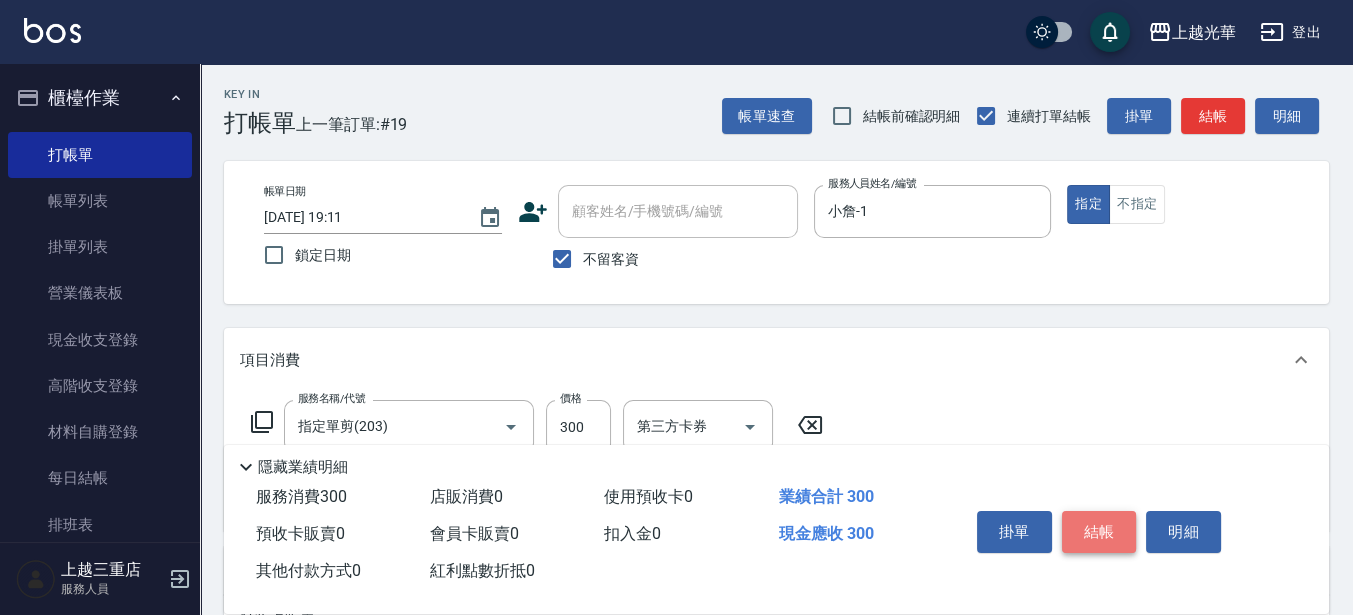 click on "結帳" at bounding box center [1099, 532] 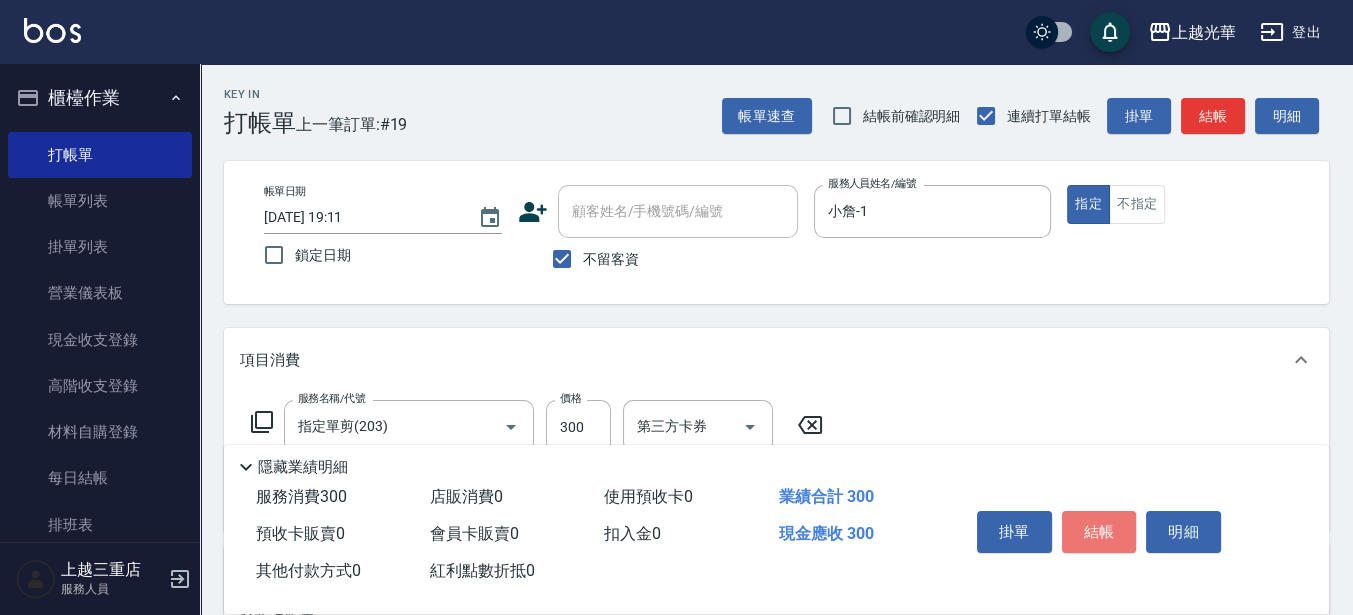 type 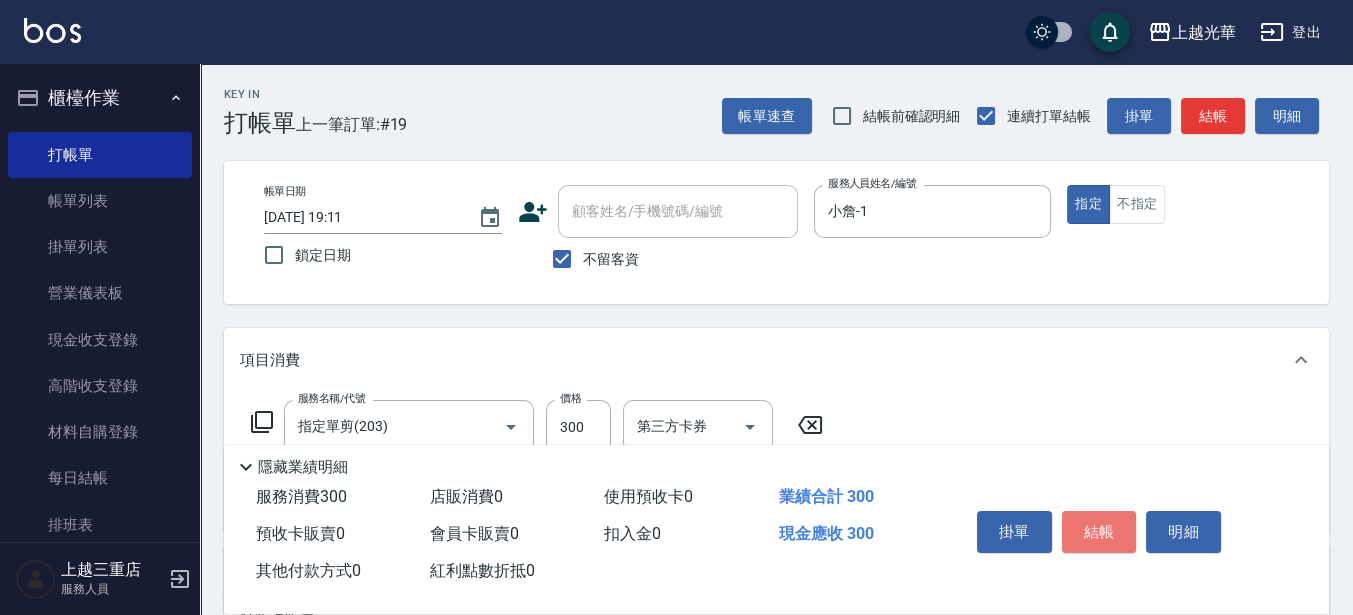 type 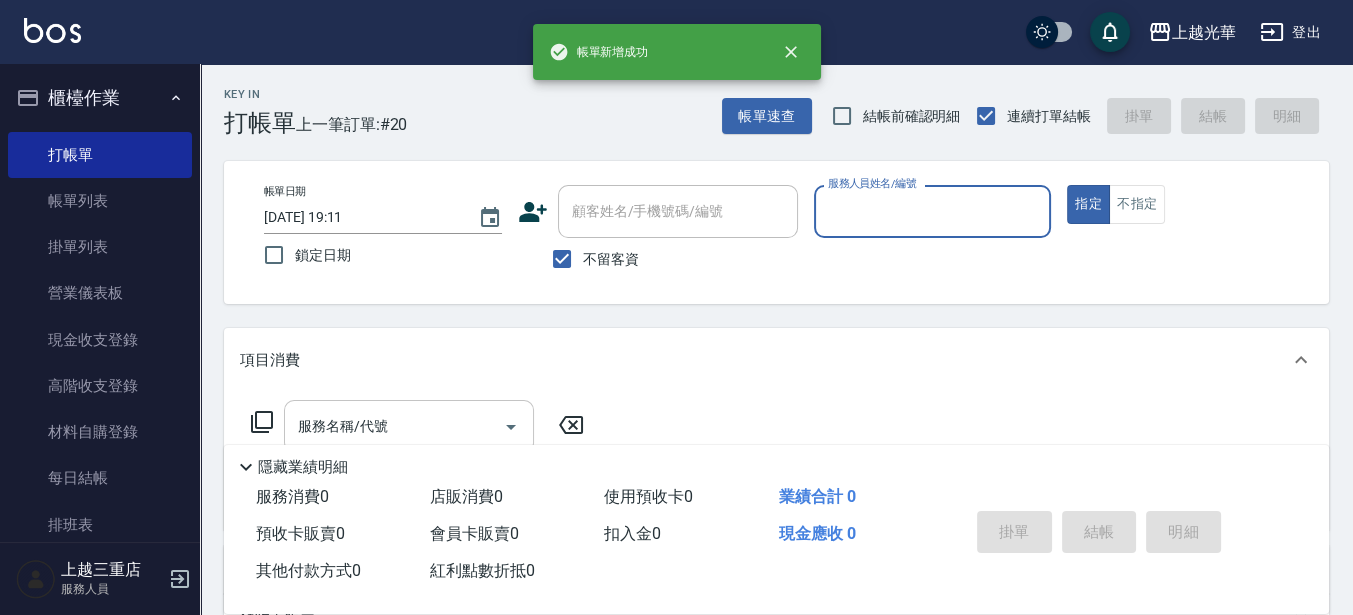 click on "服務名稱/代號 服務名稱/代號" at bounding box center [409, 426] 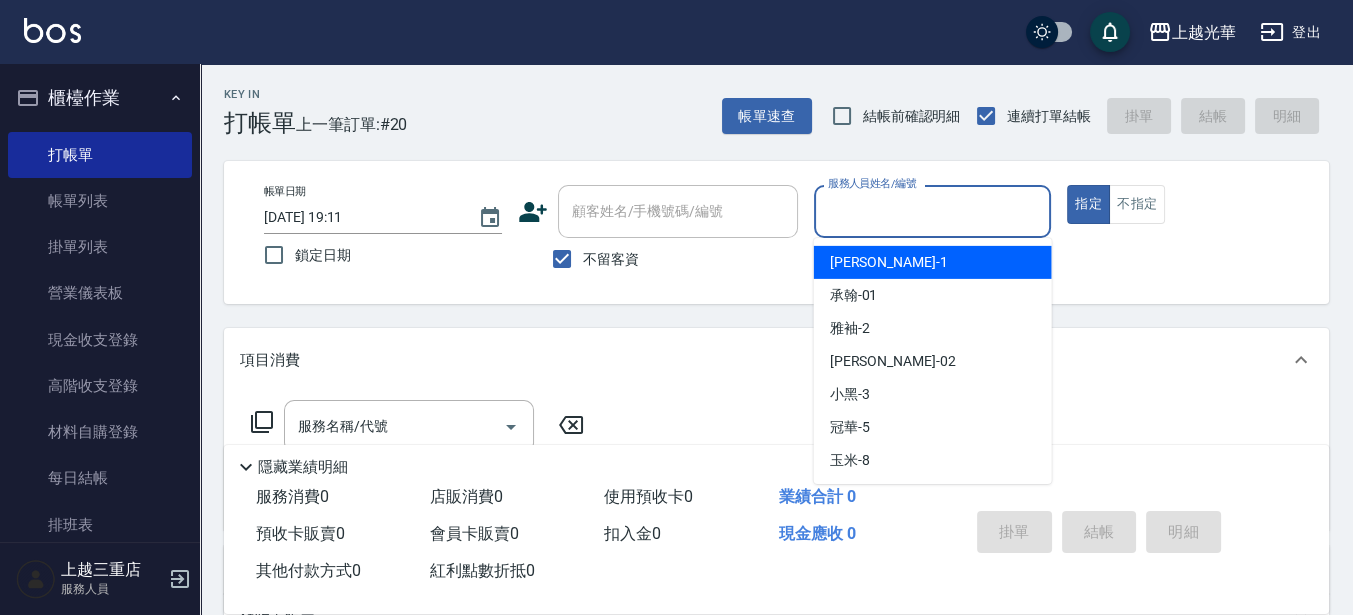 click on "服務人員姓名/編號" at bounding box center [933, 211] 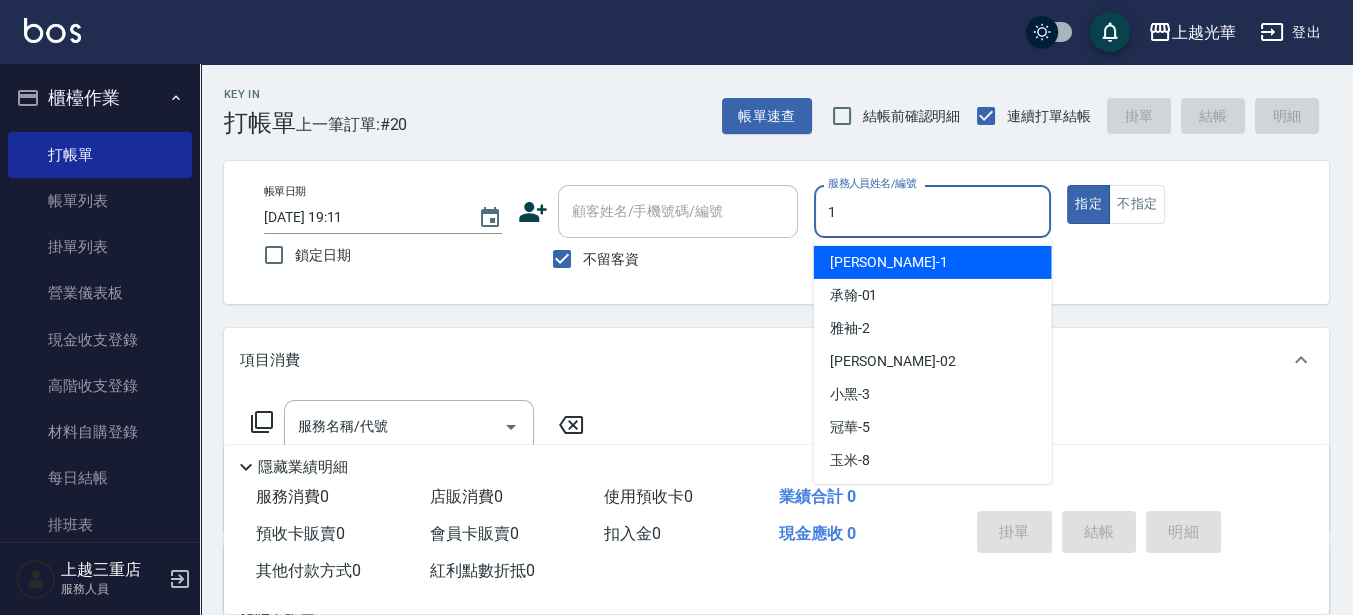 type on "小詹-1" 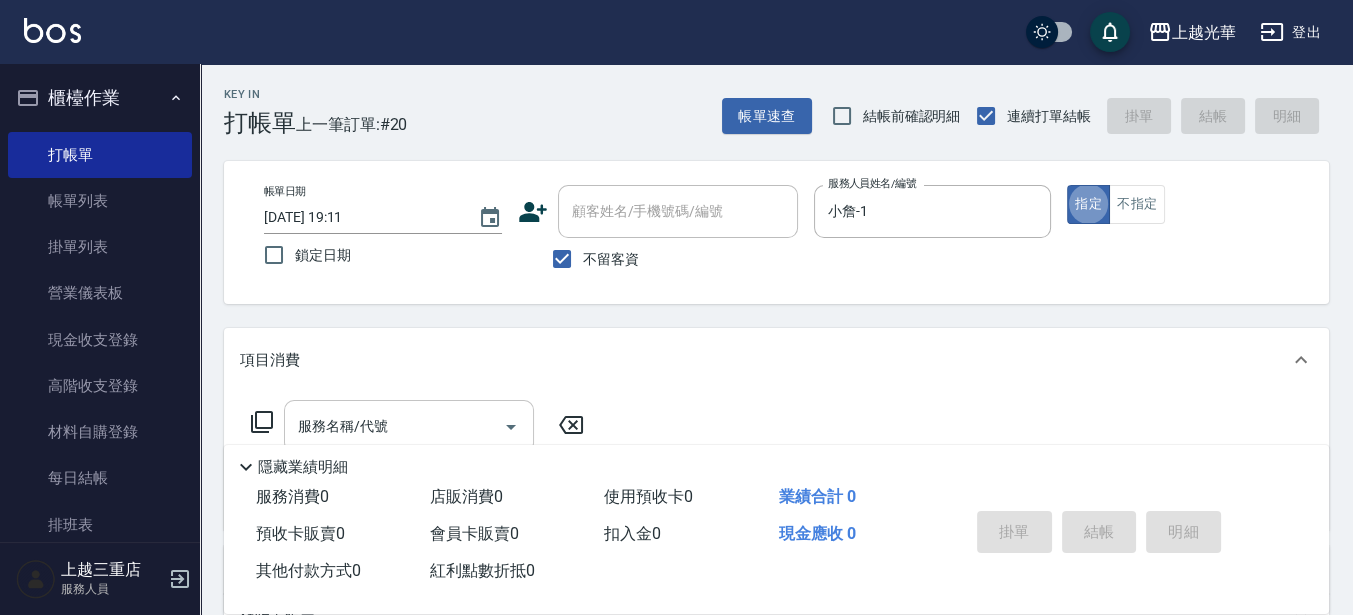click on "服務名稱/代號" at bounding box center [394, 426] 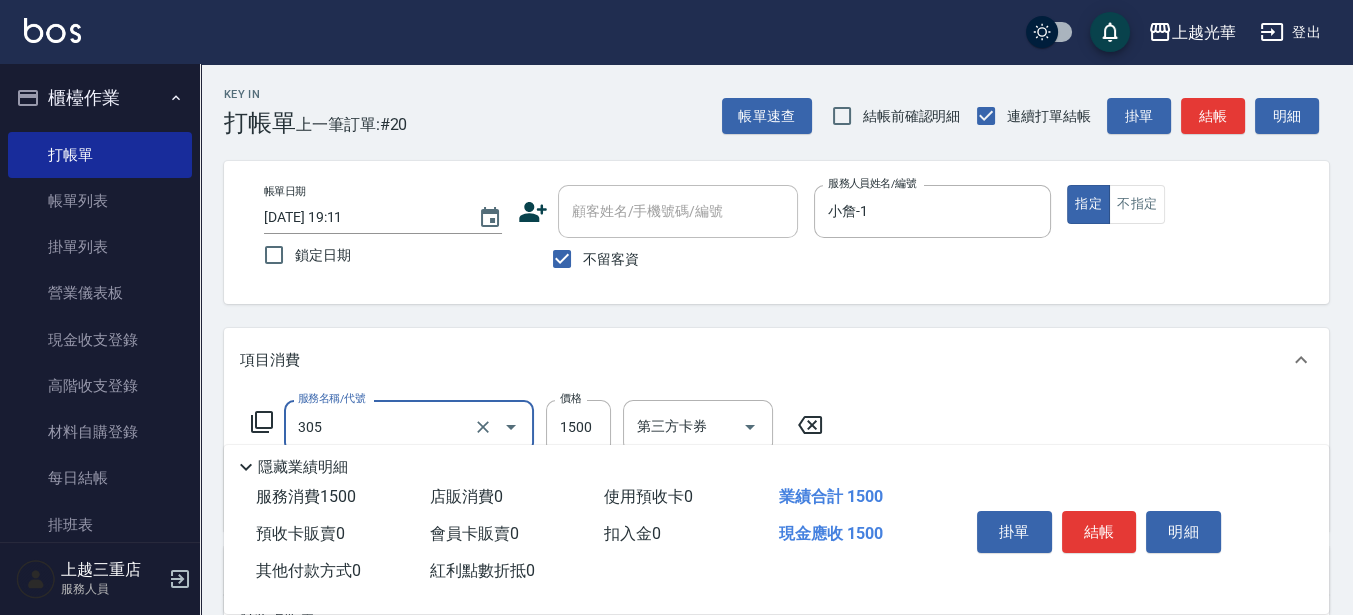 type on "設計燙髮1500(305)" 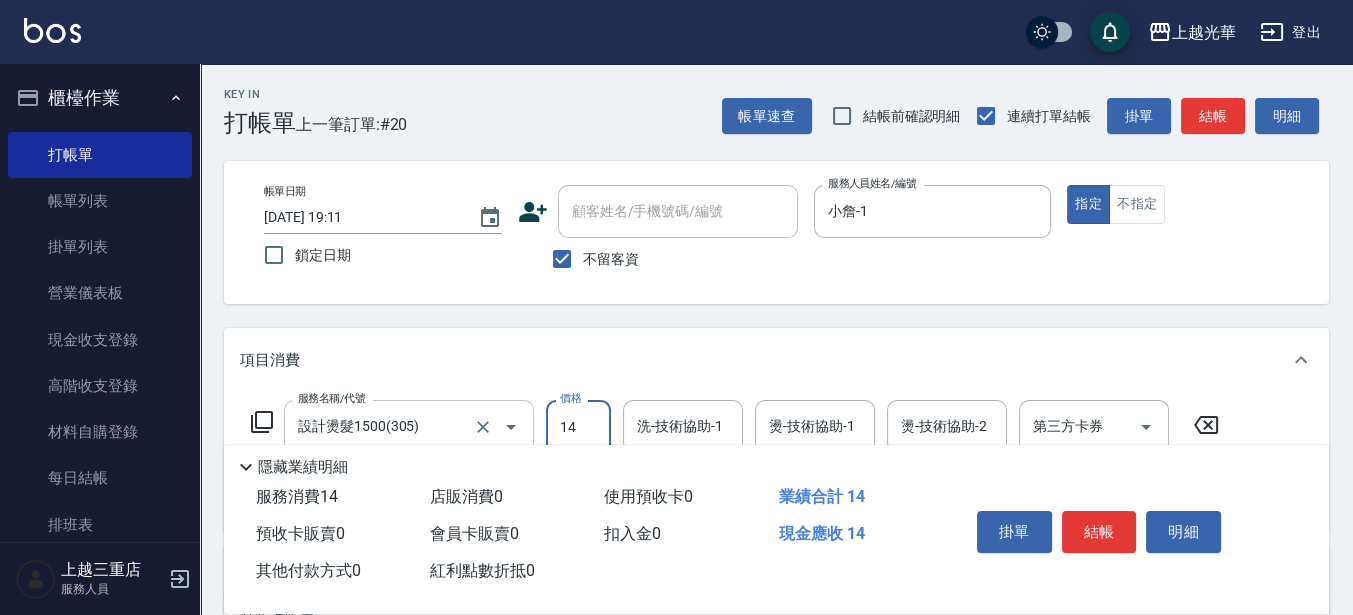 drag, startPoint x: 581, startPoint y: 432, endPoint x: 519, endPoint y: 433, distance: 62.008064 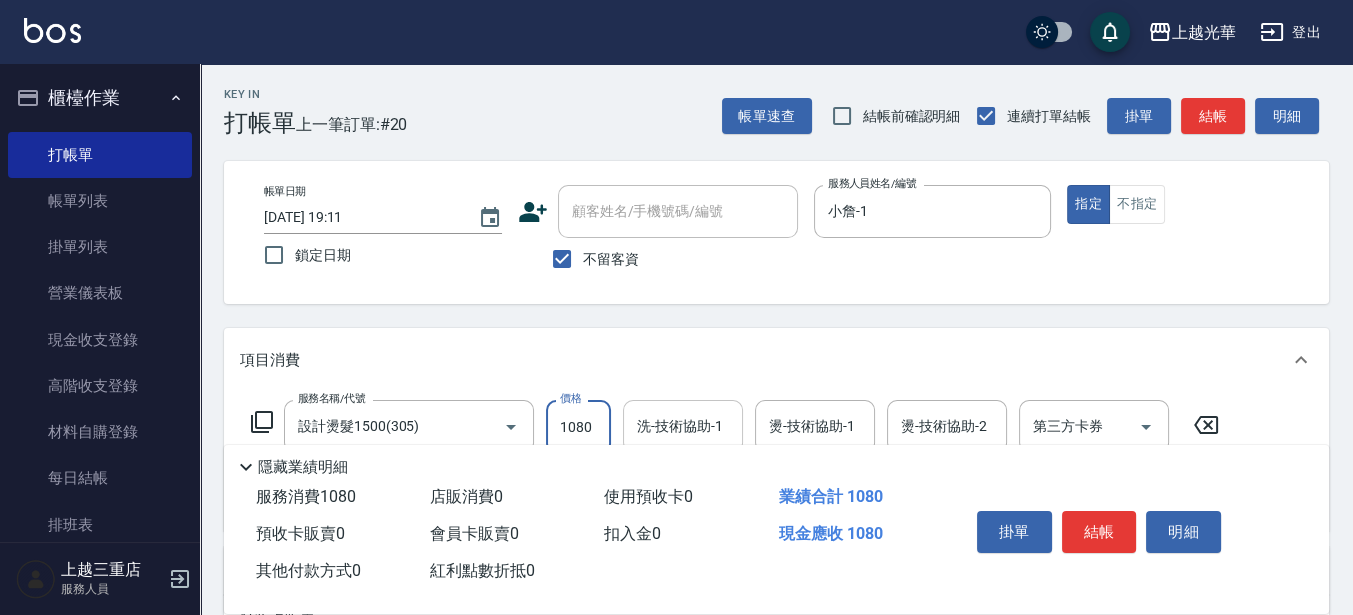 type on "1080" 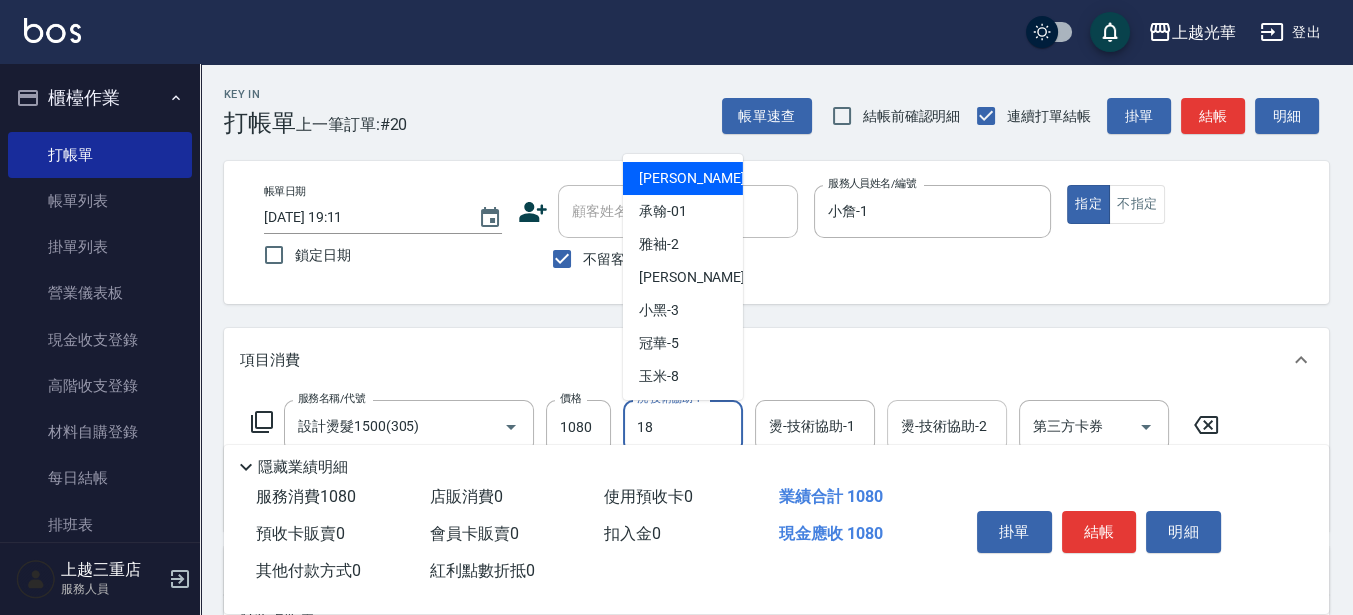 type on "[PERSON_NAME]-18" 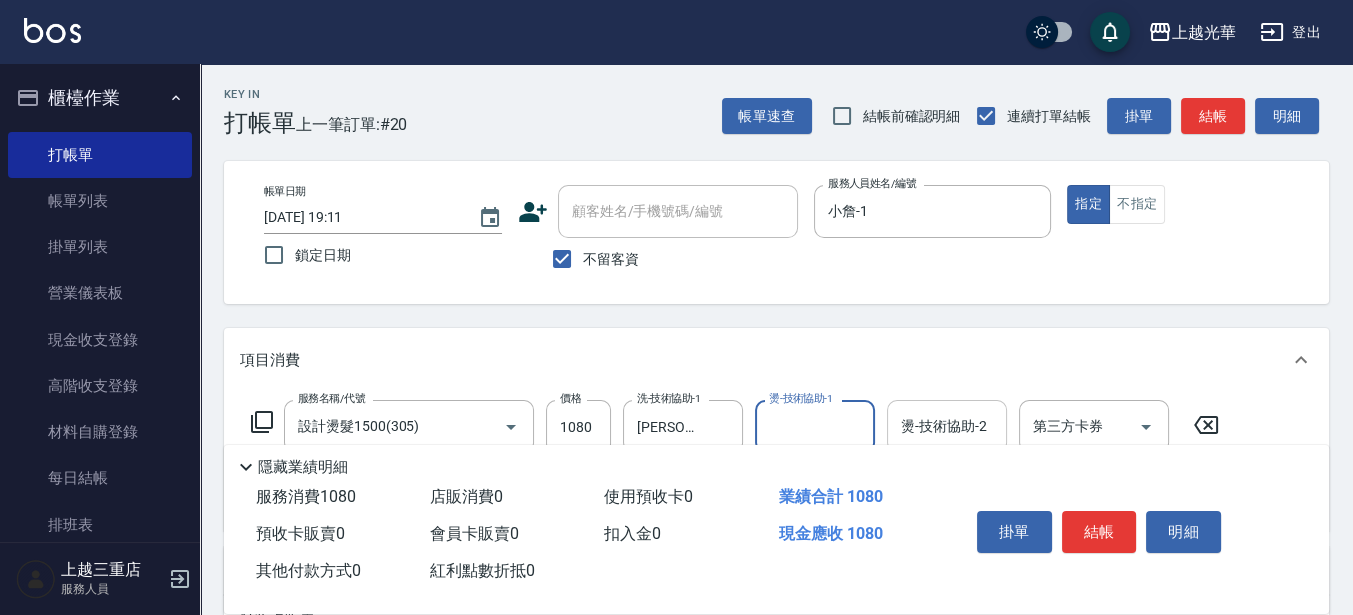 click on "燙-技術協助-2" at bounding box center [947, 426] 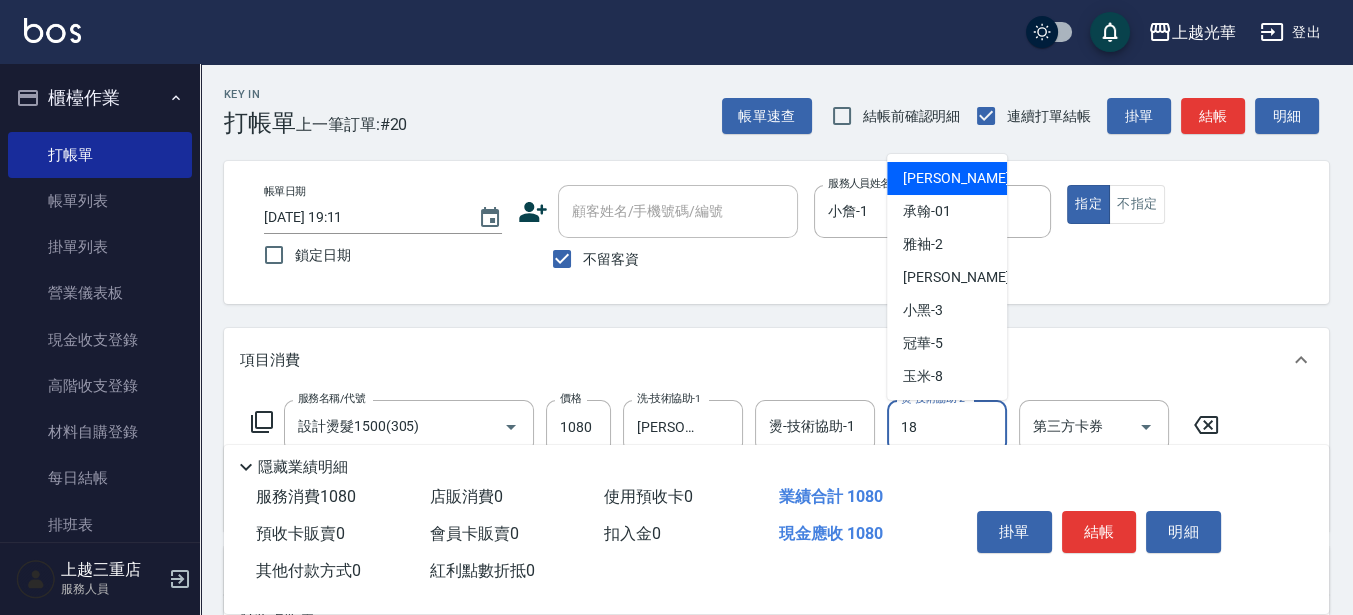 type on "[PERSON_NAME]-18" 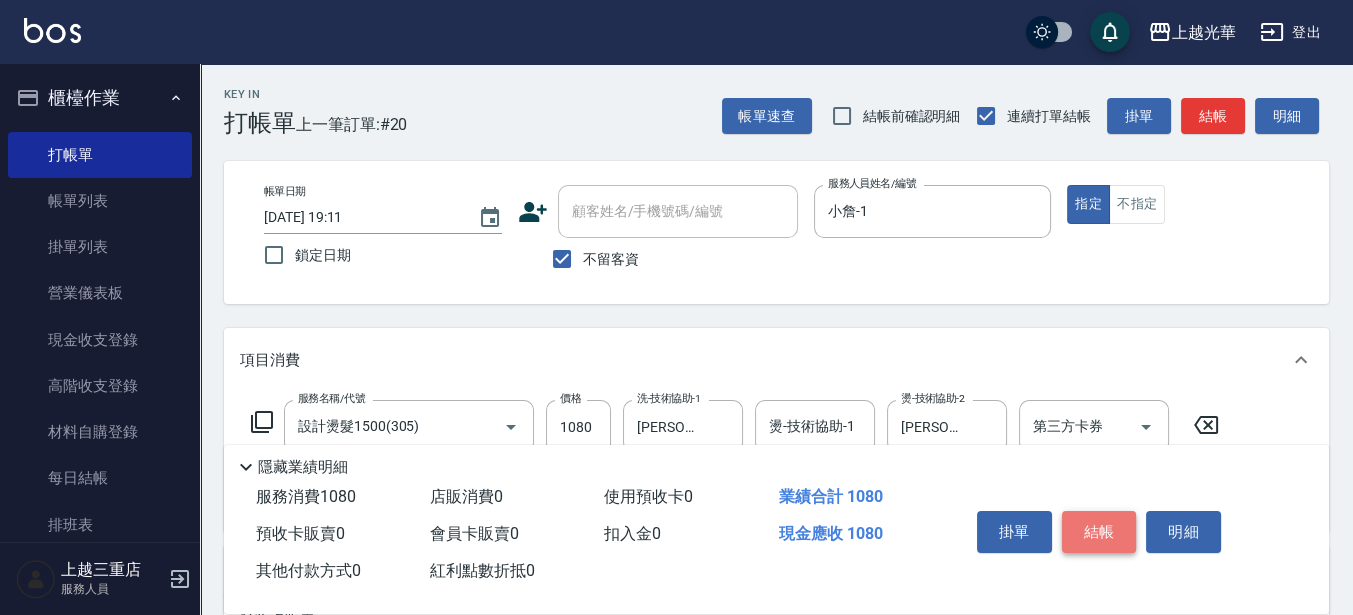 click on "結帳" at bounding box center [1099, 532] 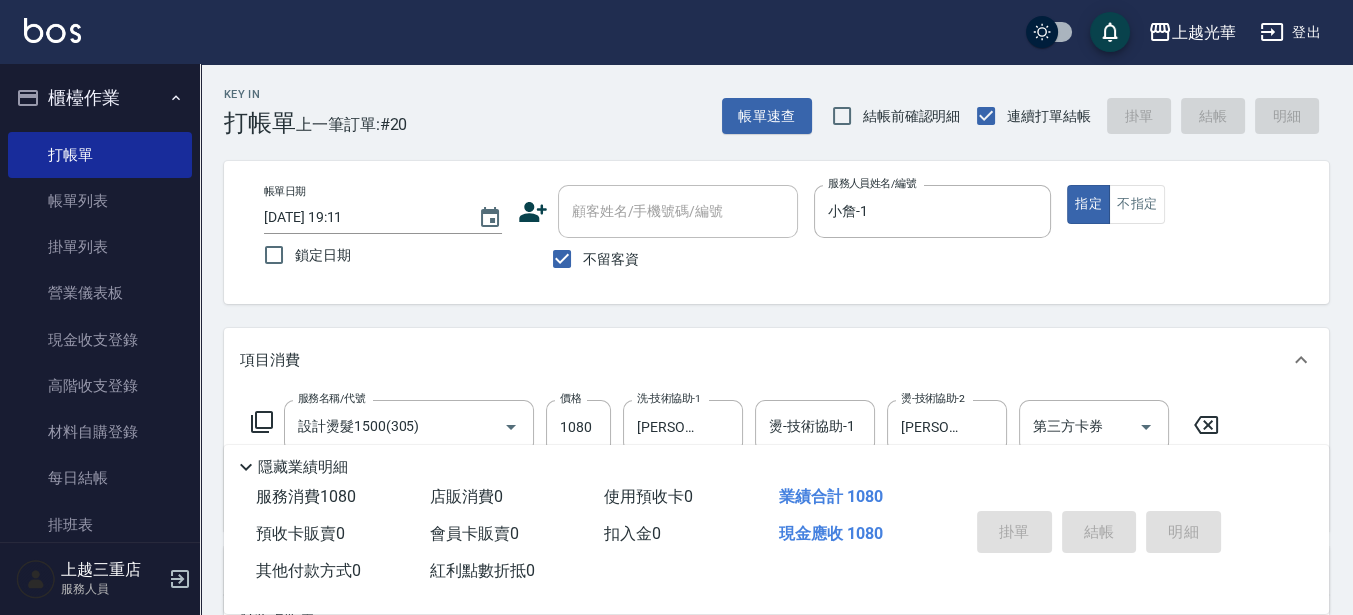 type 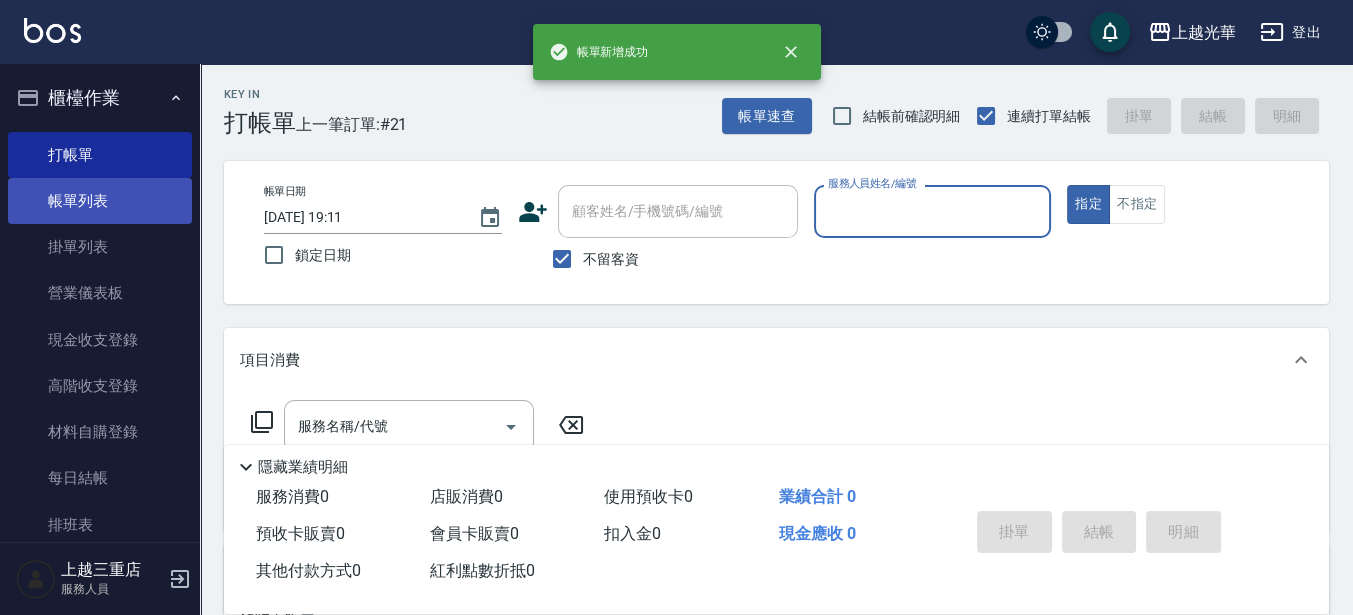 drag, startPoint x: 110, startPoint y: 211, endPoint x: 133, endPoint y: 217, distance: 23.769728 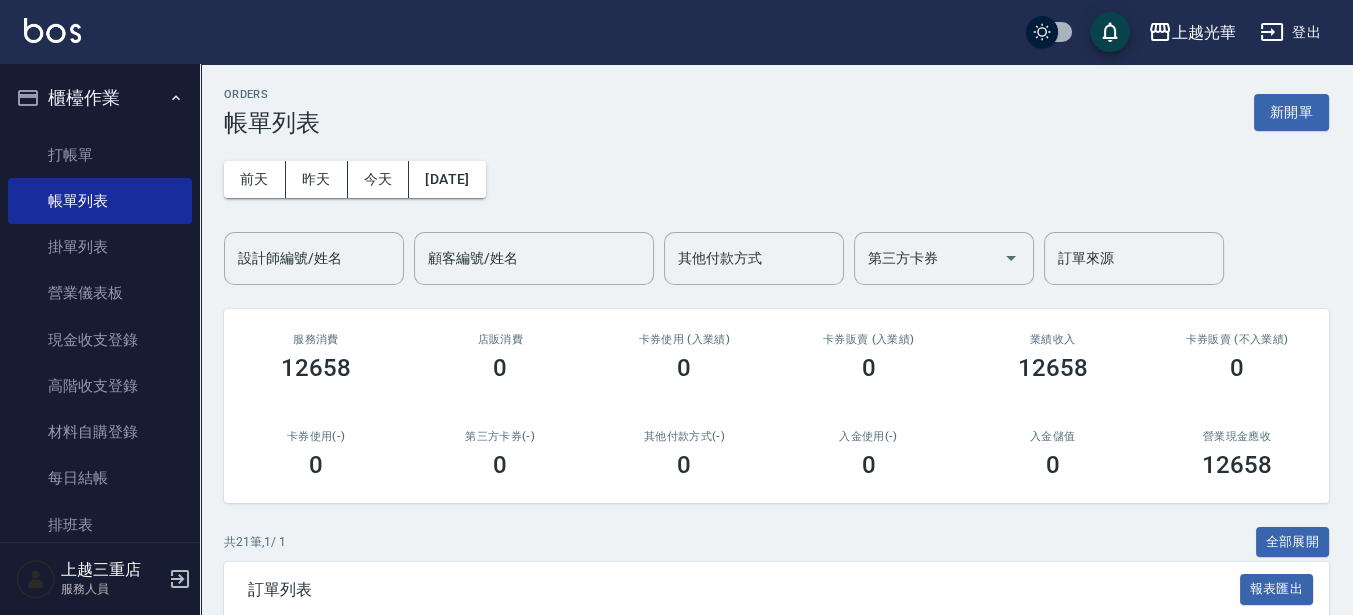 click on "設計師編號/姓名" at bounding box center [314, 258] 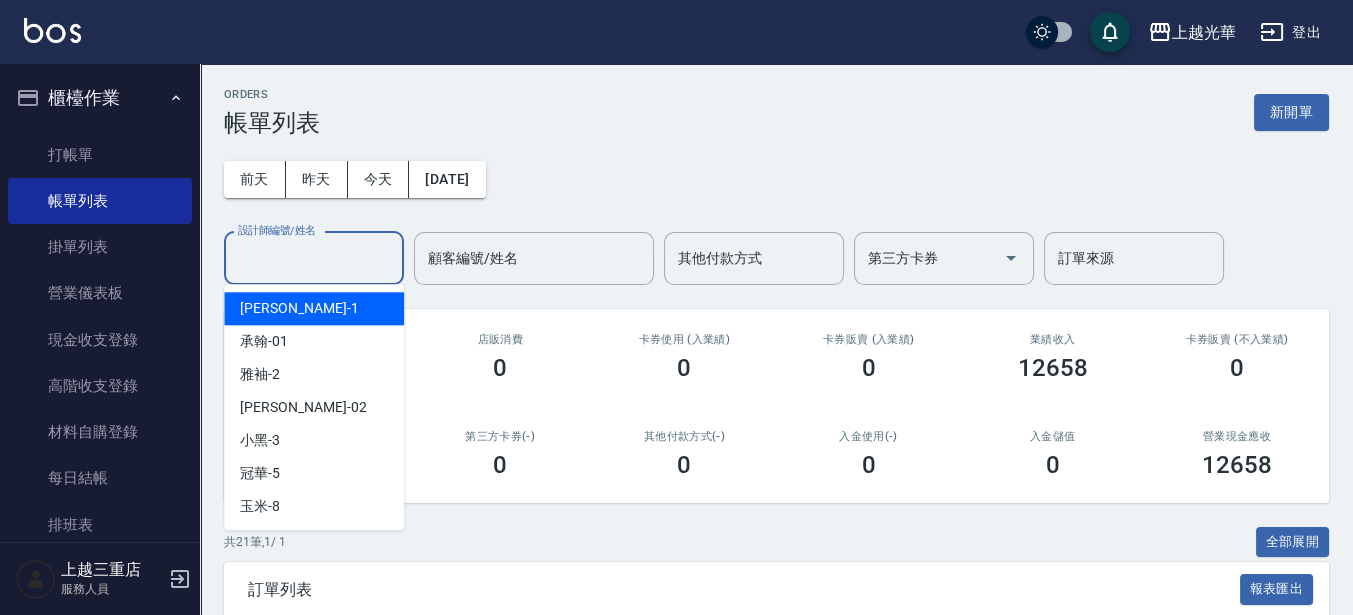 click on "小[PERSON_NAME] -1" at bounding box center [299, 308] 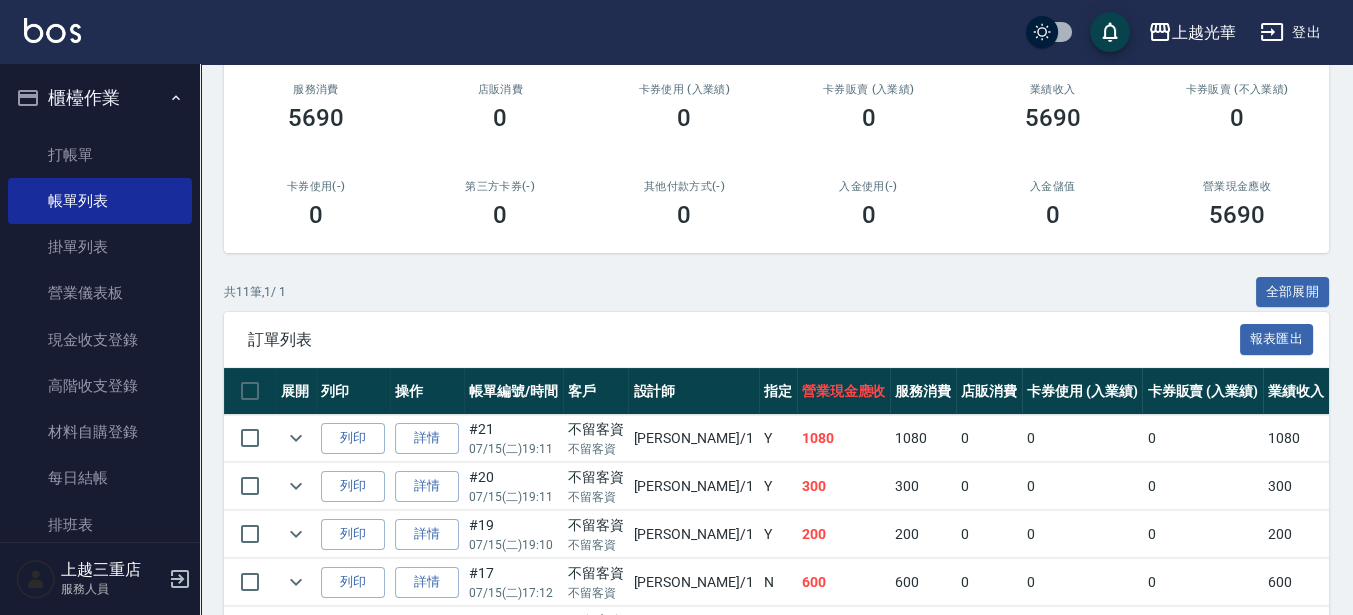 scroll, scrollTop: 375, scrollLeft: 0, axis: vertical 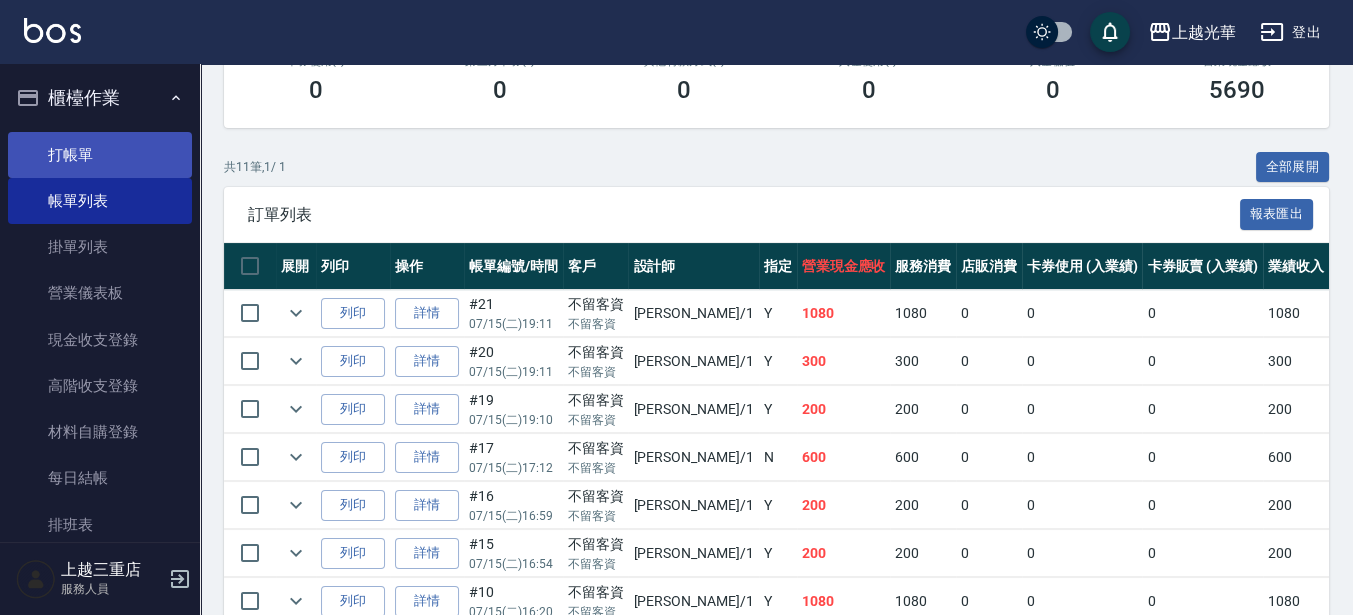 click on "打帳單" at bounding box center [100, 155] 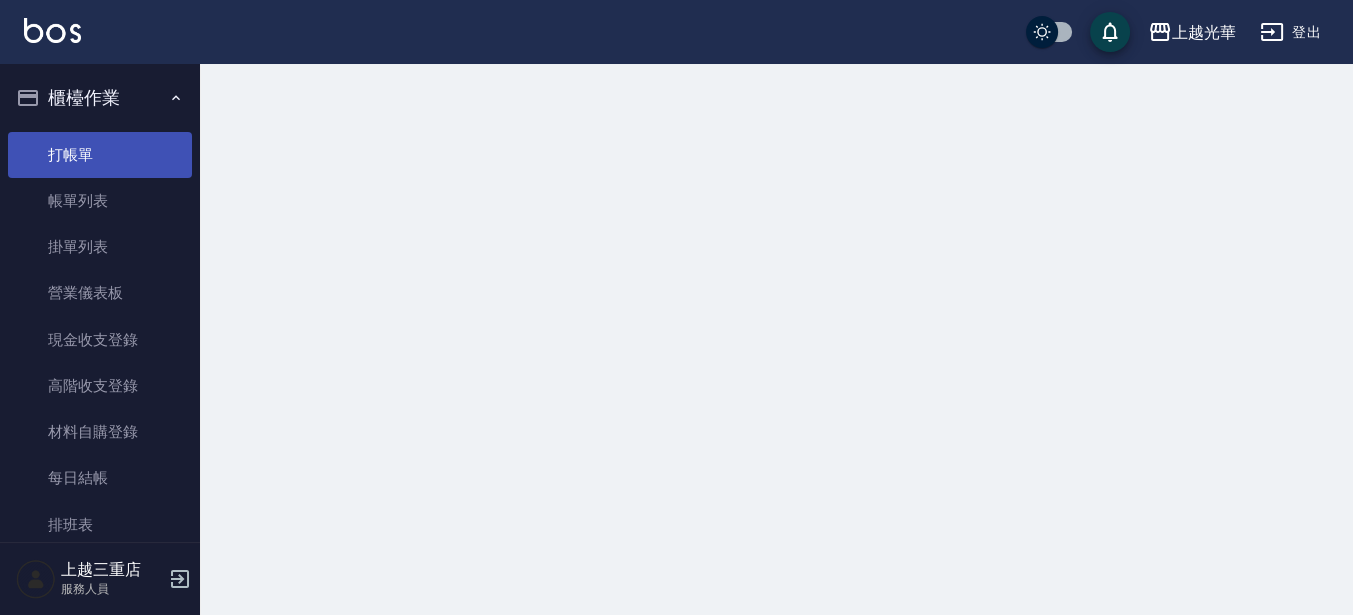 scroll, scrollTop: 0, scrollLeft: 0, axis: both 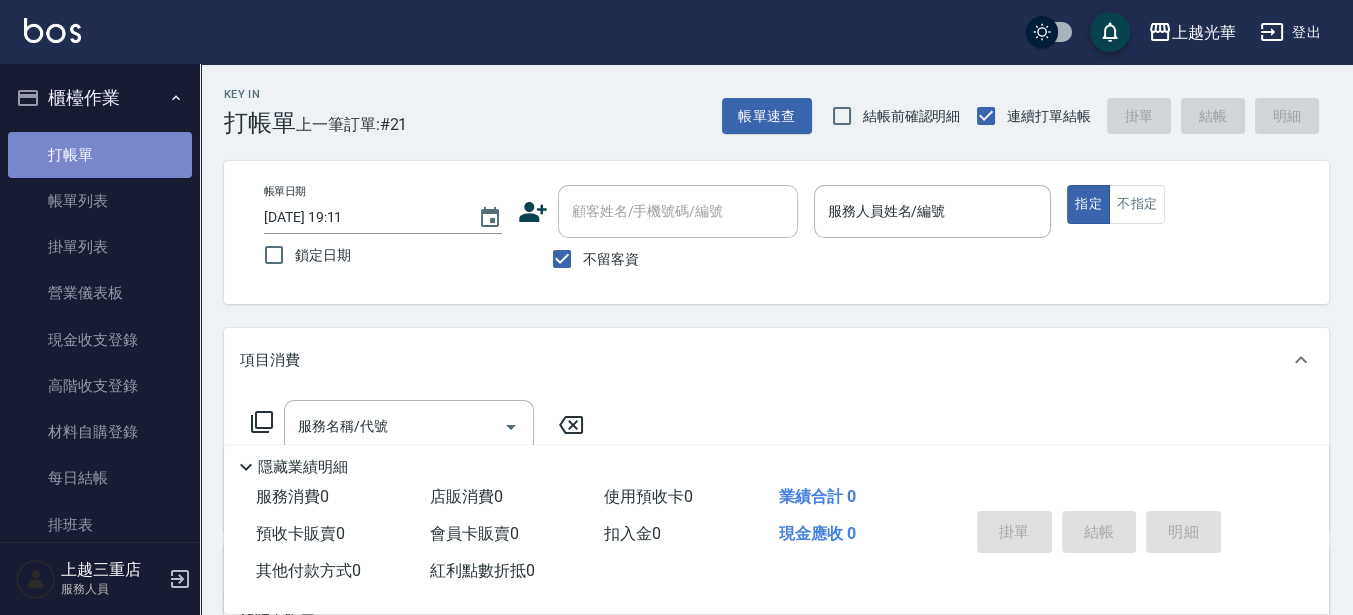 click on "打帳單" at bounding box center [100, 155] 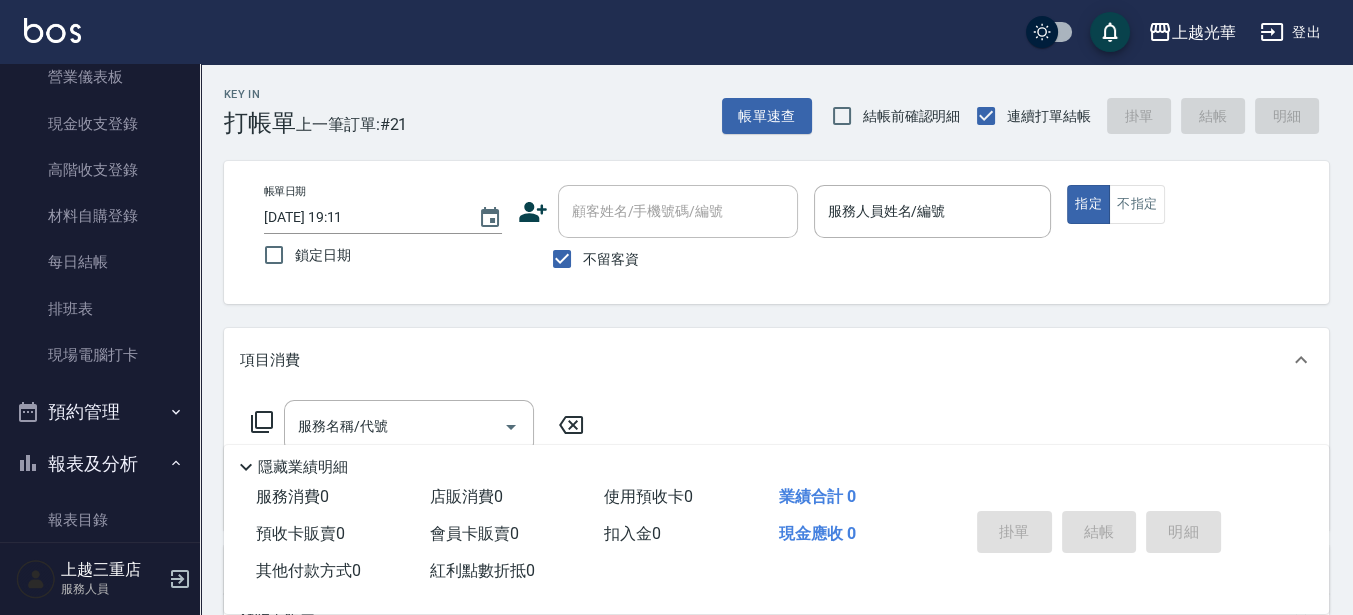 scroll, scrollTop: 250, scrollLeft: 0, axis: vertical 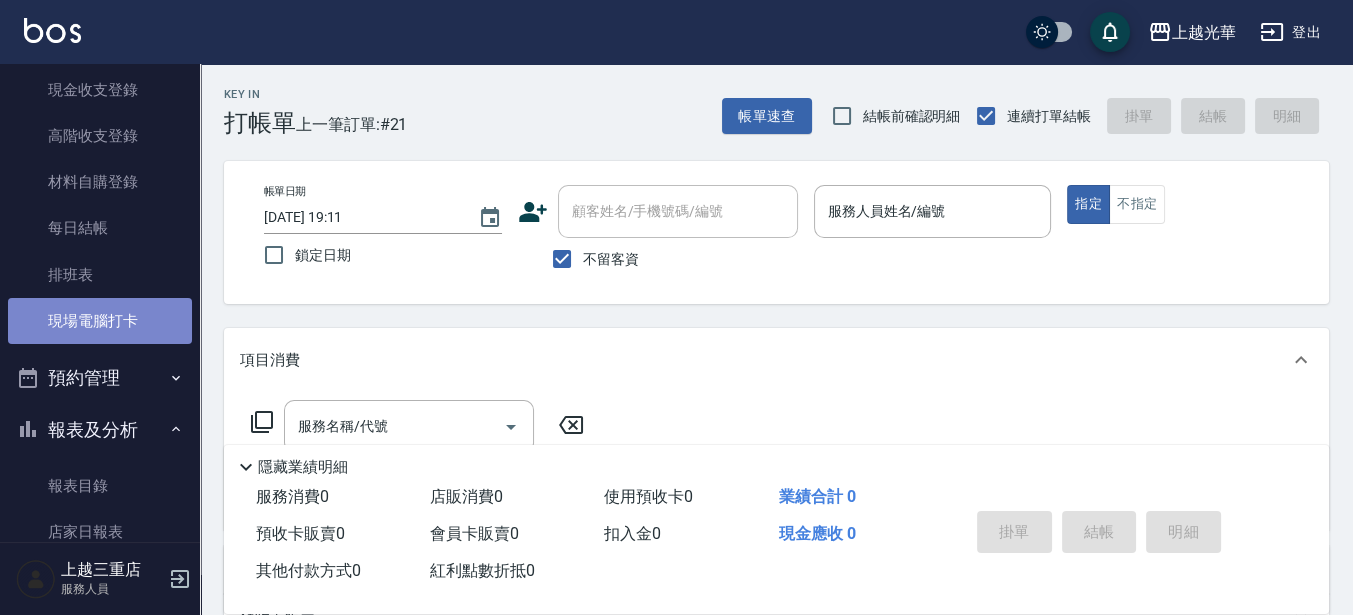 click on "現場電腦打卡" at bounding box center (100, 321) 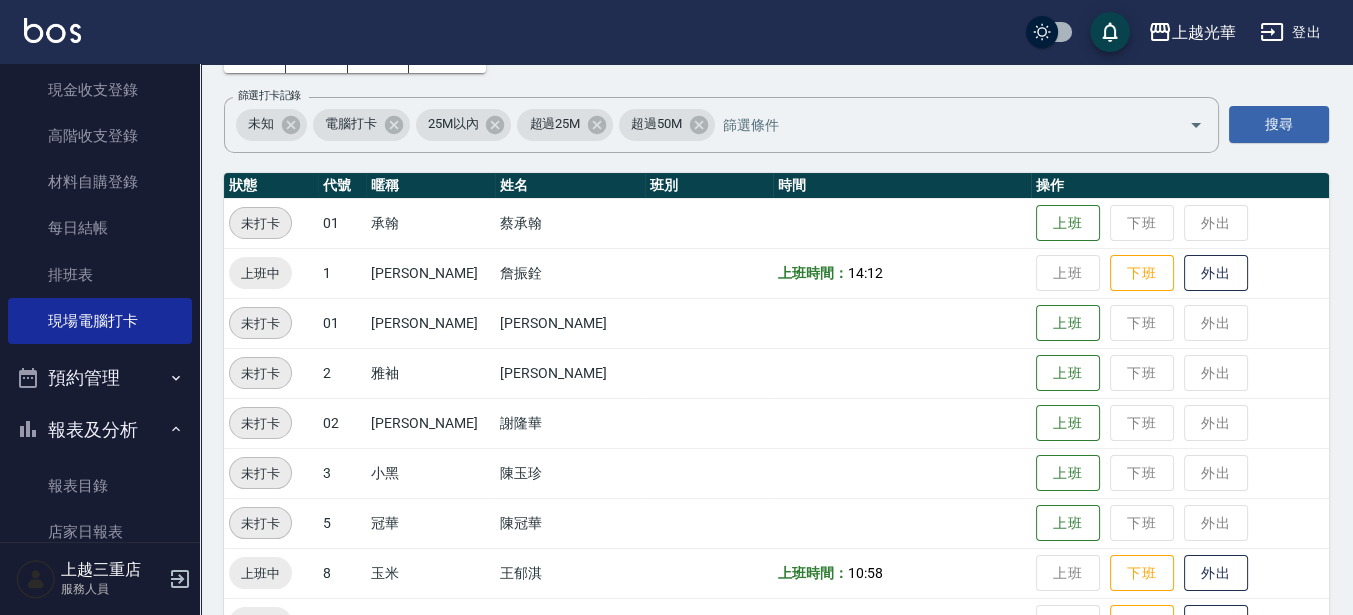 scroll, scrollTop: 250, scrollLeft: 0, axis: vertical 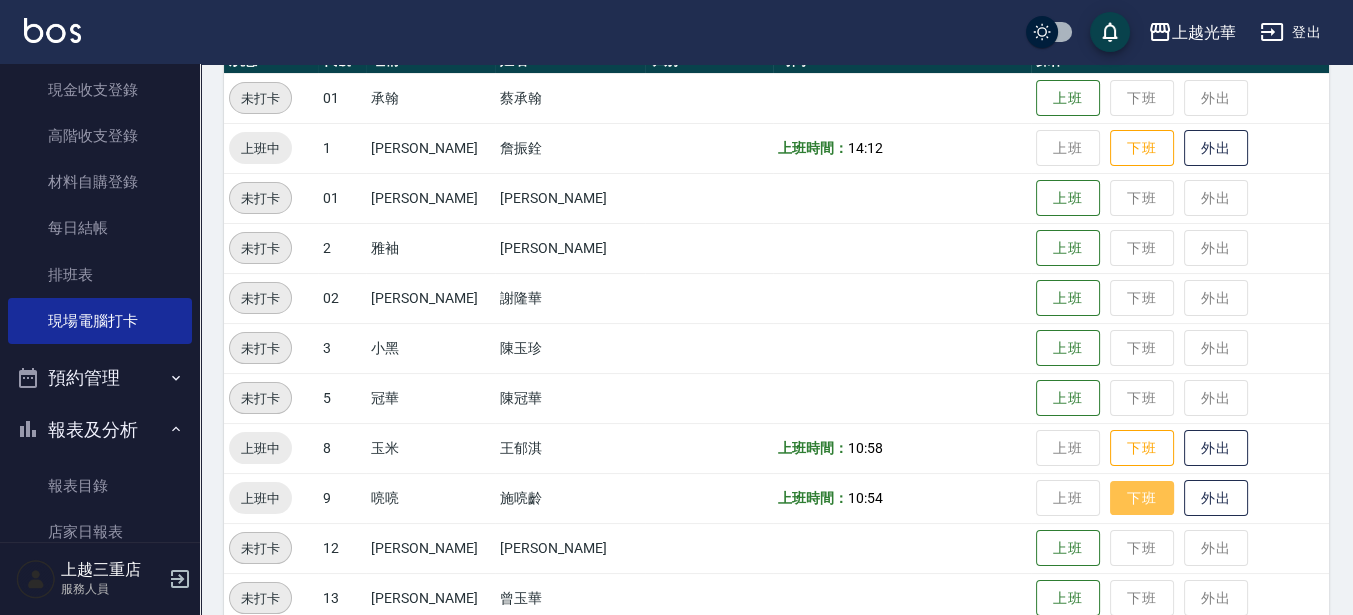 click on "下班" at bounding box center [1142, 498] 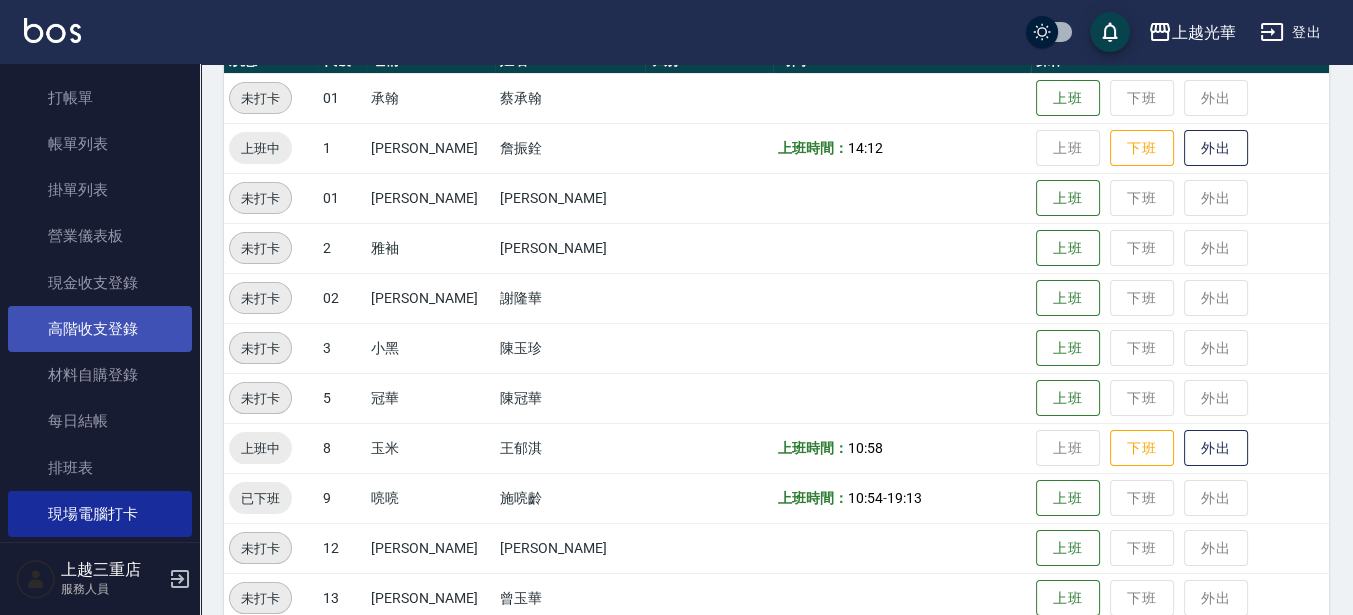 scroll, scrollTop: 0, scrollLeft: 0, axis: both 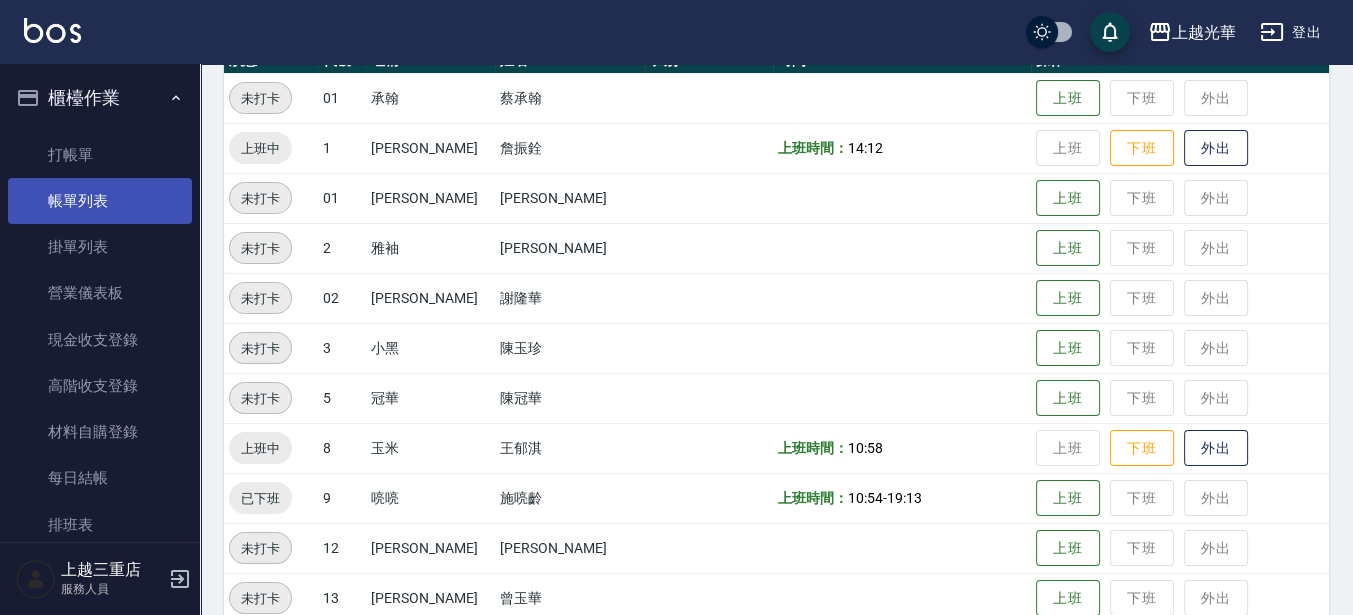 click on "帳單列表" at bounding box center (100, 201) 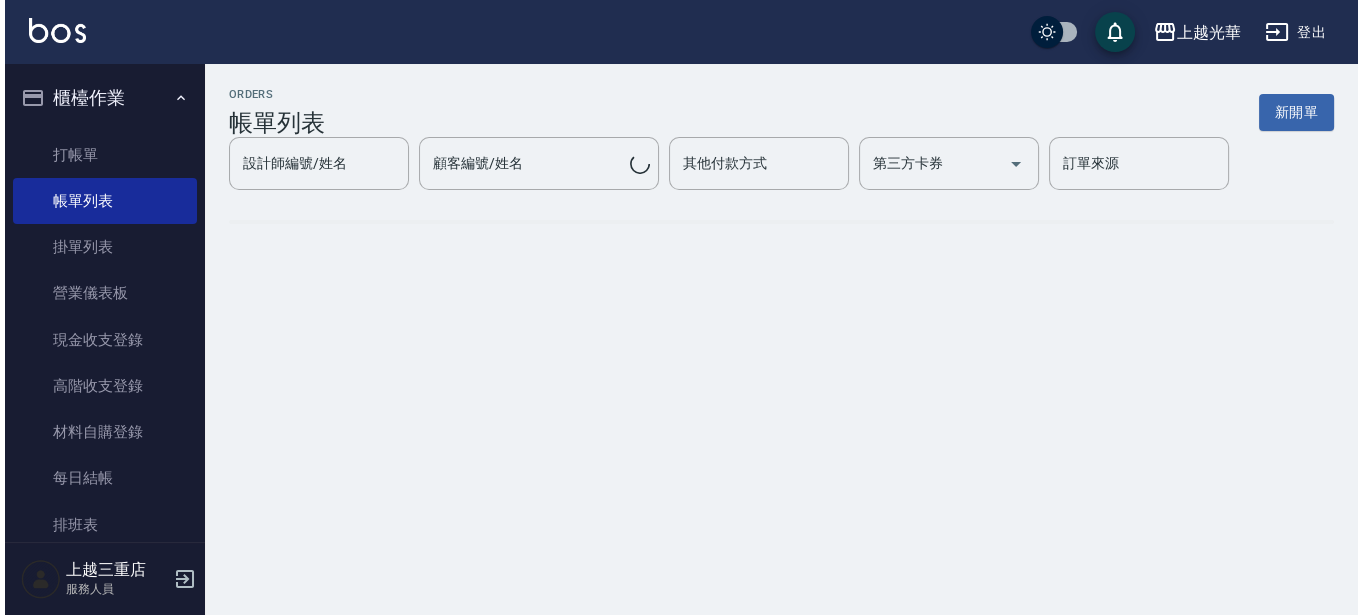 scroll, scrollTop: 0, scrollLeft: 0, axis: both 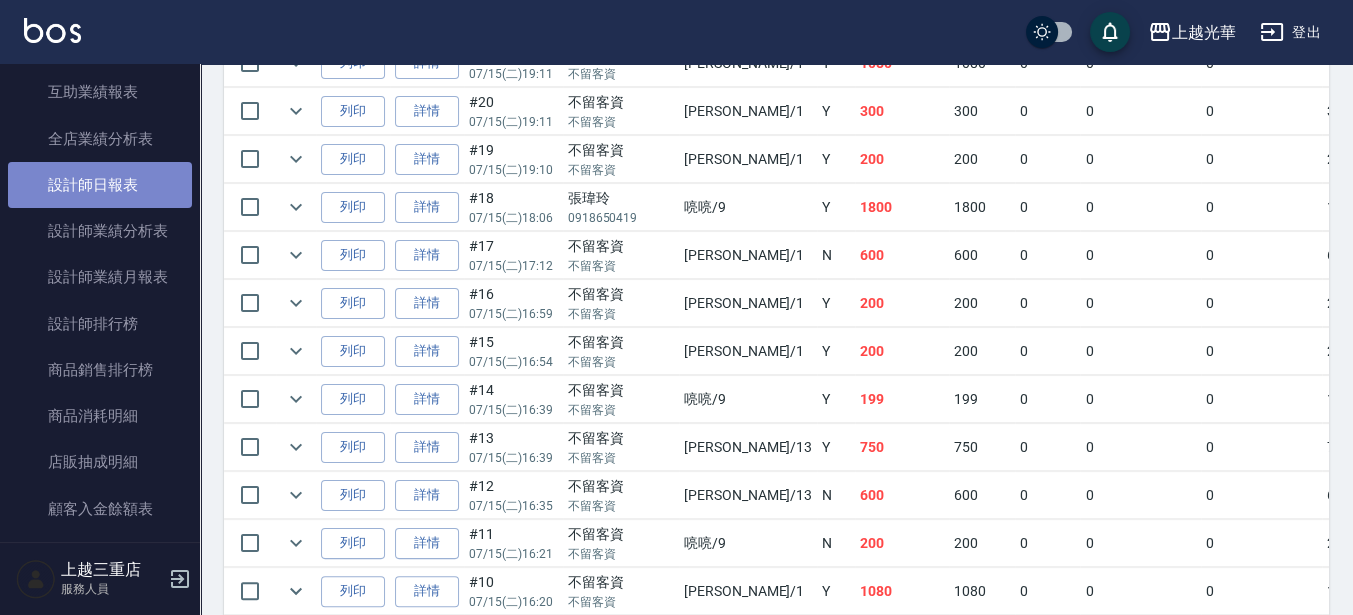 click on "設計師日報表" at bounding box center [100, 185] 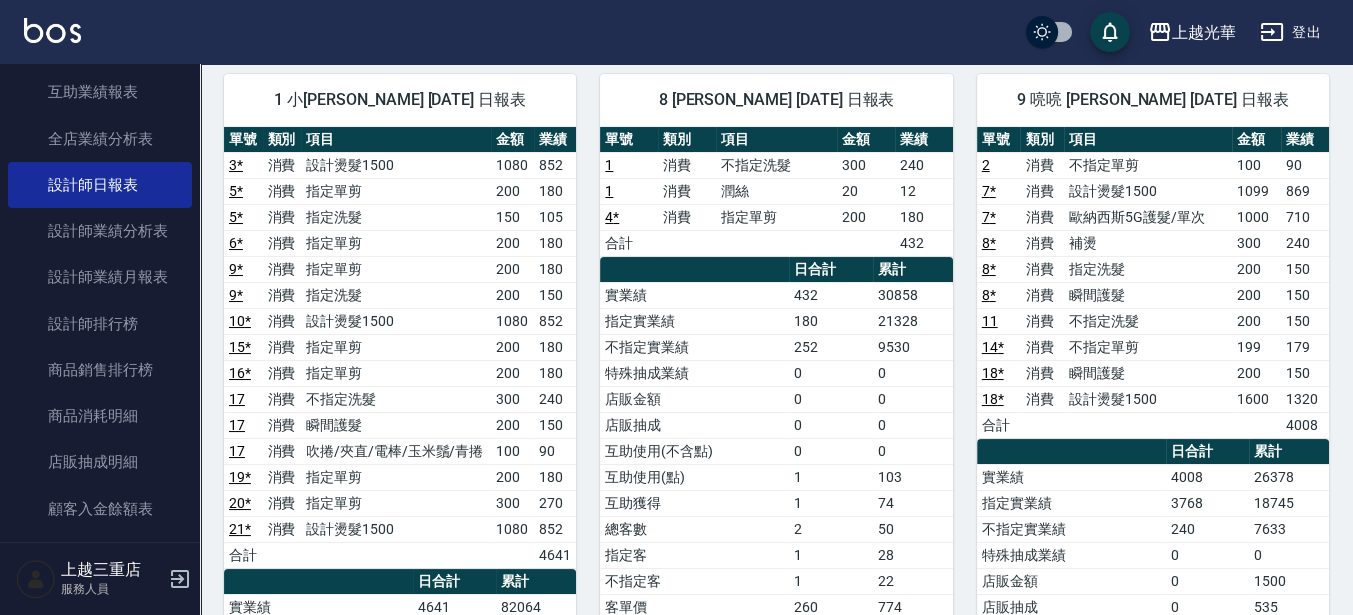 scroll, scrollTop: 375, scrollLeft: 0, axis: vertical 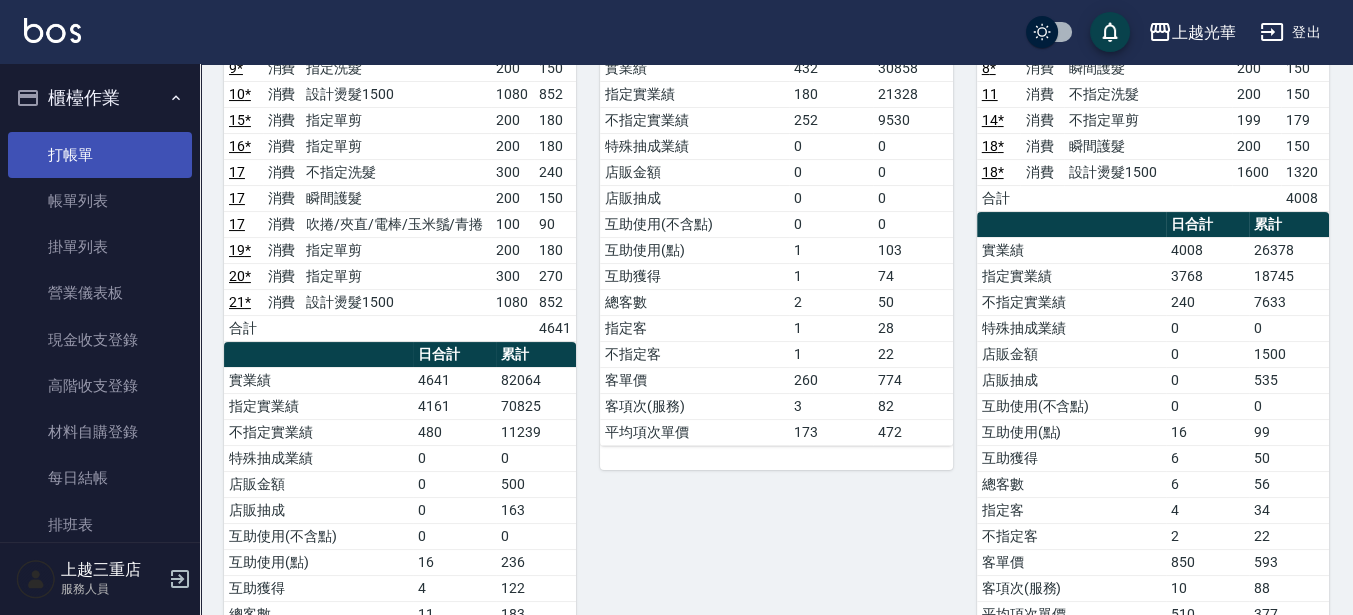 click on "打帳單" at bounding box center (100, 155) 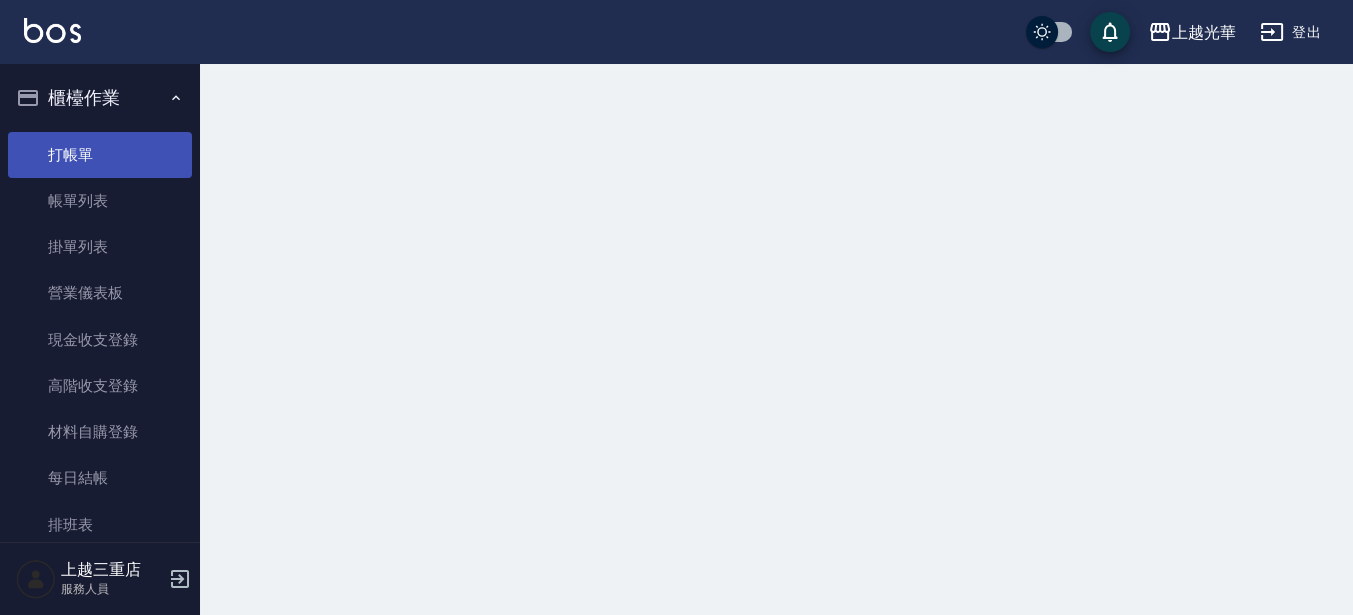 scroll, scrollTop: 0, scrollLeft: 0, axis: both 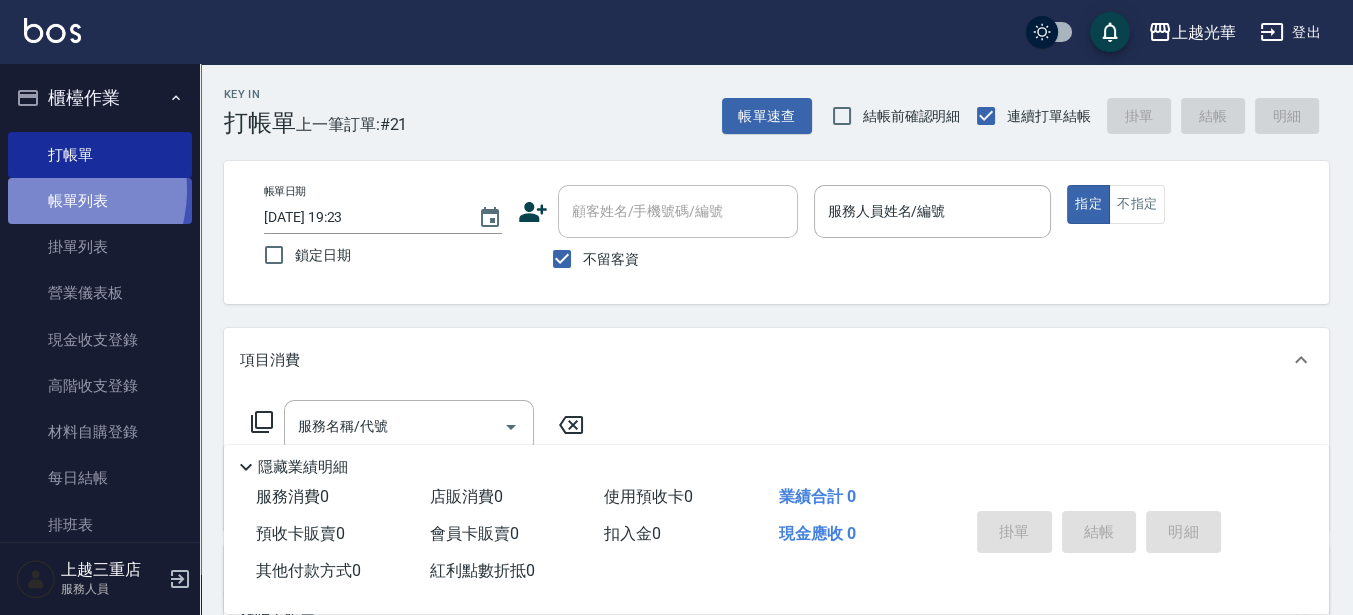 click on "帳單列表" at bounding box center (100, 201) 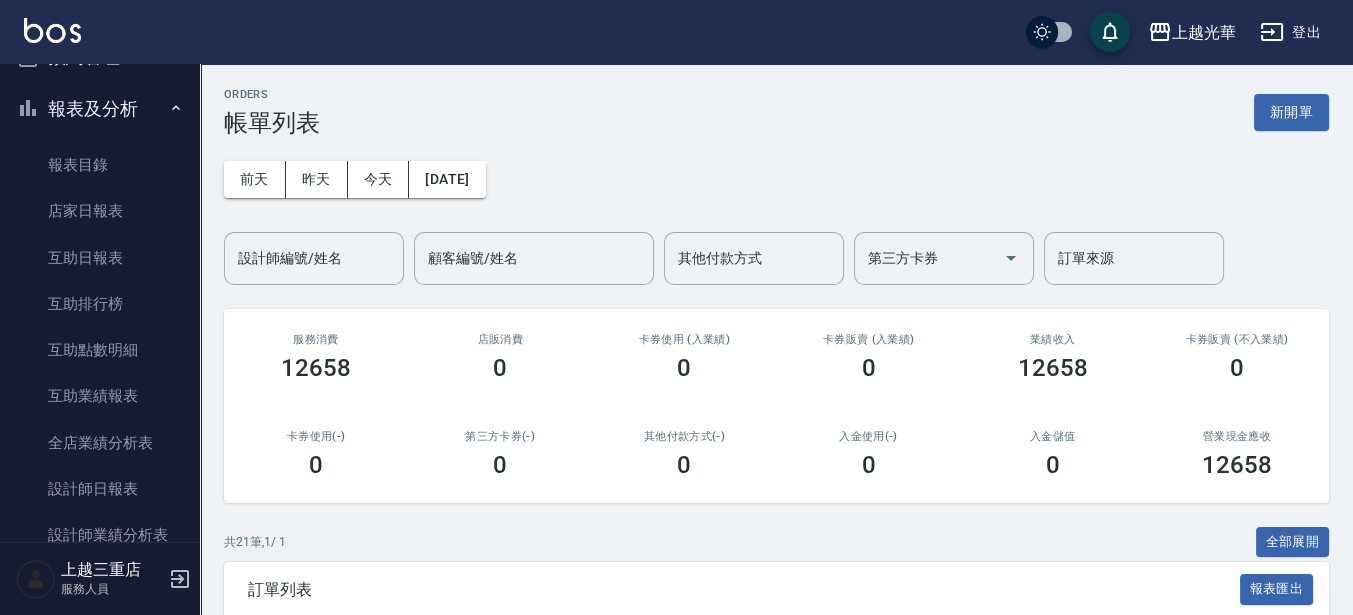 scroll, scrollTop: 875, scrollLeft: 0, axis: vertical 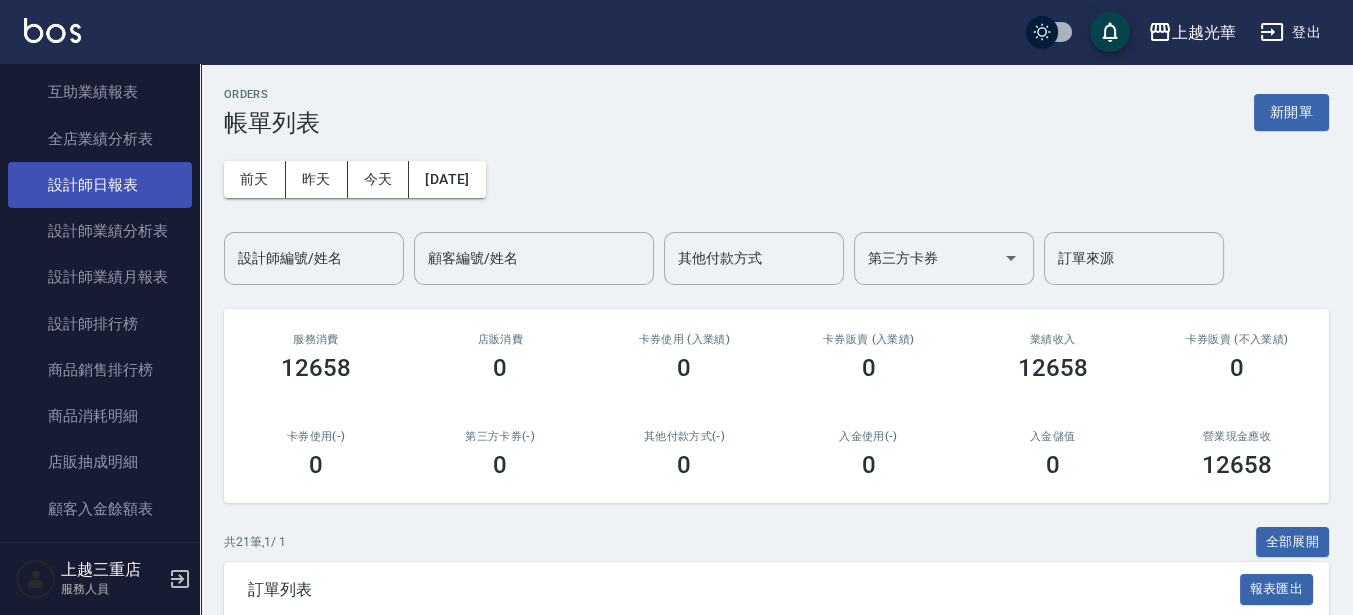 click on "設計師日報表" at bounding box center [100, 185] 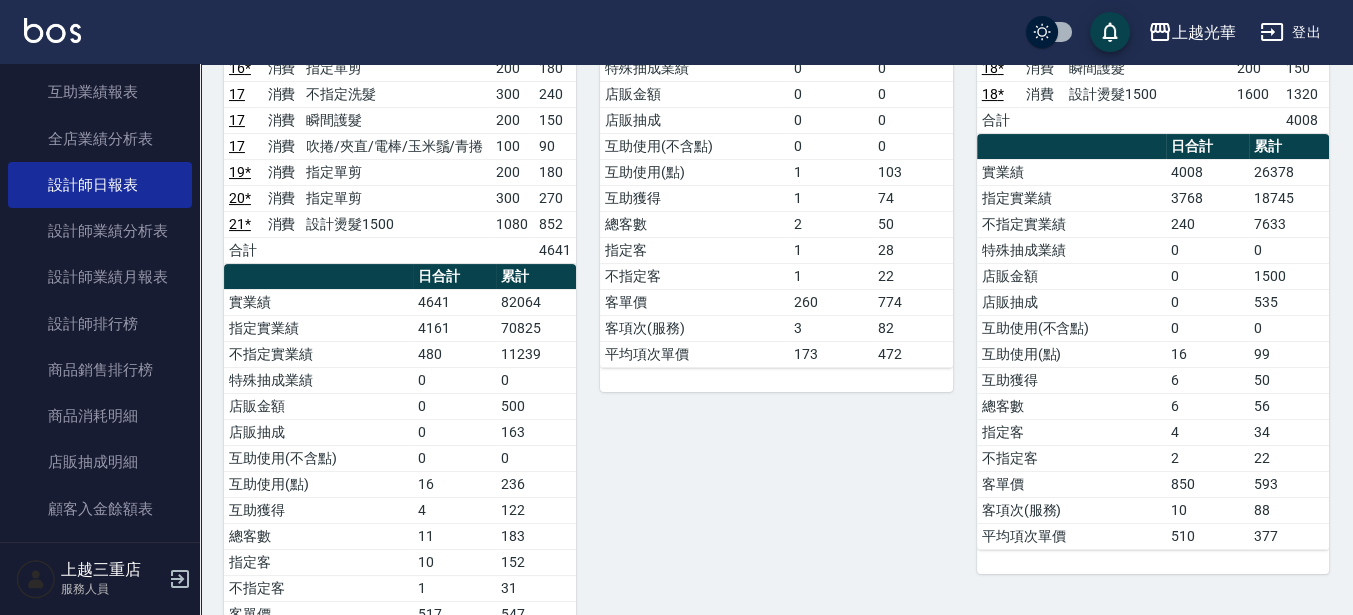 scroll, scrollTop: 625, scrollLeft: 0, axis: vertical 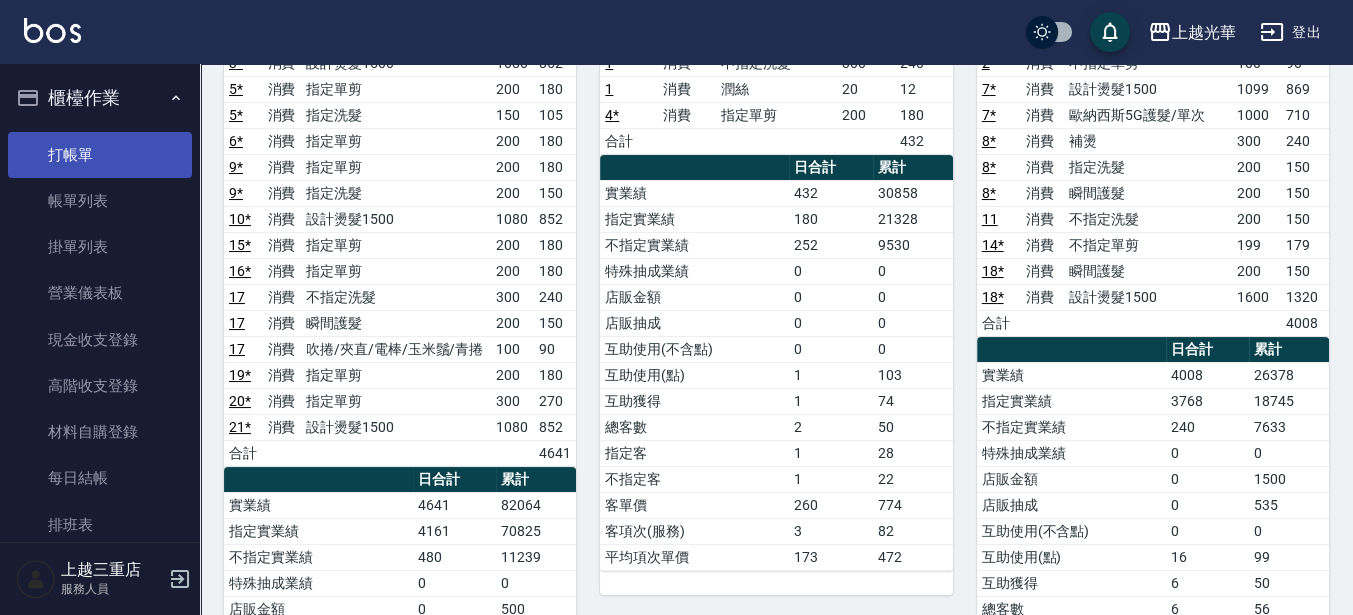 click on "打帳單" at bounding box center (100, 155) 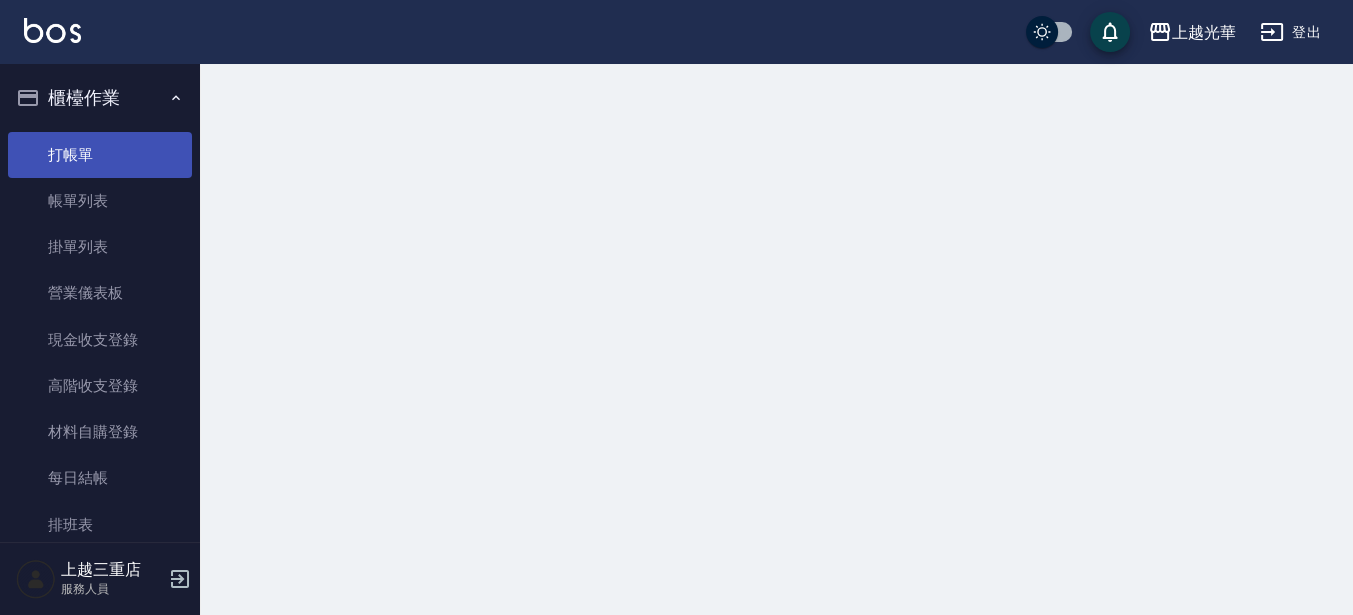 scroll, scrollTop: 0, scrollLeft: 0, axis: both 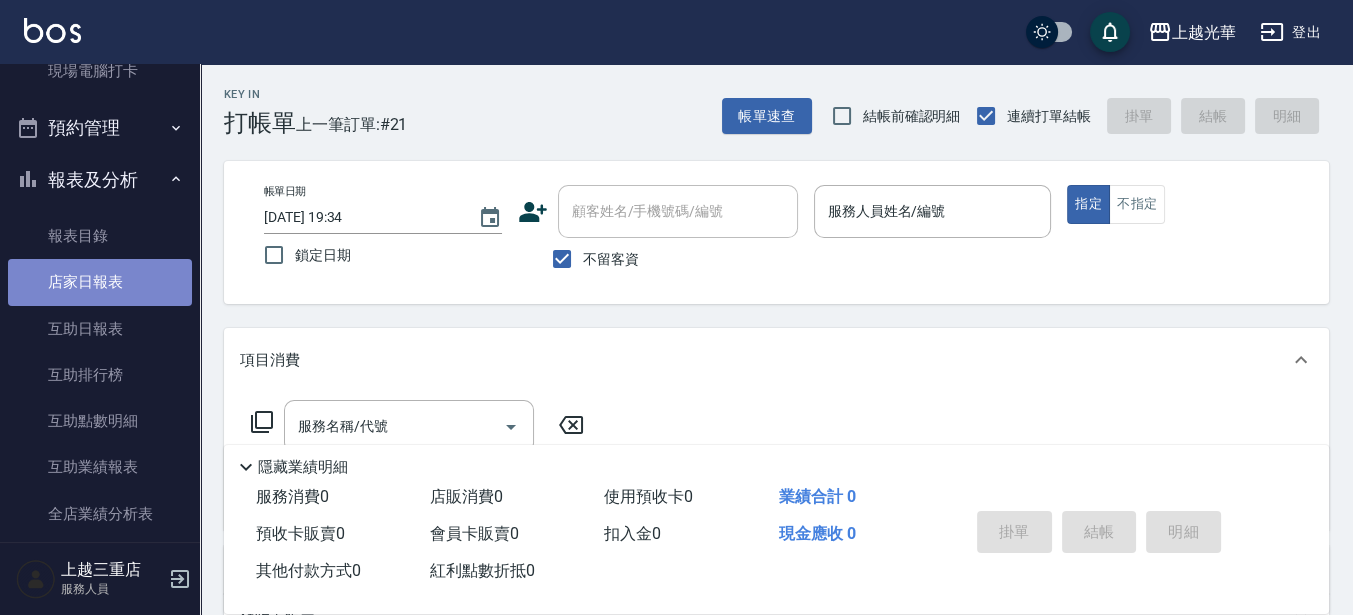 click on "店家日報表" at bounding box center [100, 282] 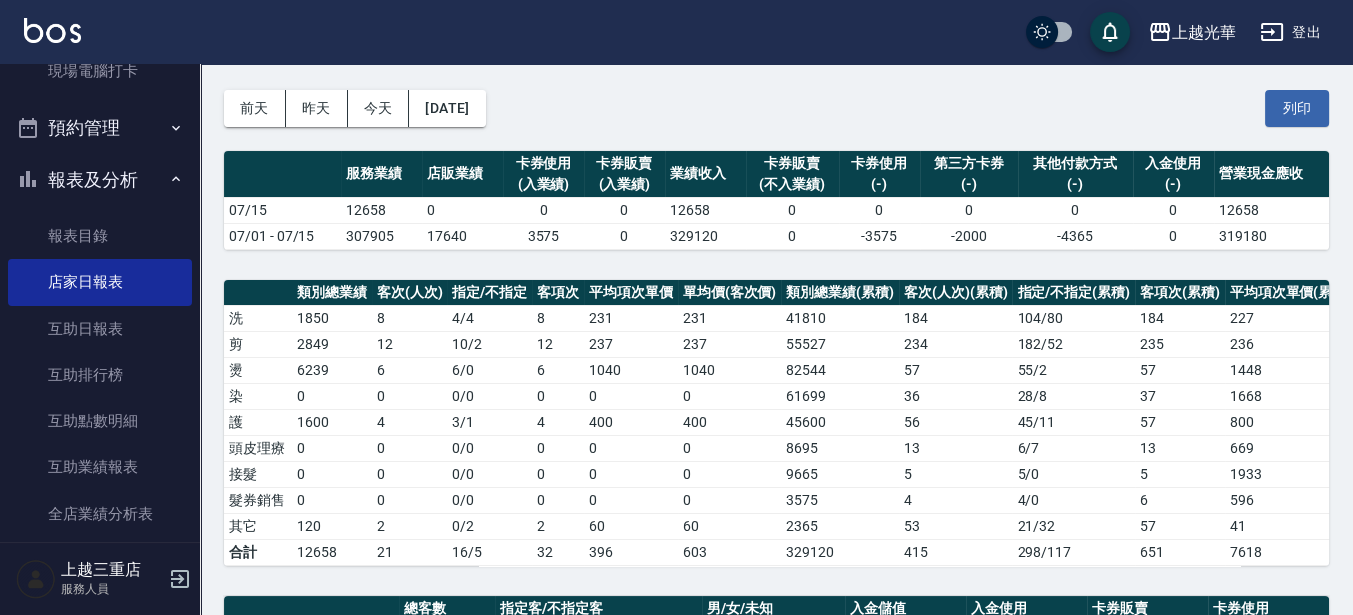 scroll, scrollTop: 0, scrollLeft: 0, axis: both 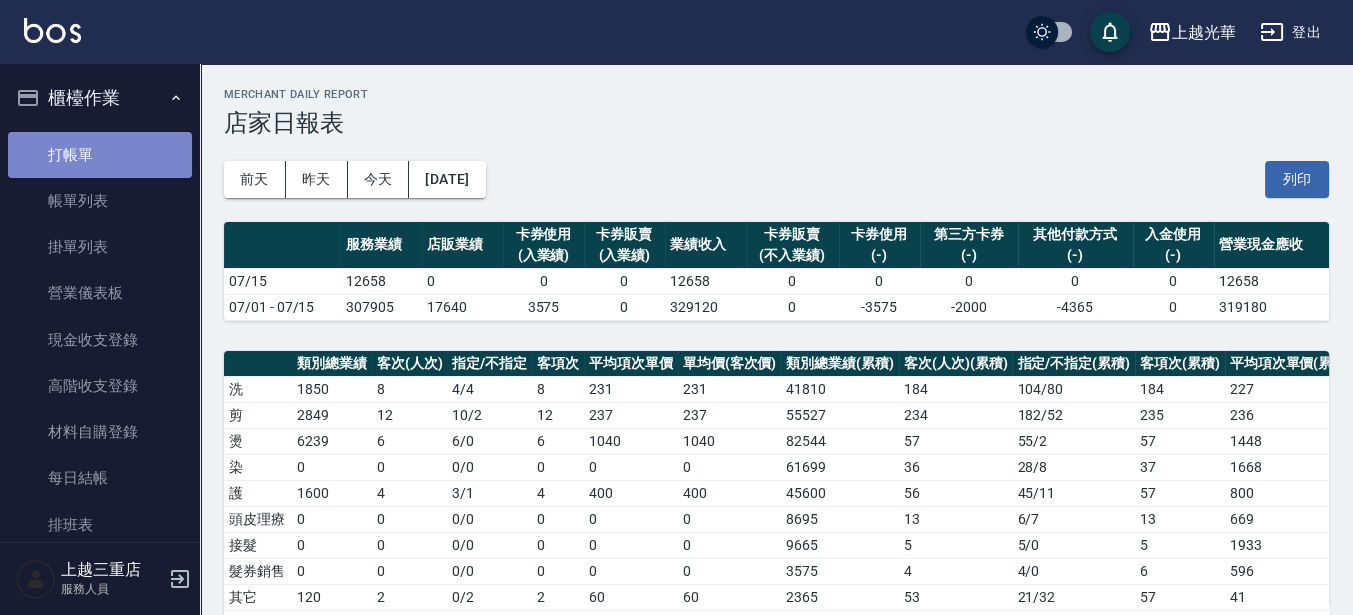 click on "打帳單" at bounding box center (100, 155) 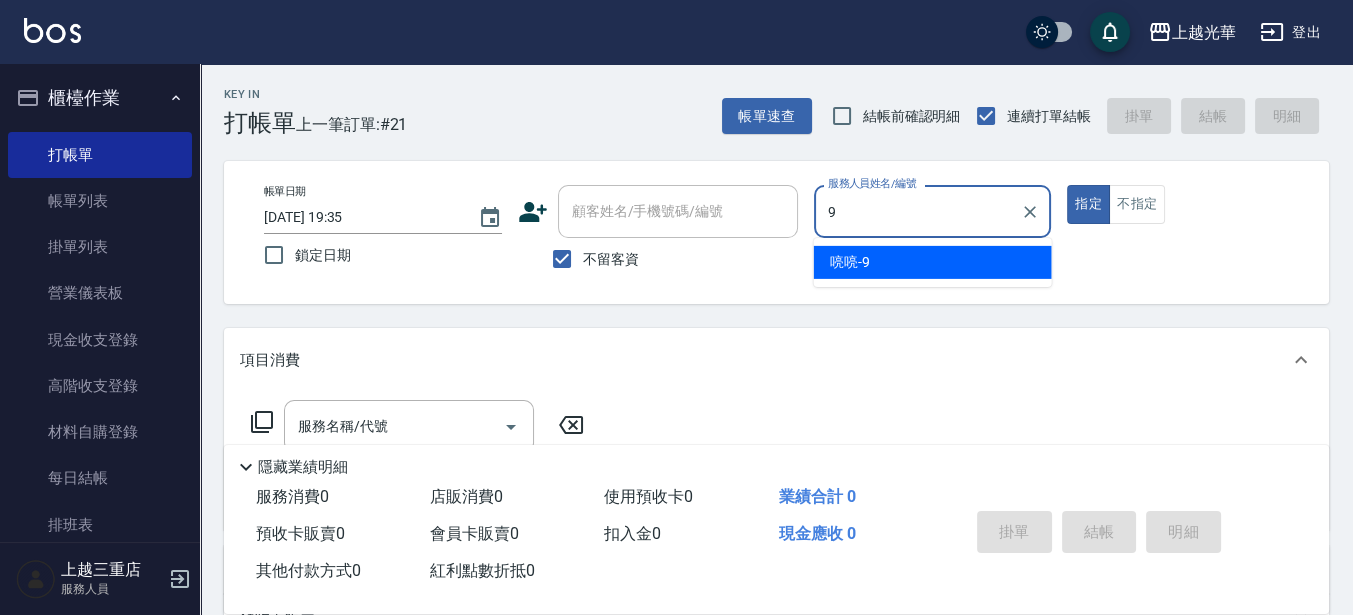 type on "喨喨-9" 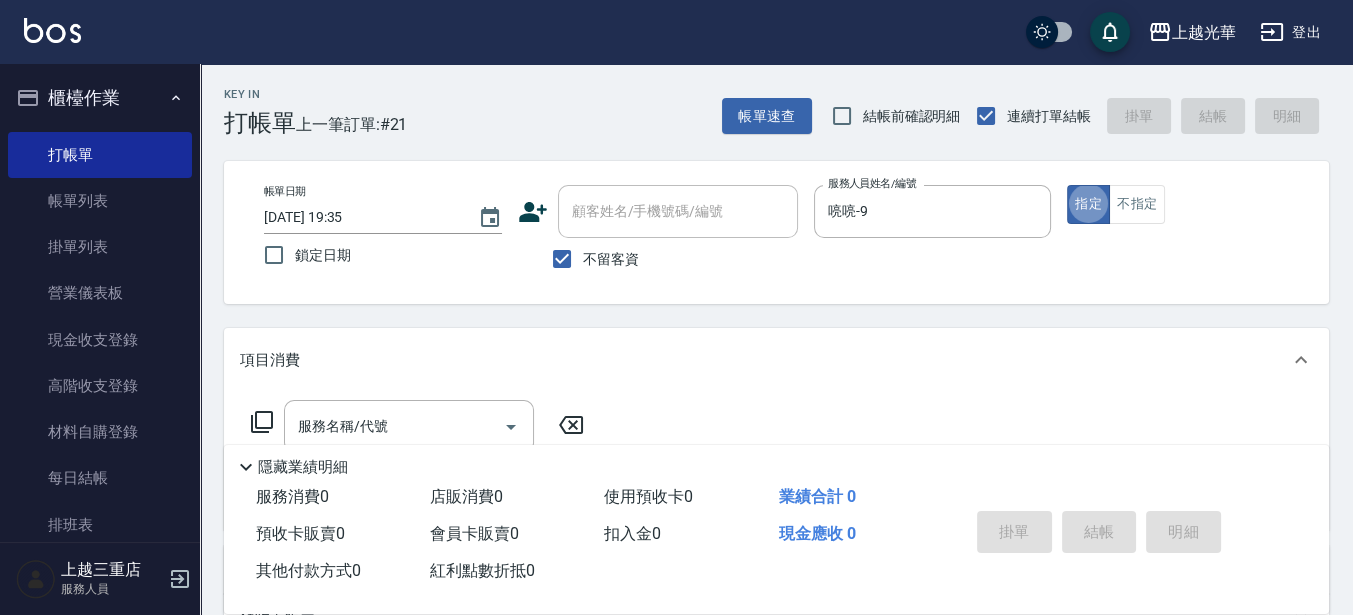 type on "true" 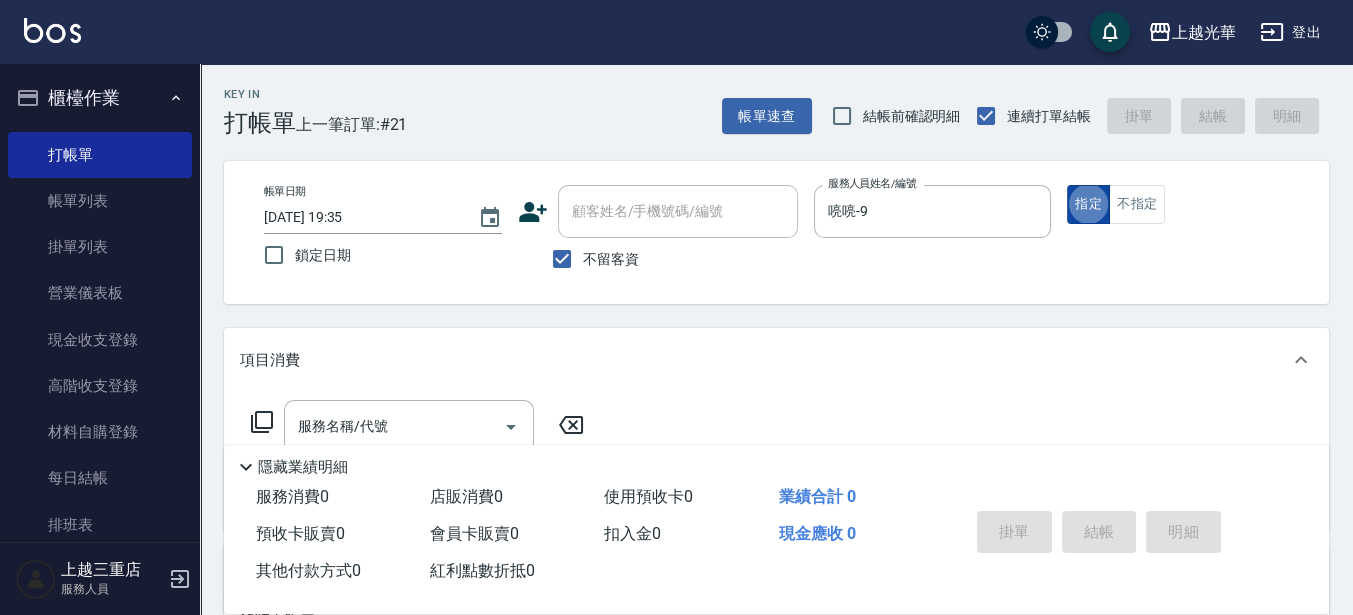 drag, startPoint x: 1156, startPoint y: 209, endPoint x: 1072, endPoint y: 221, distance: 84.85281 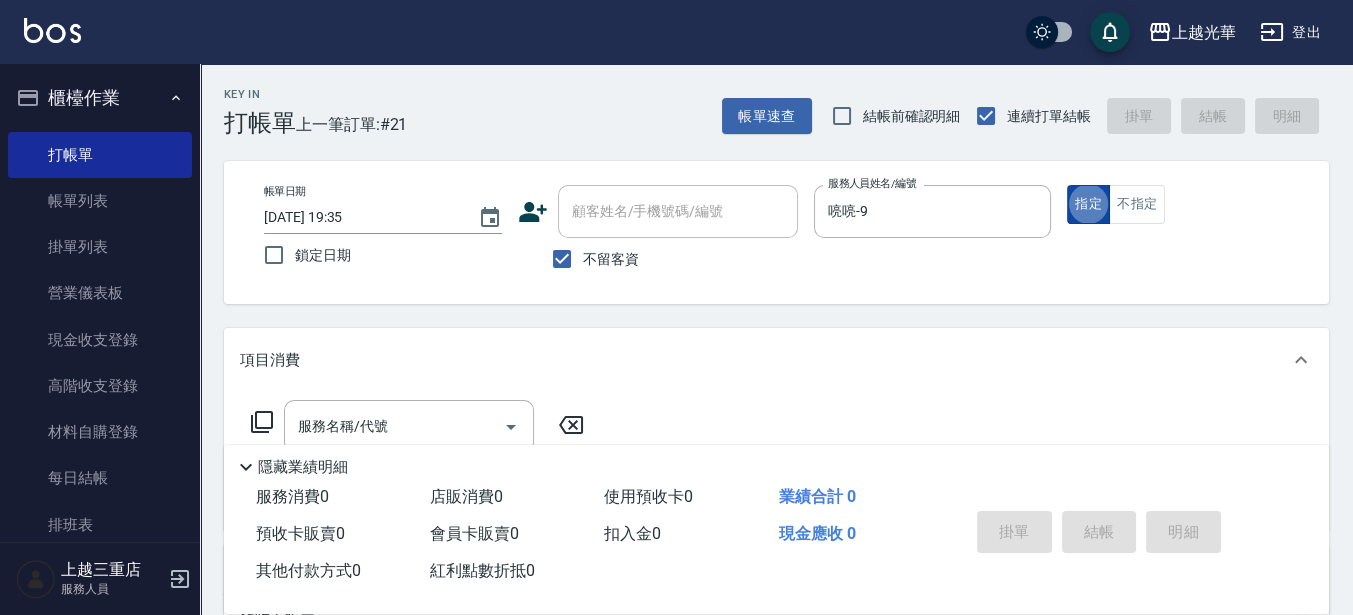 click on "不指定" at bounding box center [1137, 204] 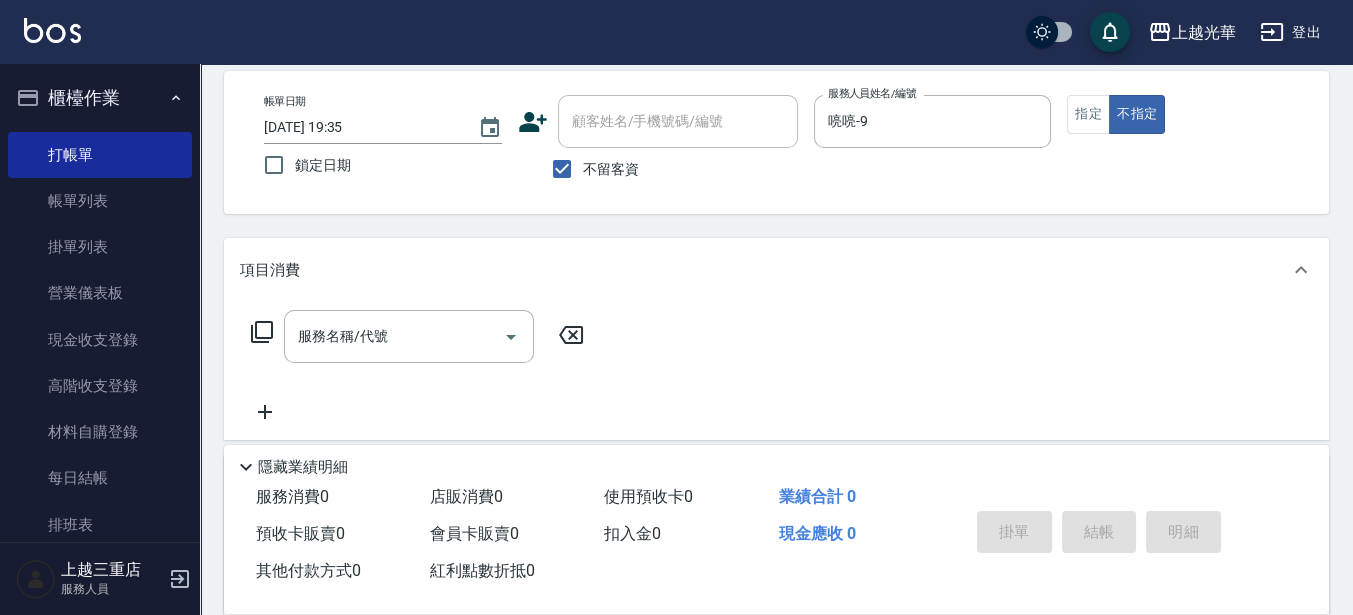 scroll, scrollTop: 125, scrollLeft: 0, axis: vertical 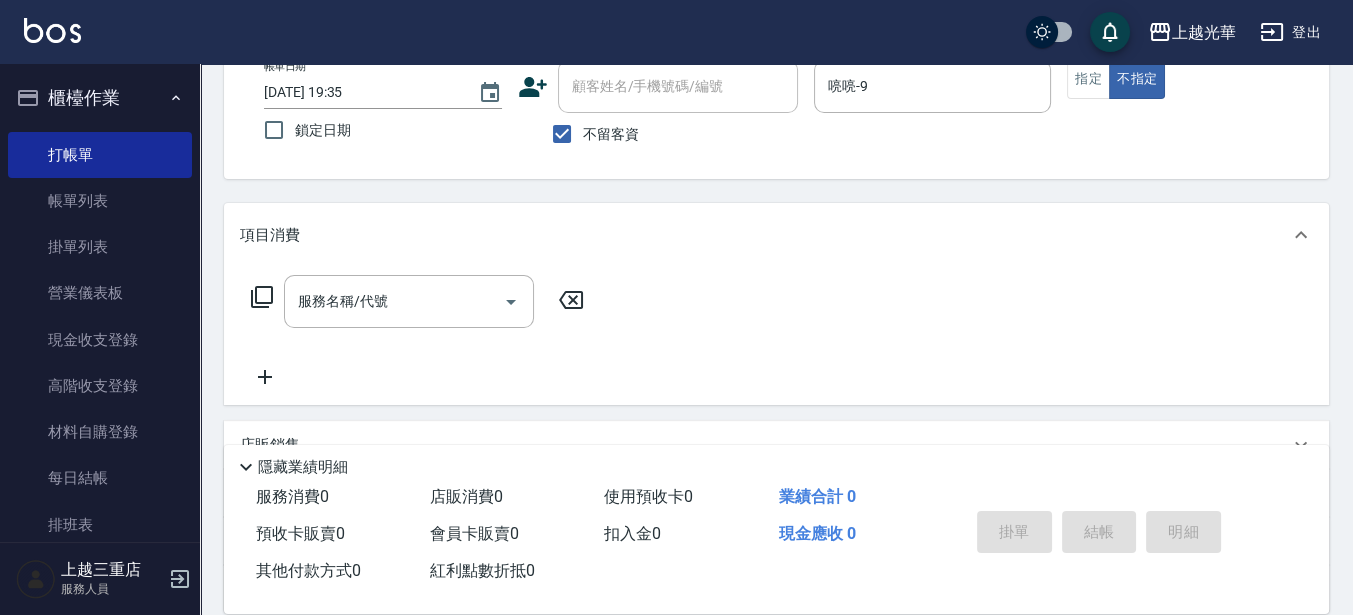 drag, startPoint x: 368, startPoint y: 291, endPoint x: 225, endPoint y: 278, distance: 143.58969 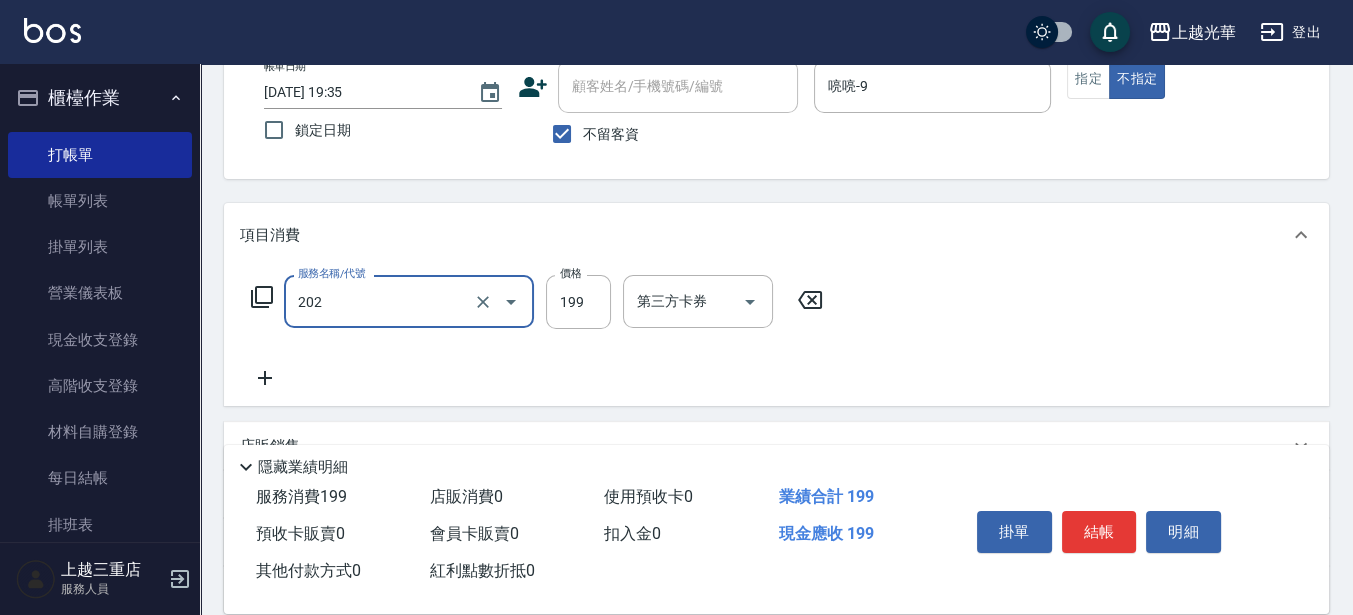 type on "不指定單剪(202)" 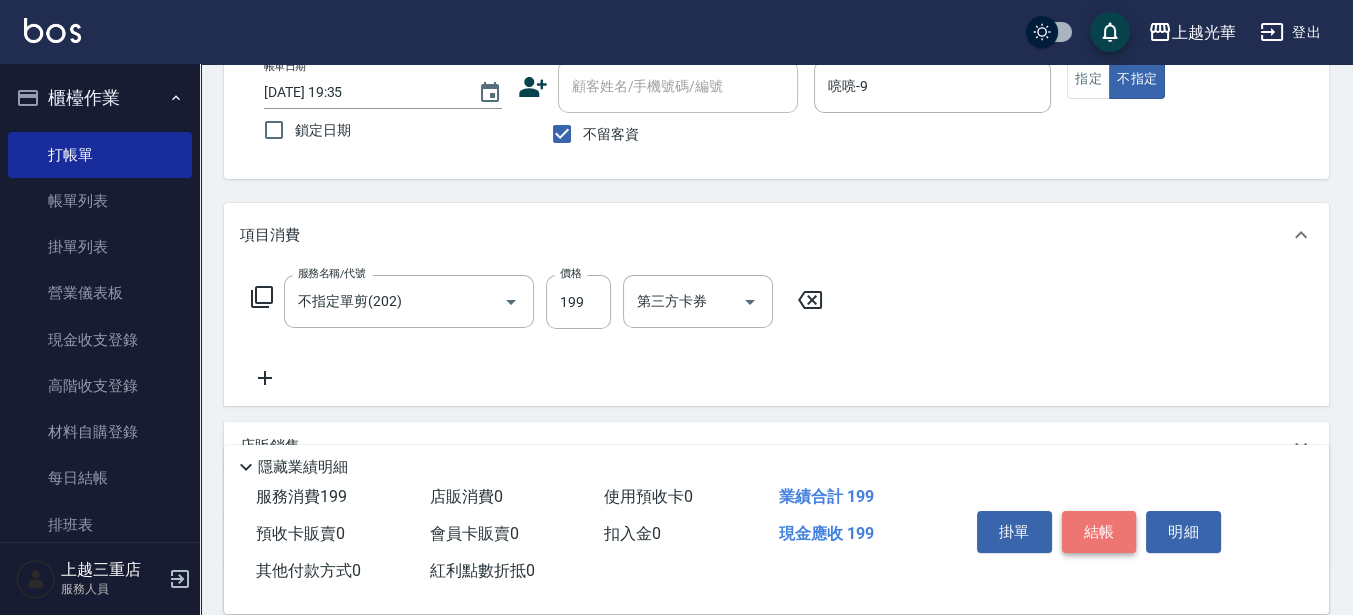 click on "結帳" at bounding box center [1099, 532] 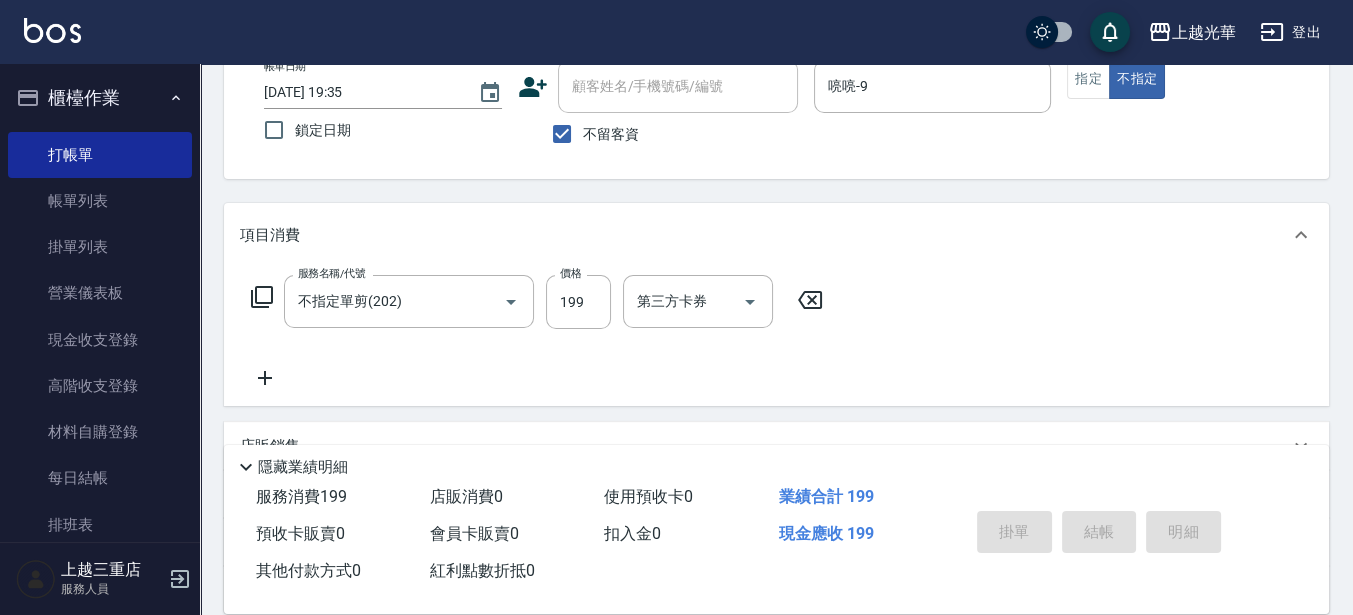 type on "[DATE] 19:39" 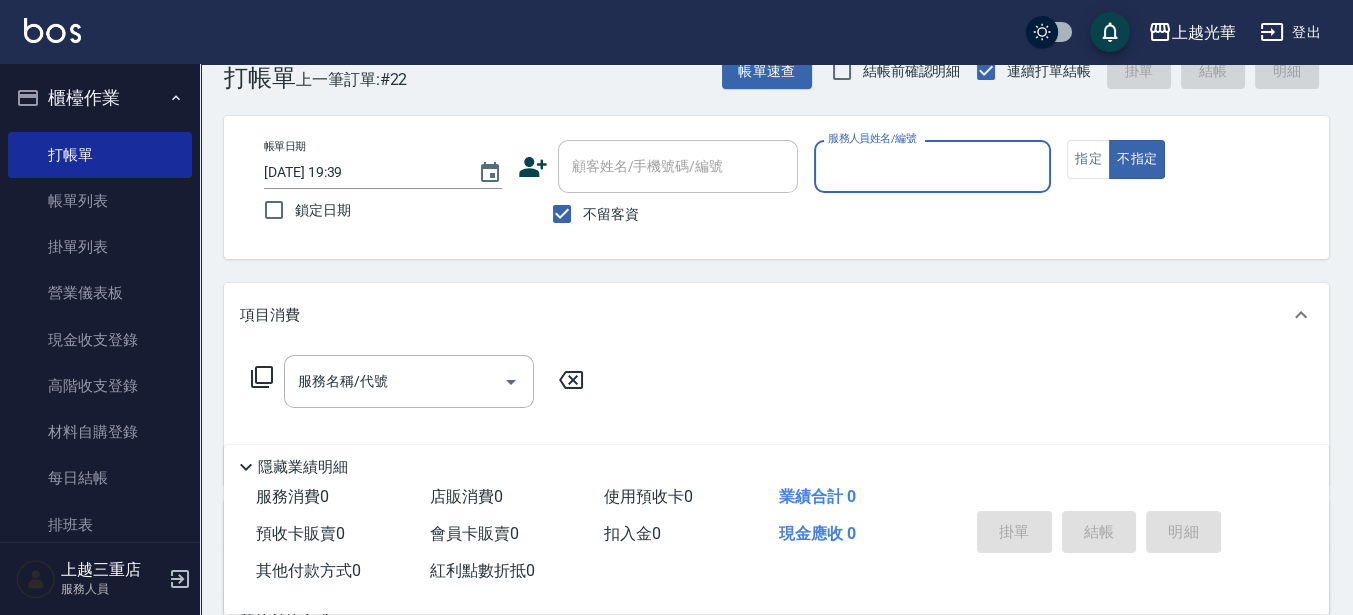 scroll, scrollTop: 0, scrollLeft: 0, axis: both 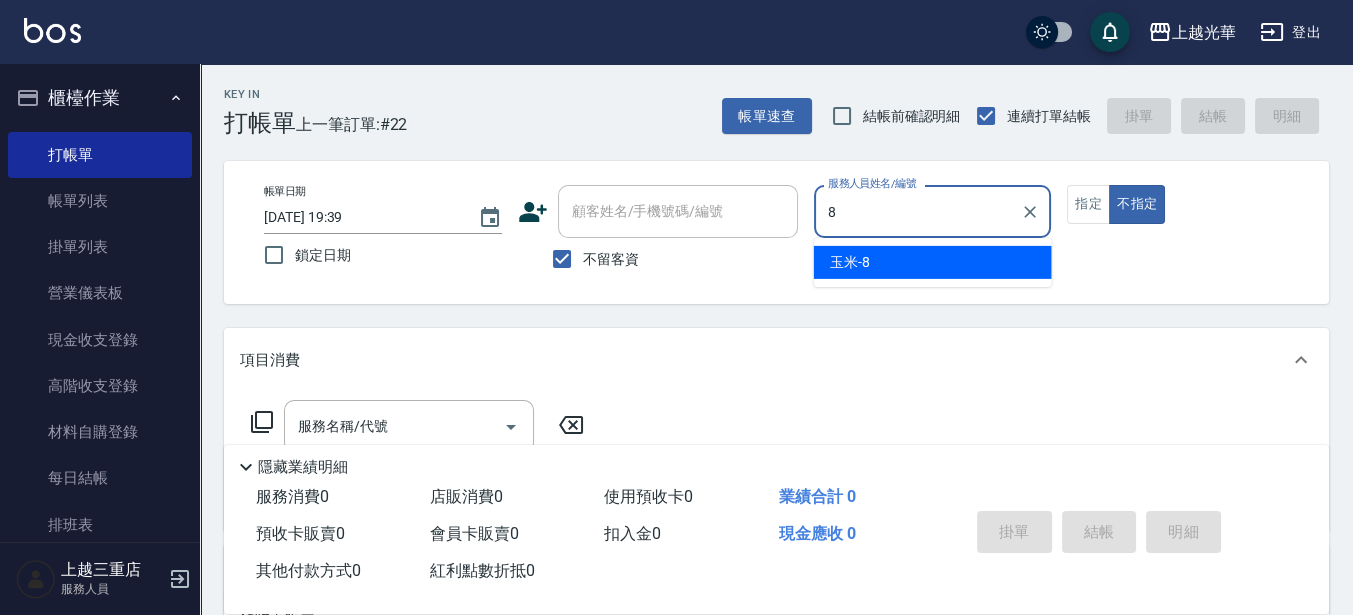 type on "玉米-8" 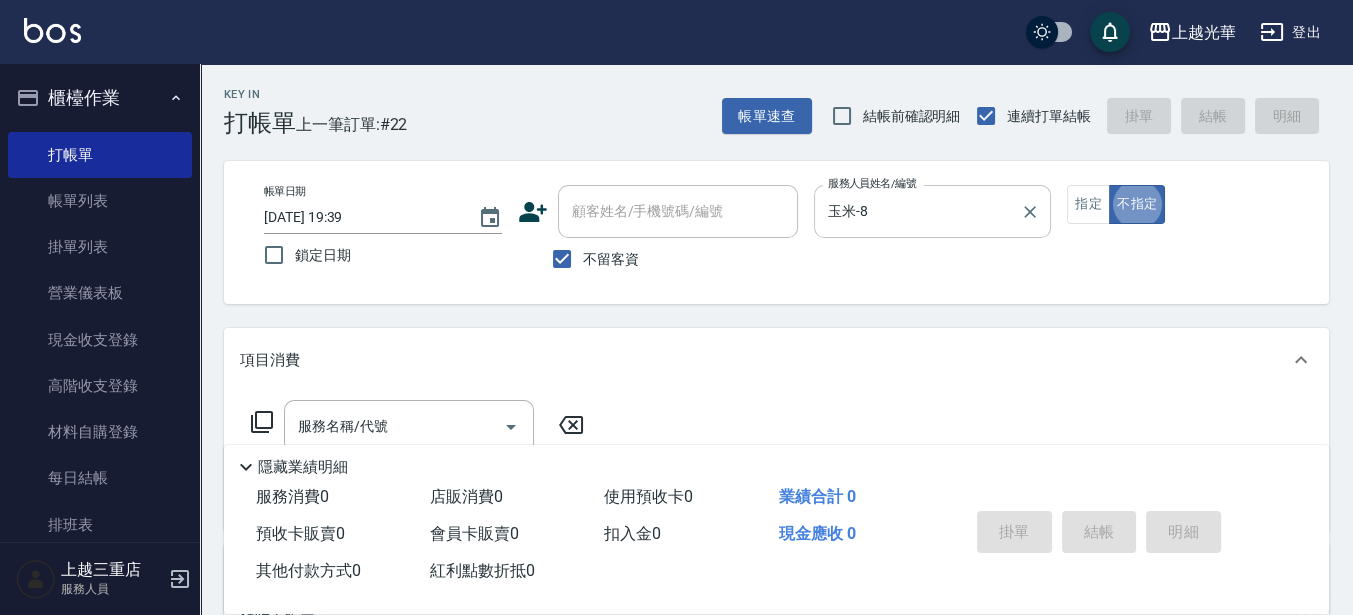 type on "false" 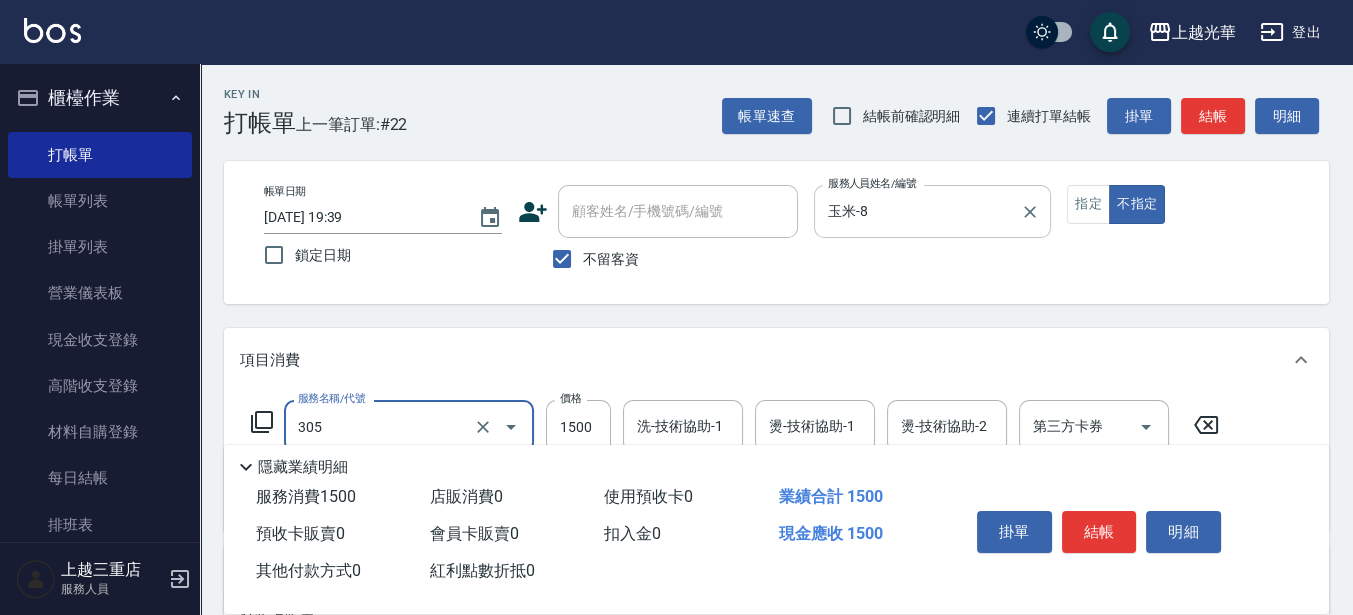 type on "設計燙髮1500(305)" 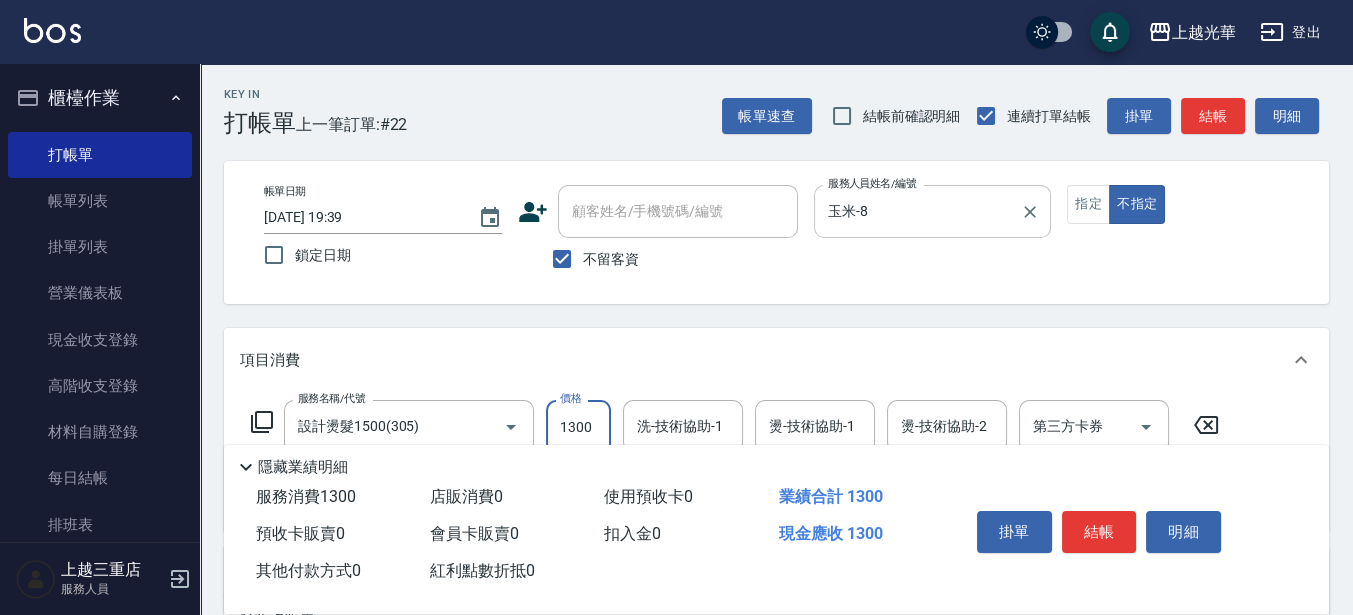 type on "1300" 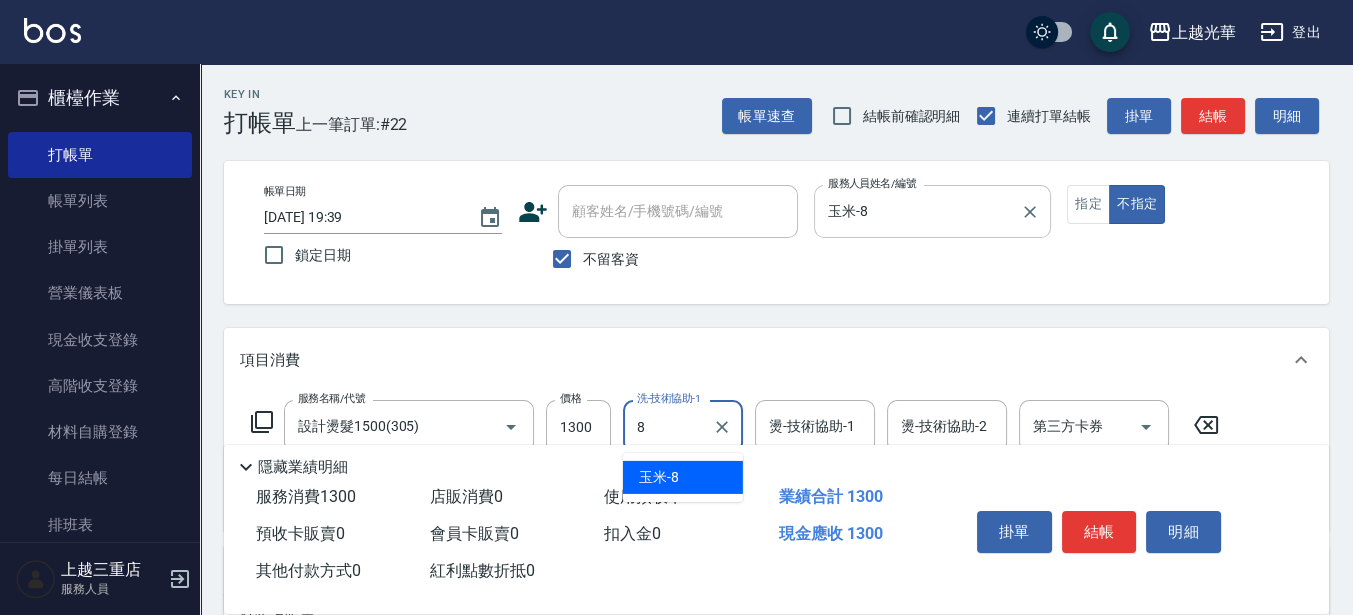 type on "玉米-8" 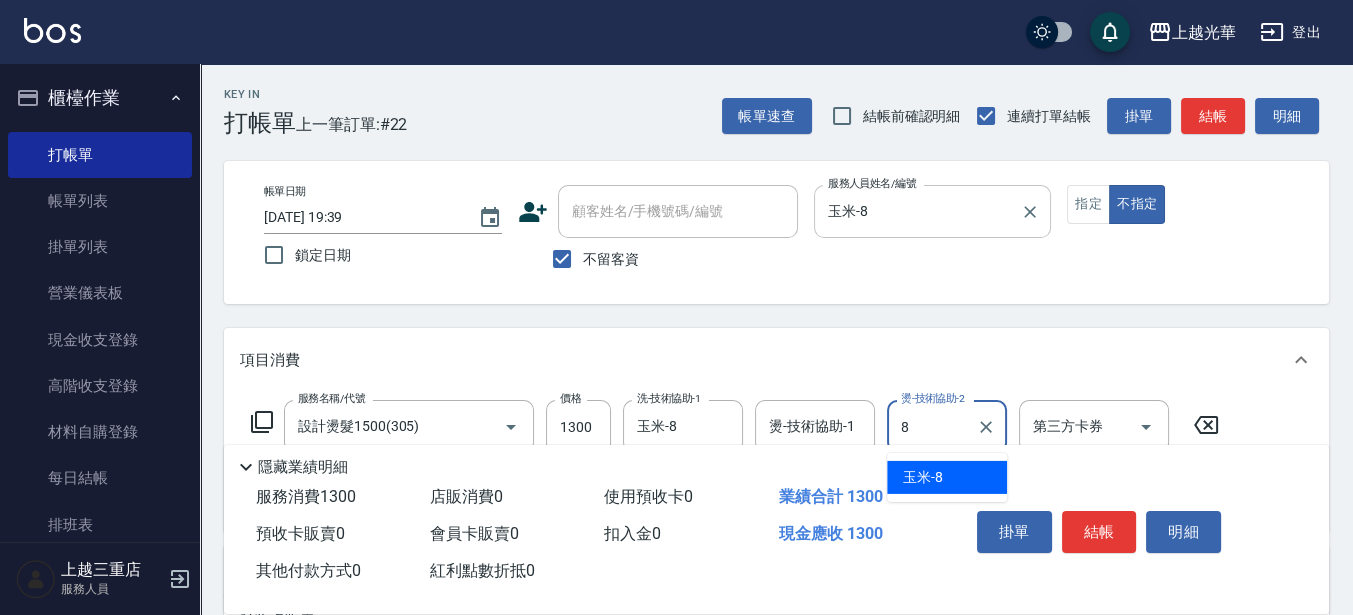 type on "玉米-8" 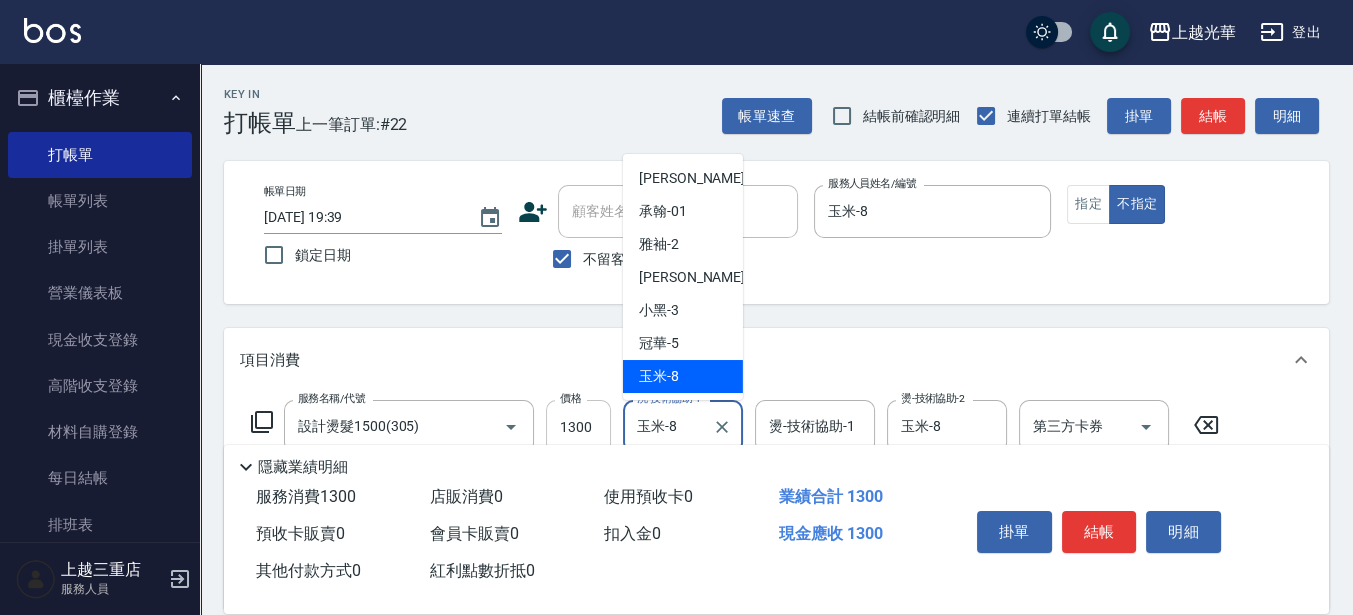 drag, startPoint x: 684, startPoint y: 421, endPoint x: 562, endPoint y: 431, distance: 122.40915 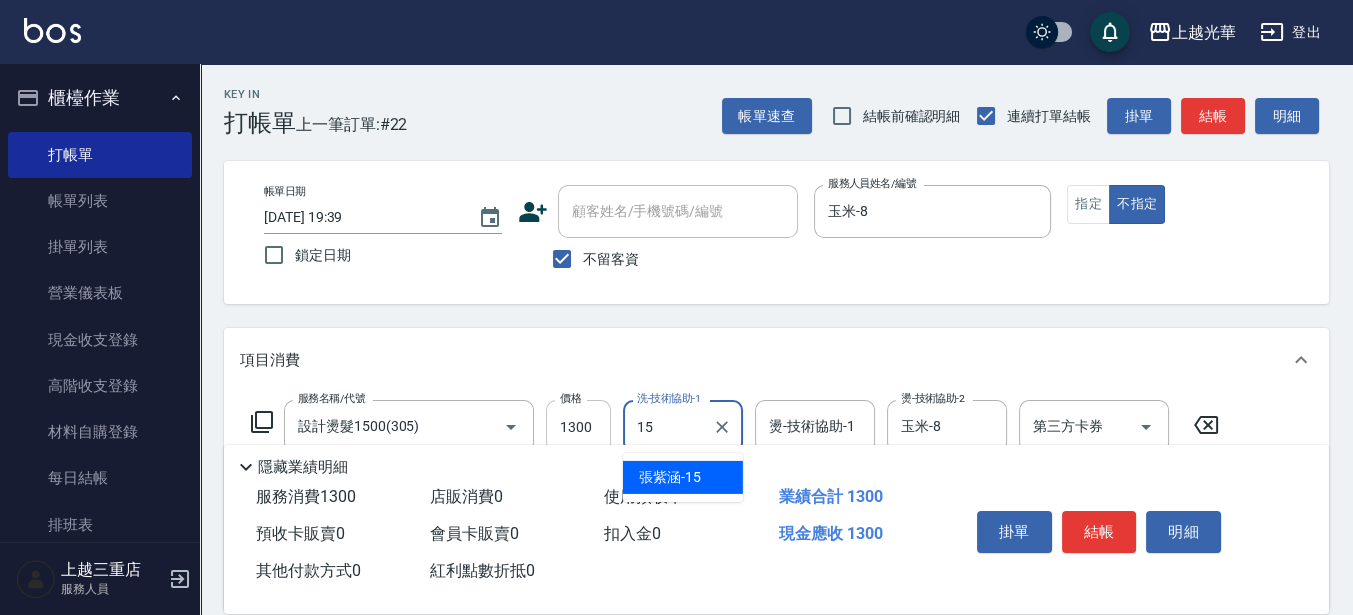 type on "[PERSON_NAME]-15" 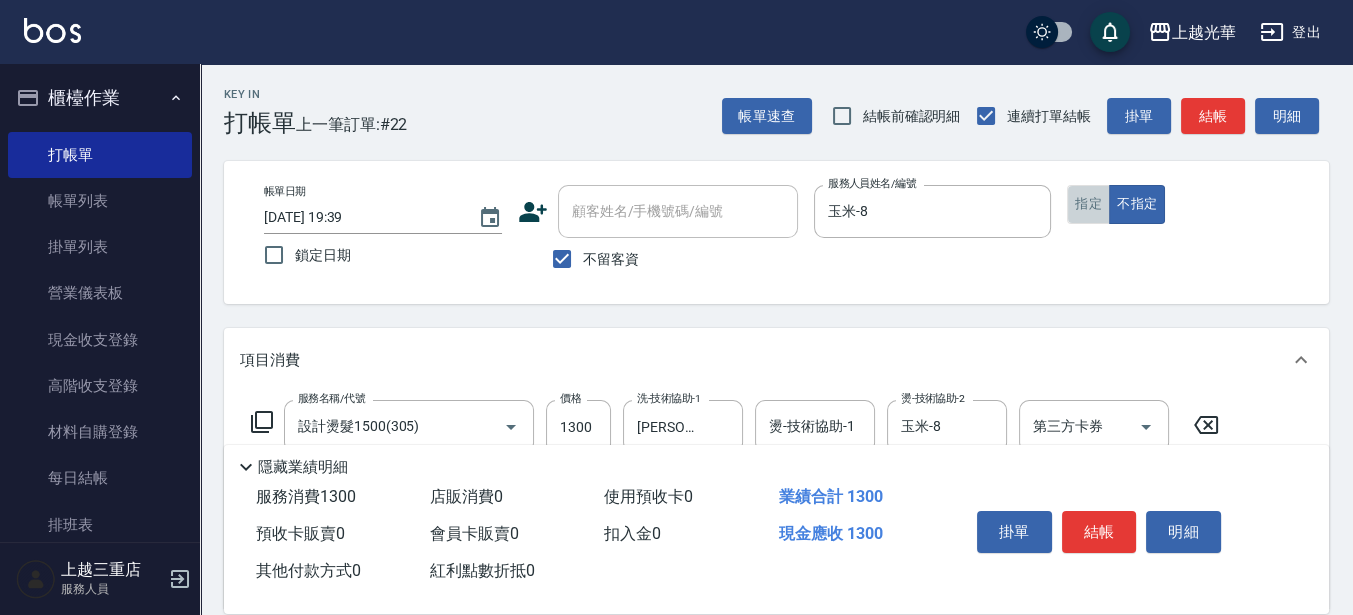 drag, startPoint x: 1080, startPoint y: 206, endPoint x: 1185, endPoint y: 138, distance: 125.09596 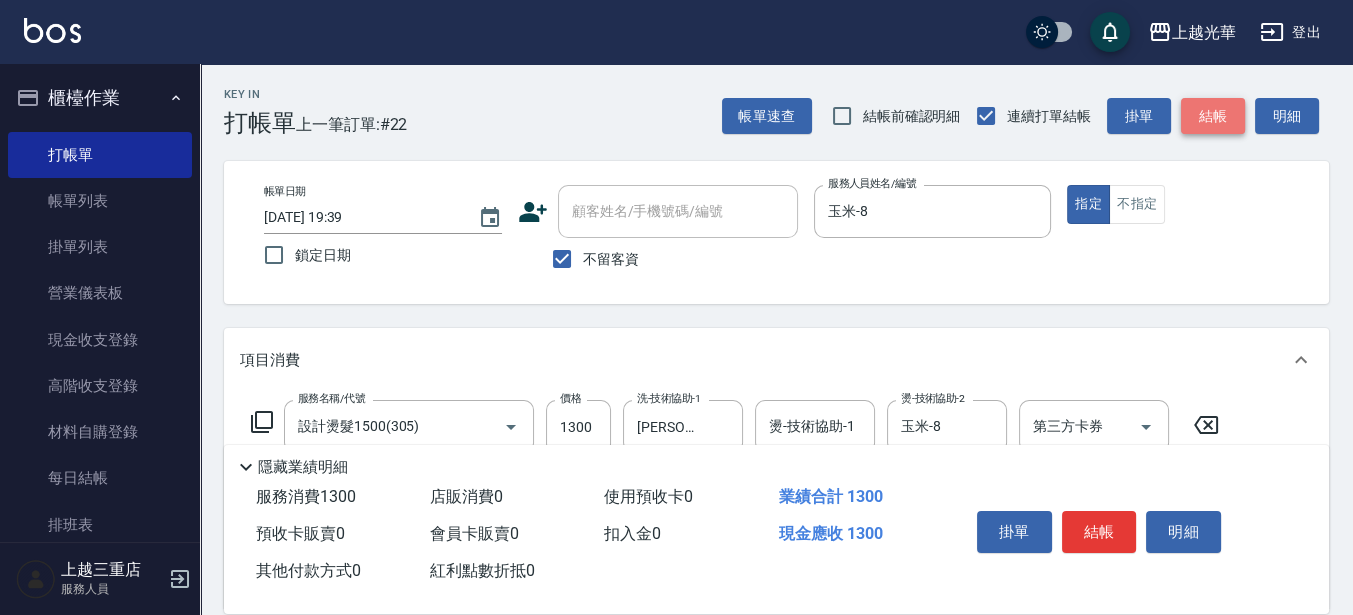 click on "結帳" at bounding box center (1213, 116) 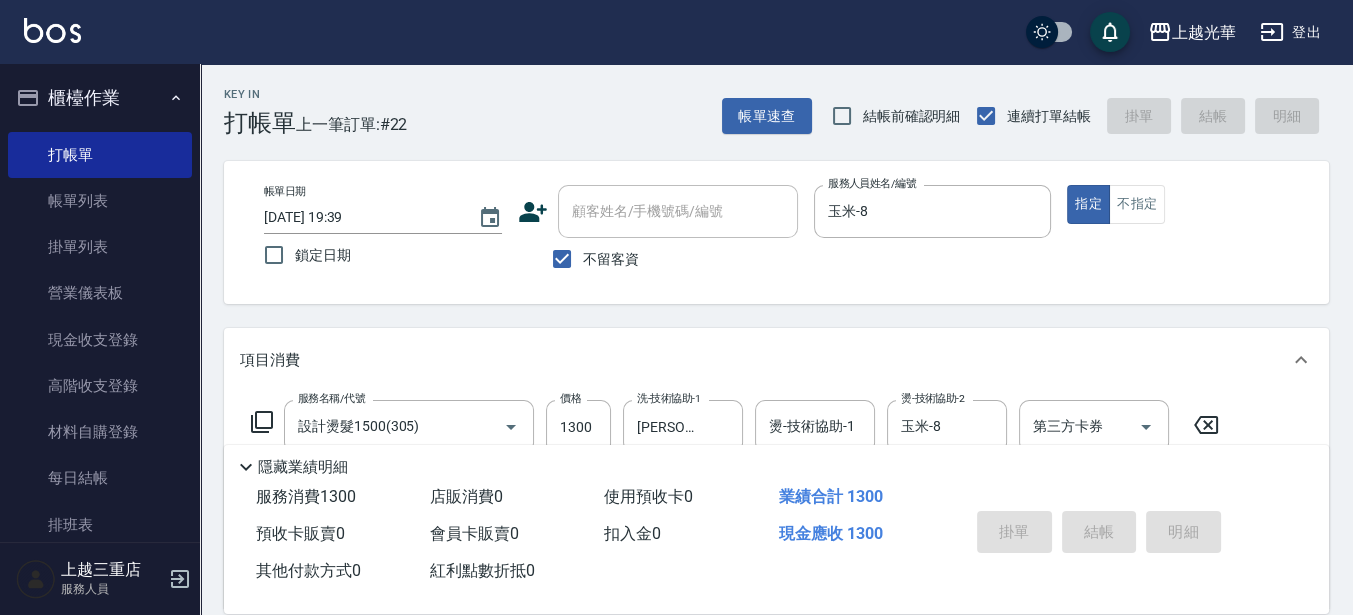 type on "[DATE] 19:46" 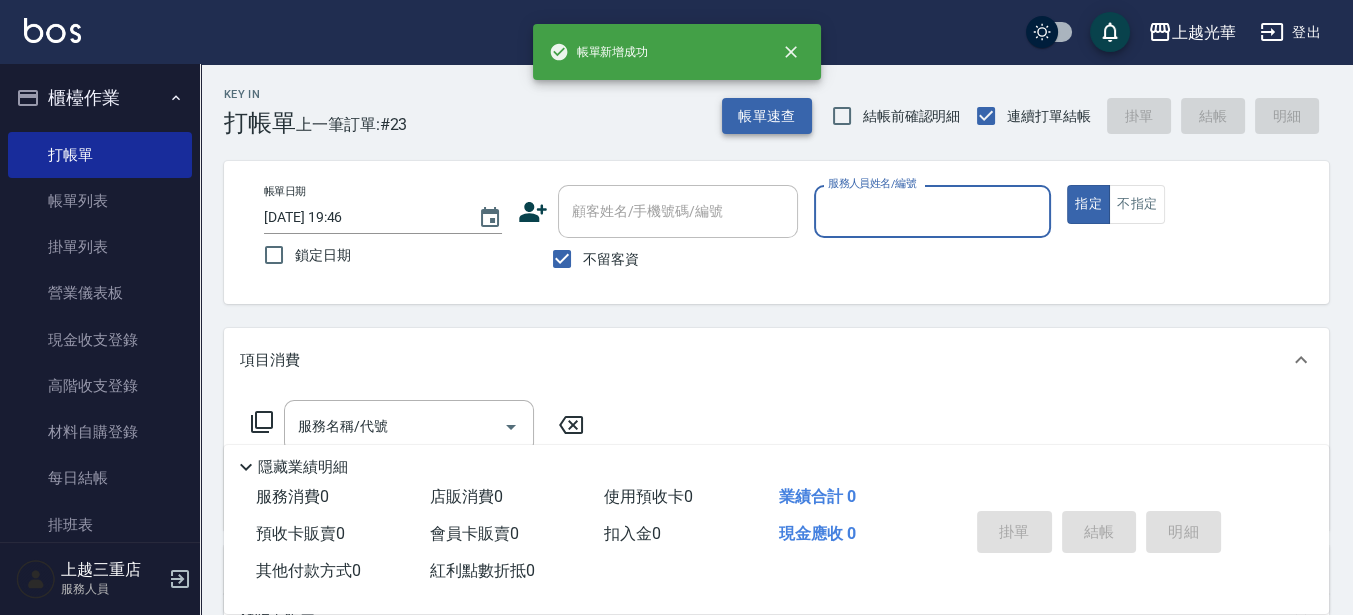 click on "帳單速查" at bounding box center (767, 116) 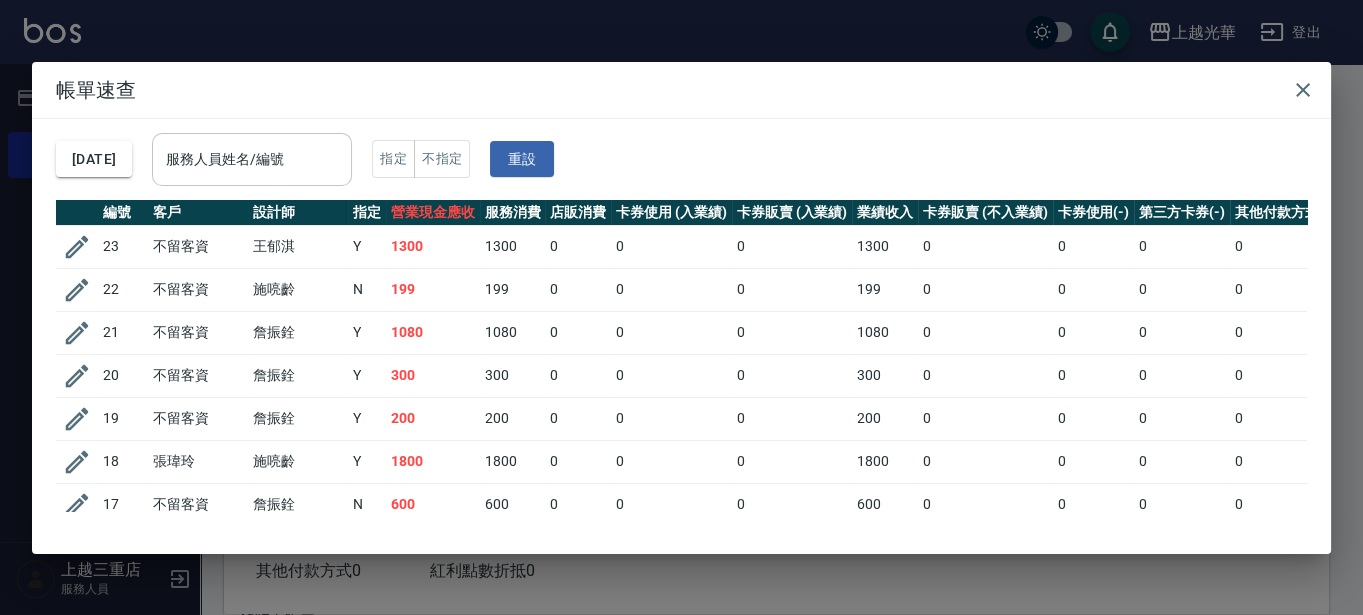 click on "服務人員姓名/編號" at bounding box center (252, 159) 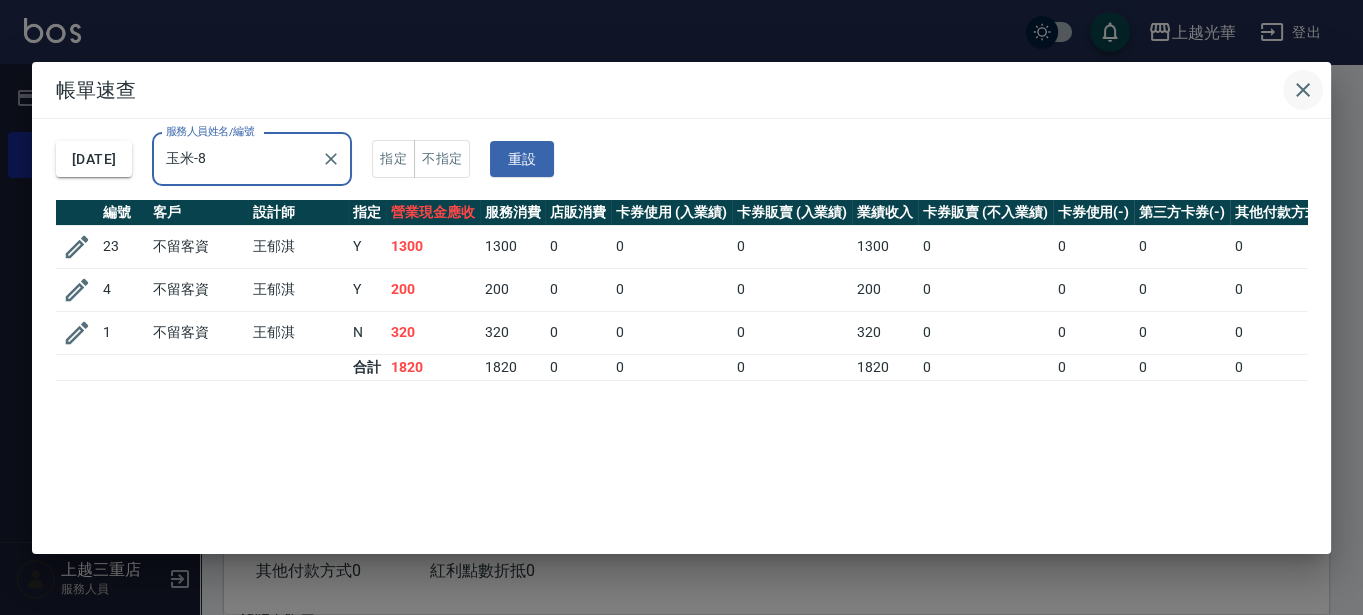 type on "玉米-8" 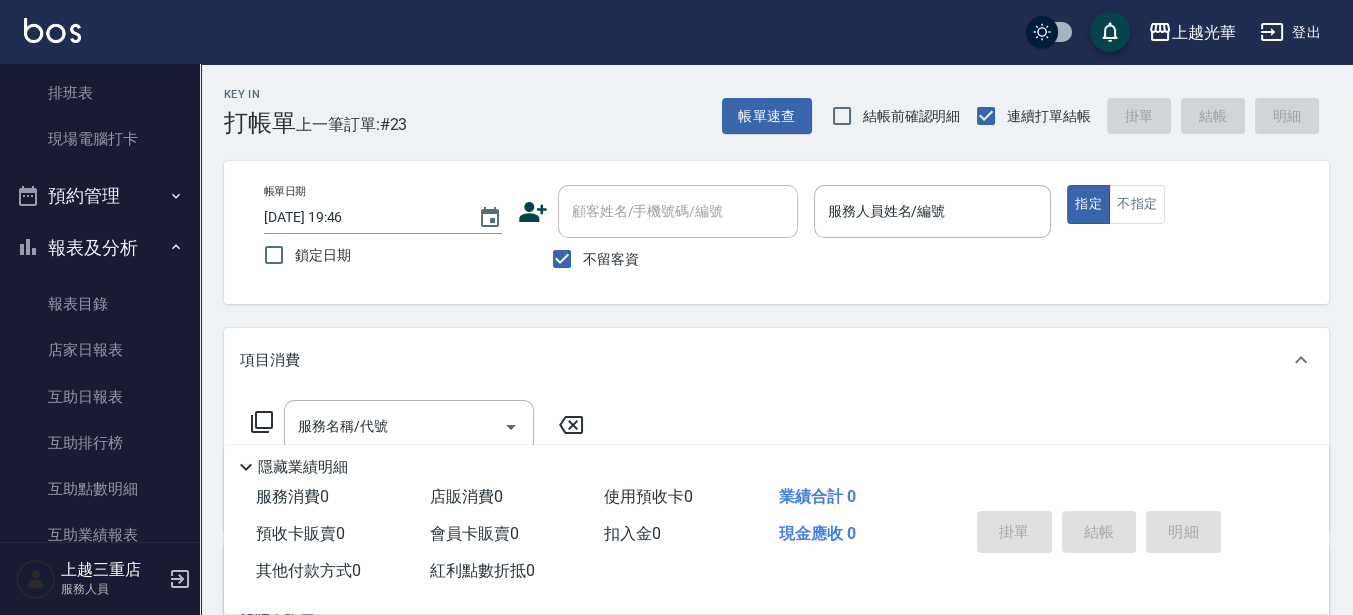 scroll, scrollTop: 500, scrollLeft: 0, axis: vertical 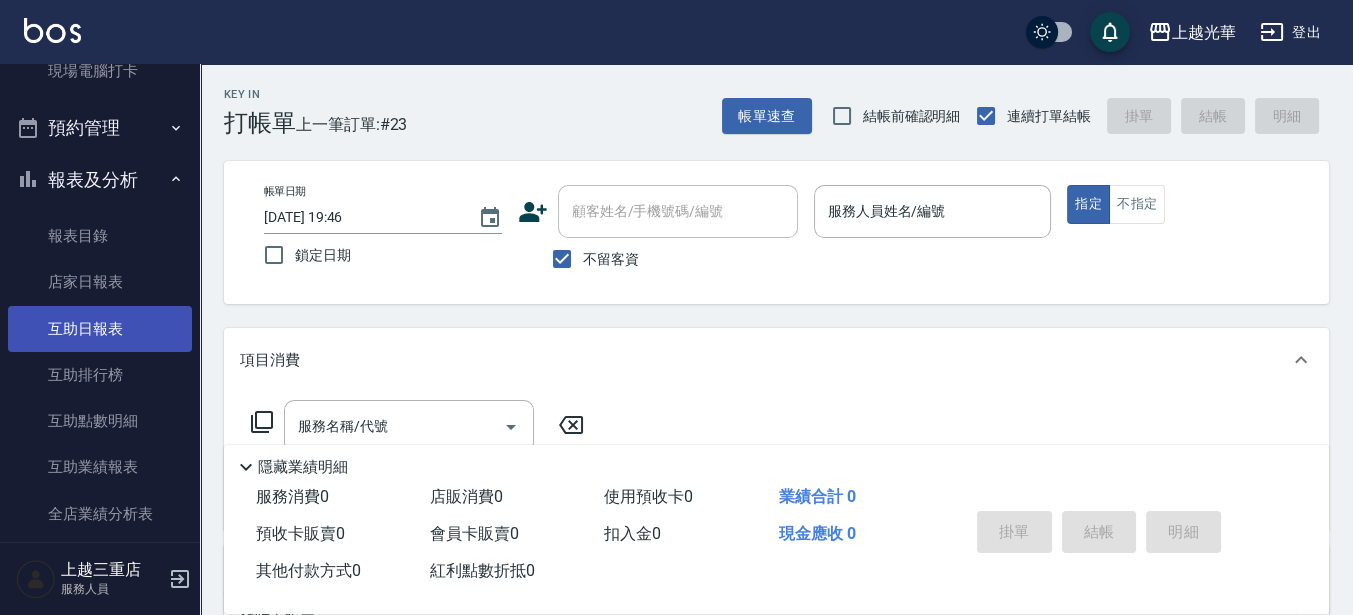 click on "互助日報表" at bounding box center [100, 329] 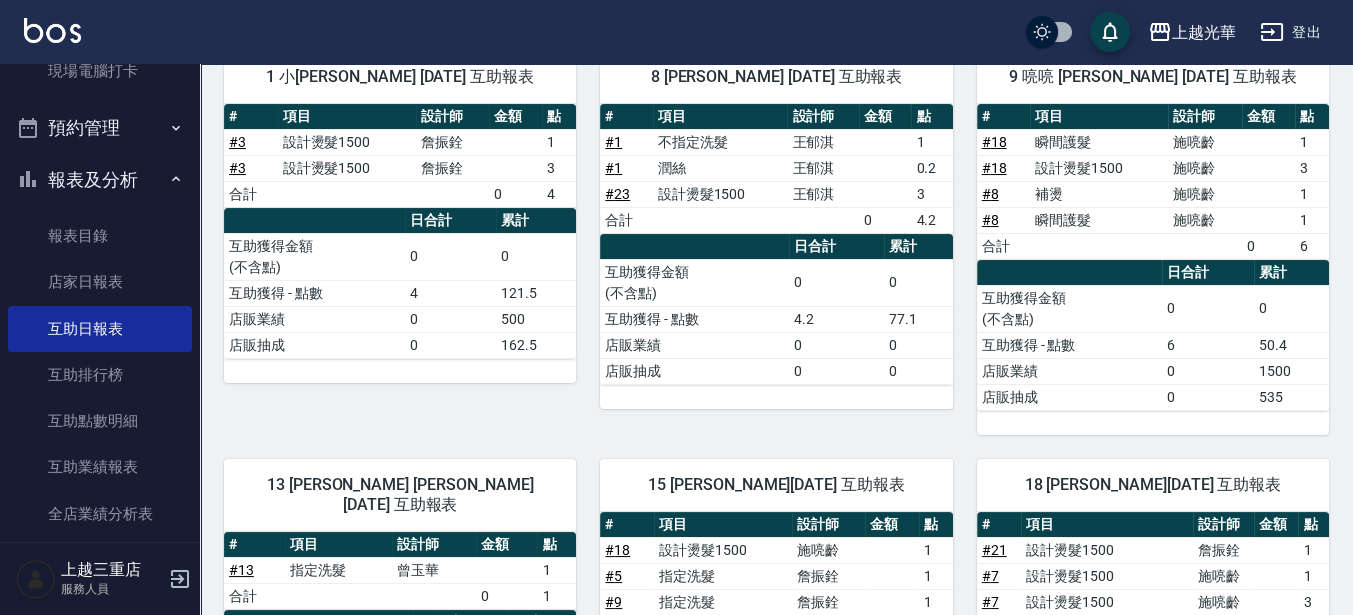 scroll, scrollTop: 642, scrollLeft: 0, axis: vertical 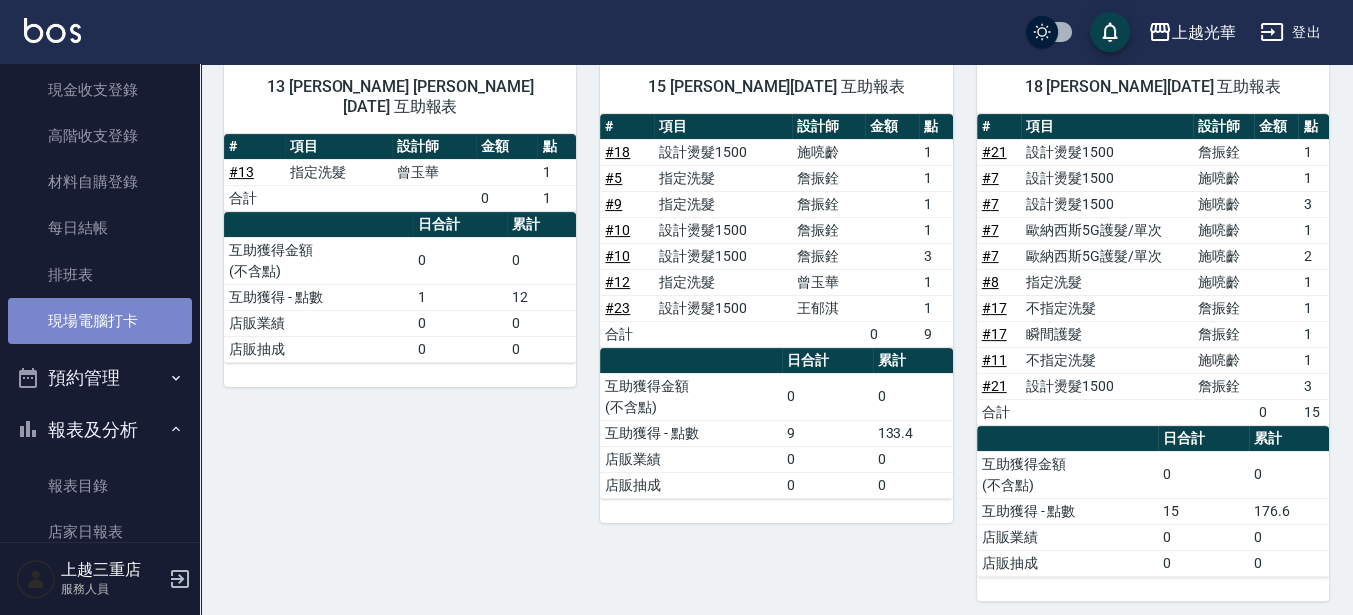 click on "現場電腦打卡" at bounding box center [100, 321] 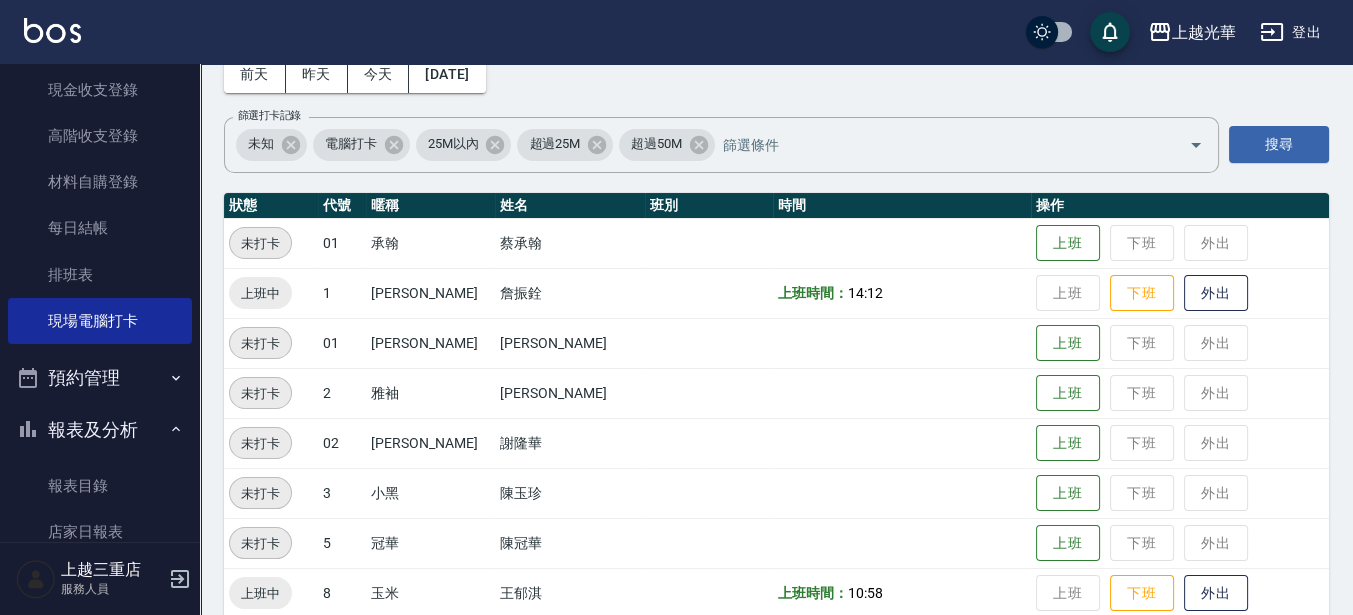 scroll, scrollTop: 250, scrollLeft: 0, axis: vertical 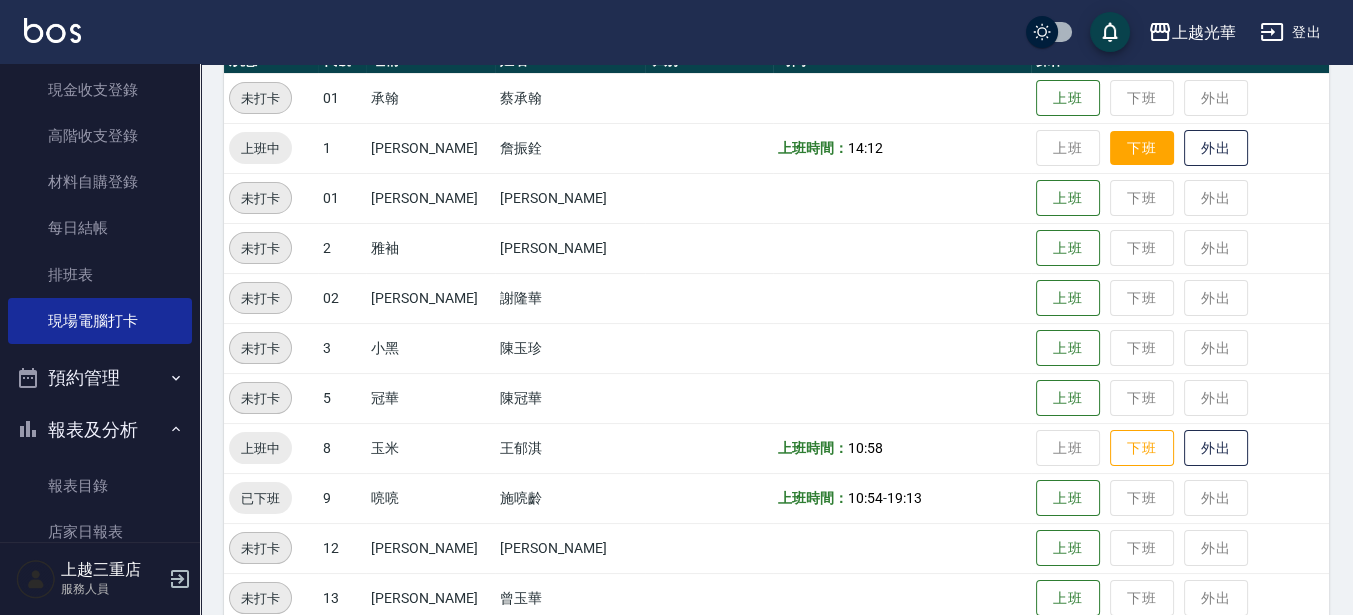 click on "下班" at bounding box center [1142, 148] 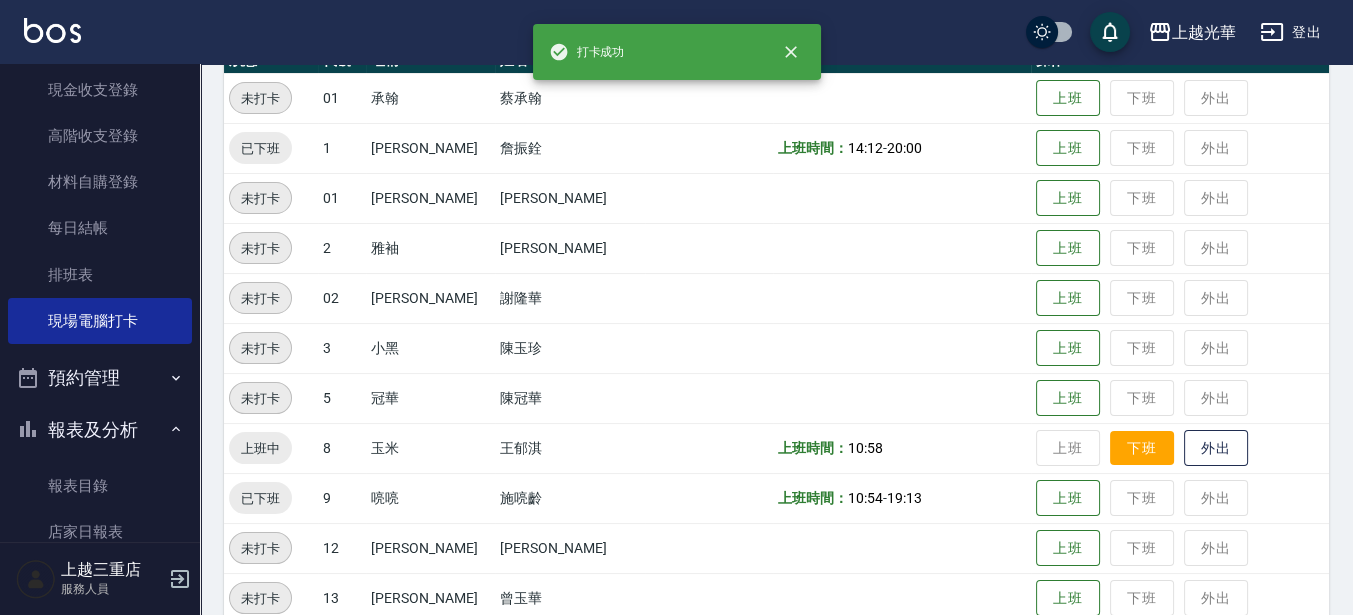 click on "下班" at bounding box center (1142, 448) 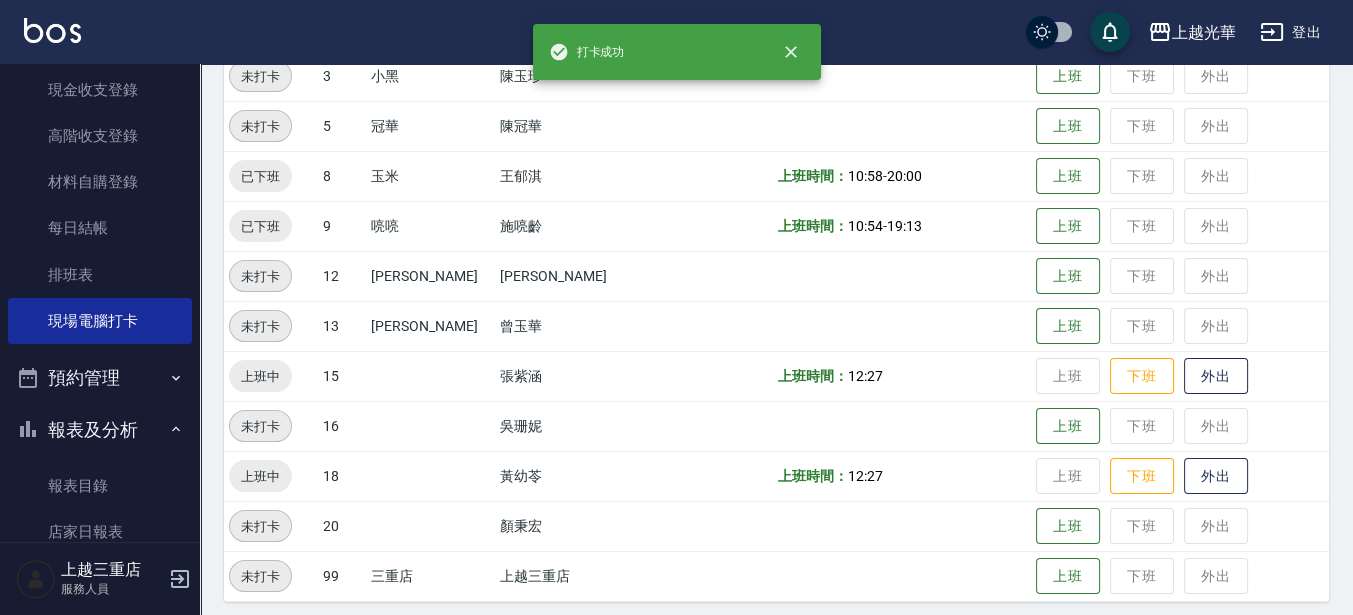 scroll, scrollTop: 532, scrollLeft: 0, axis: vertical 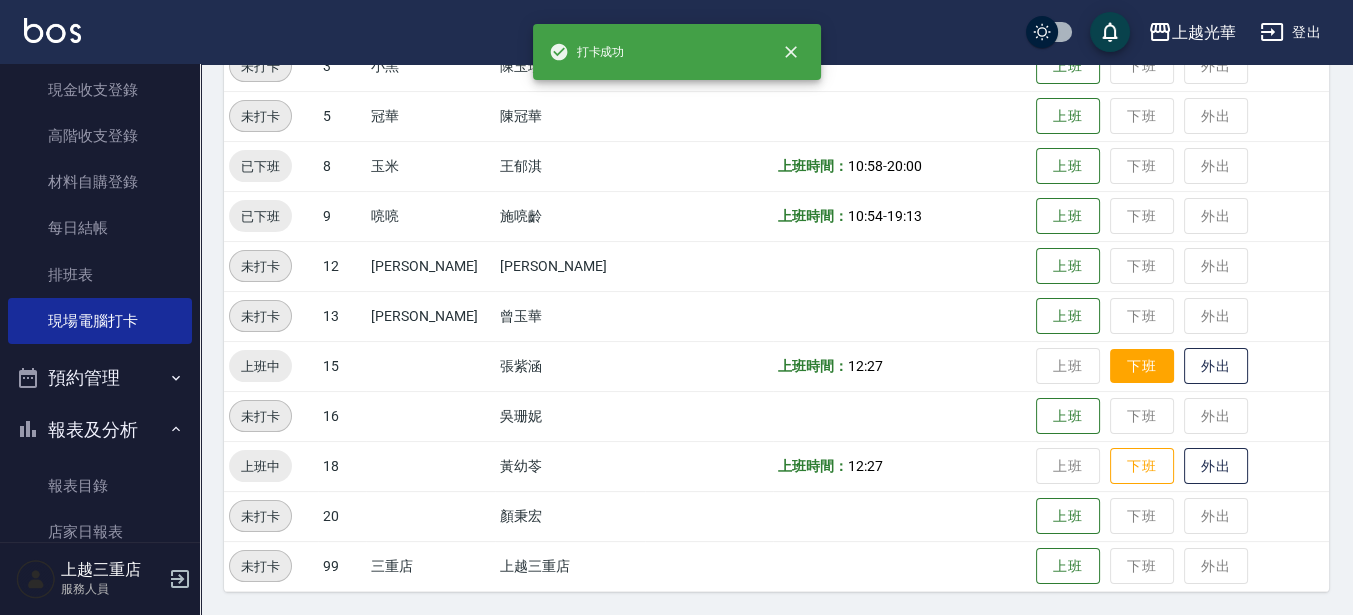 click on "下班" at bounding box center (1142, 366) 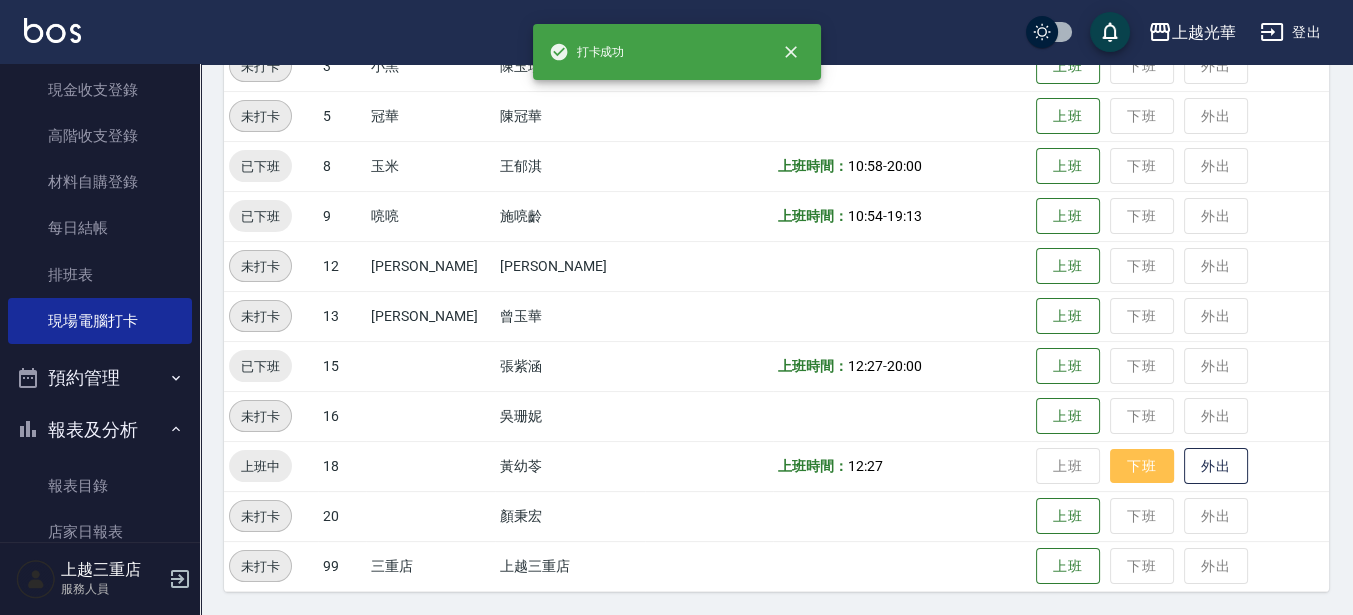 click on "下班" at bounding box center (1142, 466) 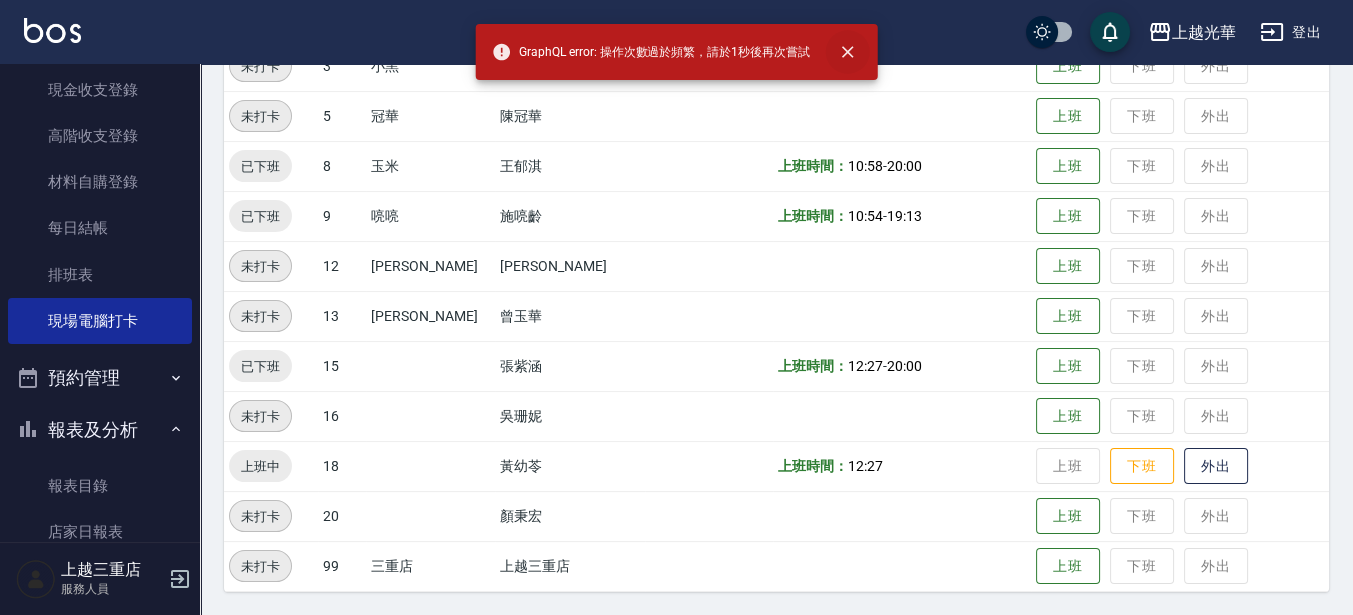 click 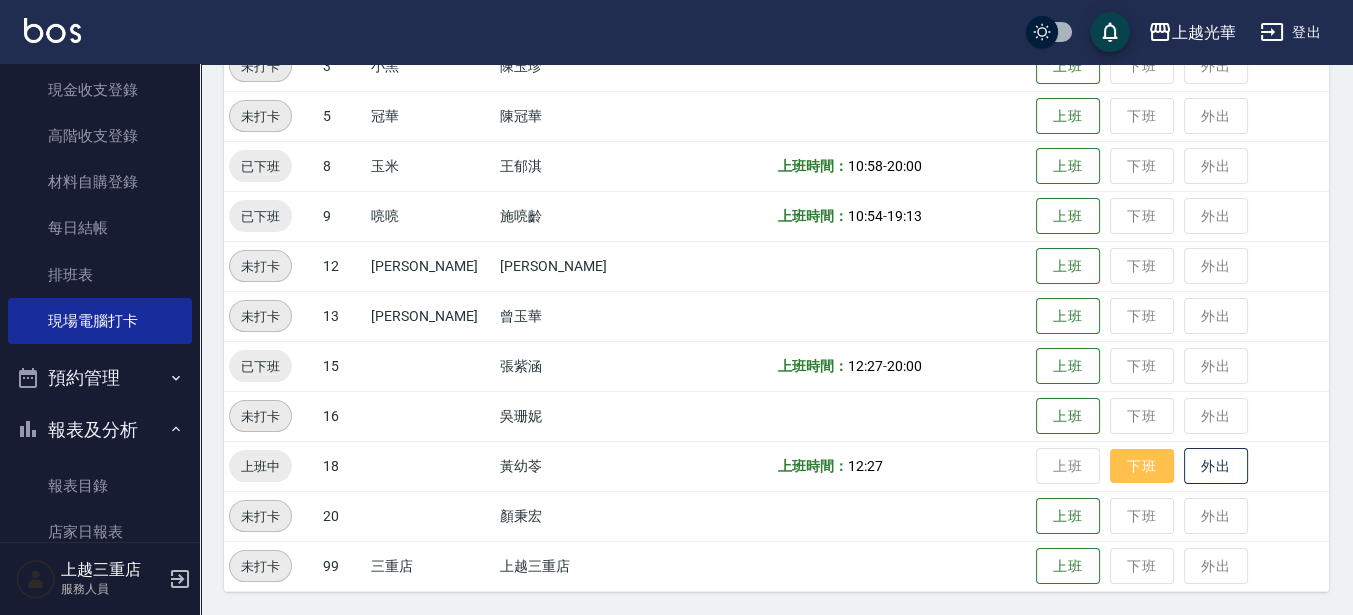 click on "下班" at bounding box center (1142, 466) 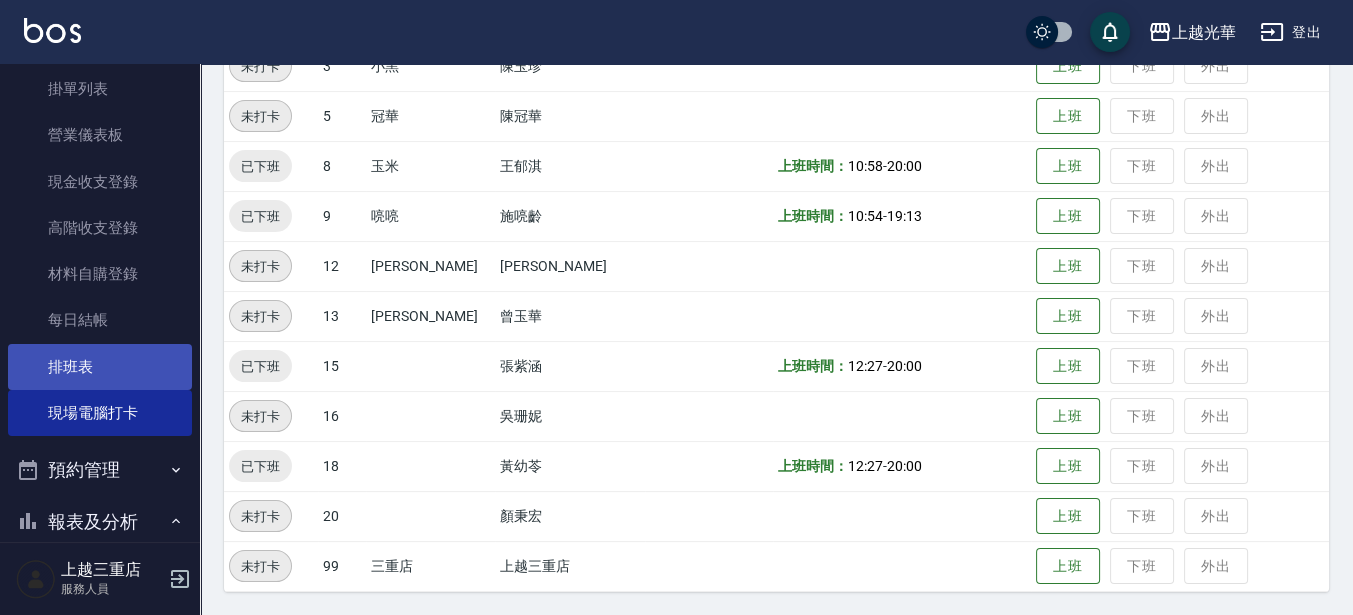 scroll, scrollTop: 125, scrollLeft: 0, axis: vertical 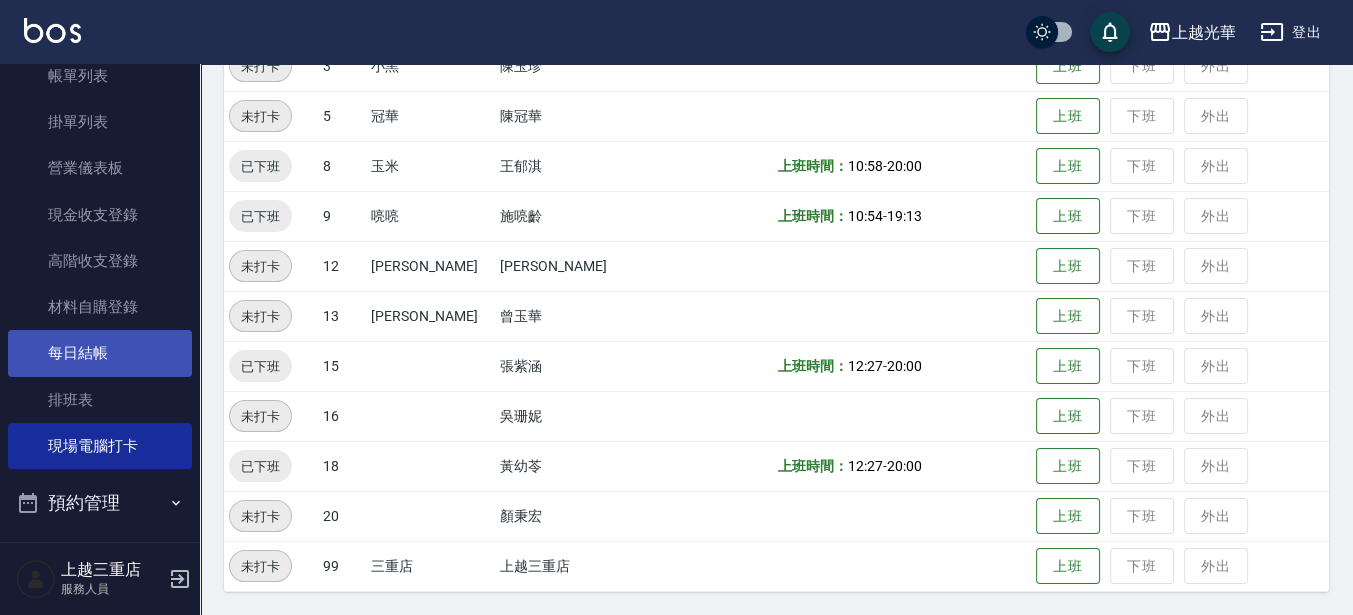 click on "每日結帳" at bounding box center (100, 353) 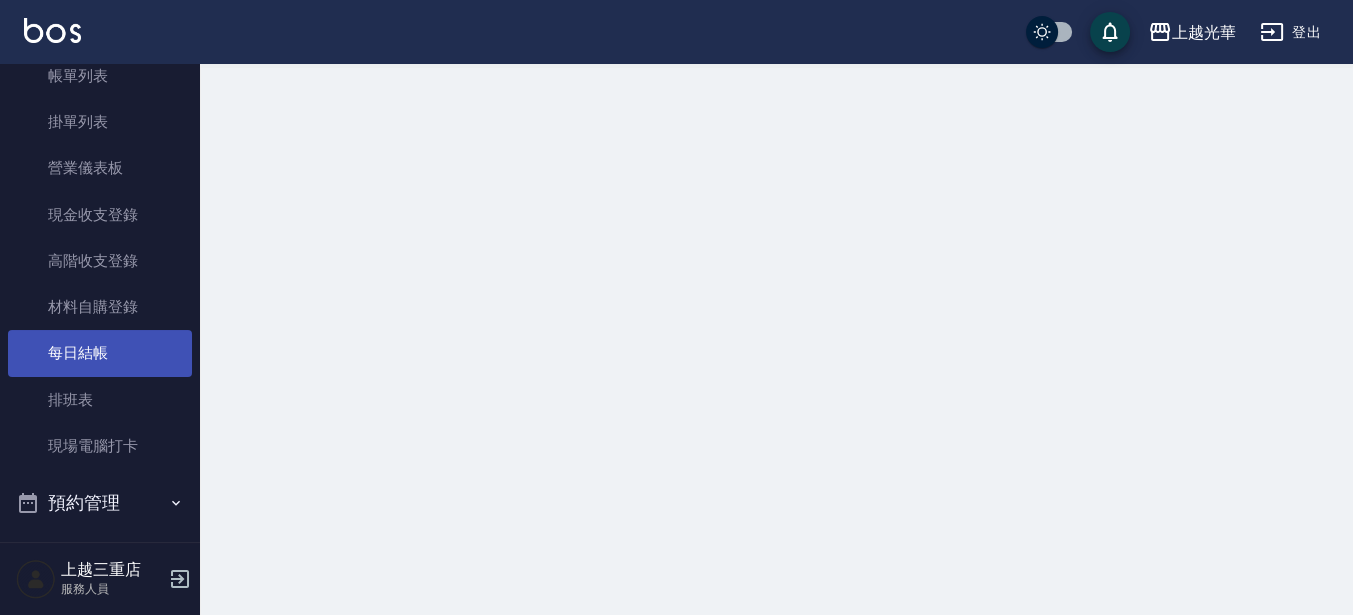scroll, scrollTop: 0, scrollLeft: 0, axis: both 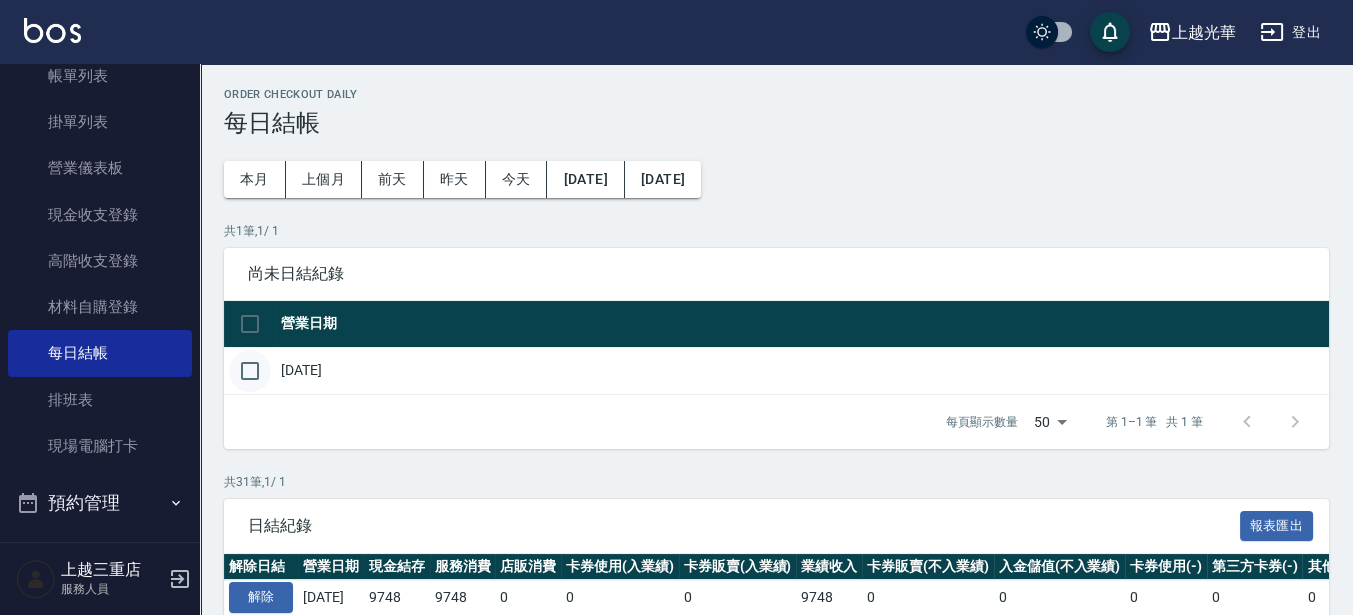 click at bounding box center (250, 371) 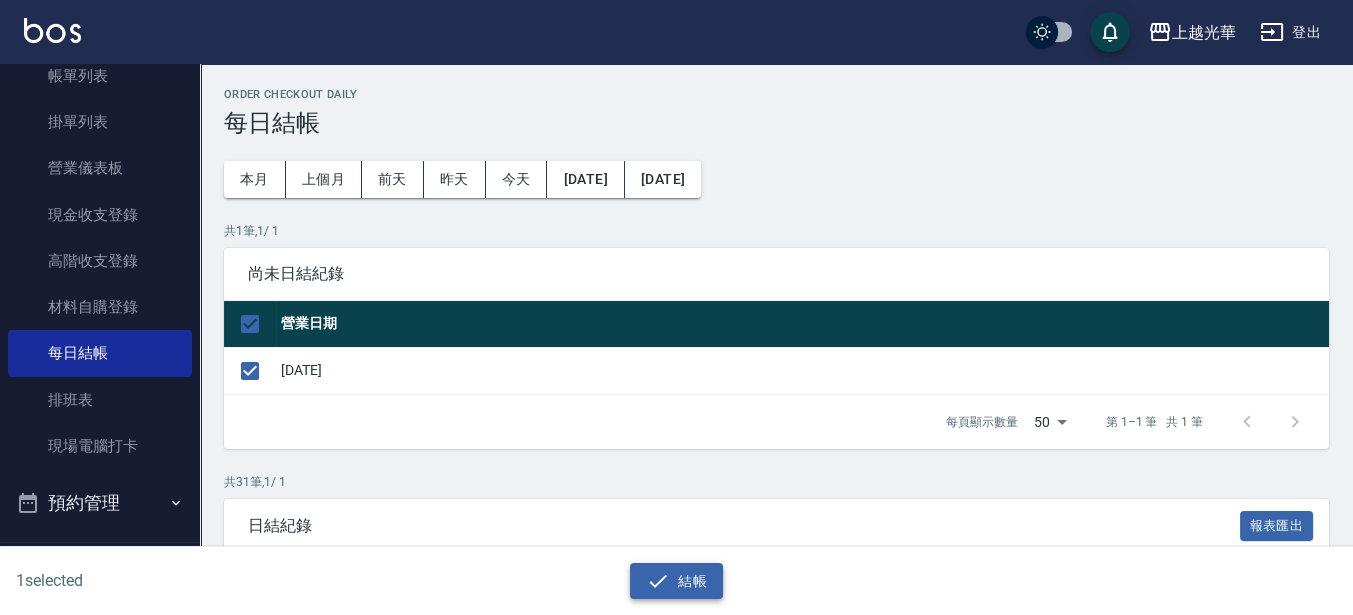 click on "結帳" at bounding box center (676, 581) 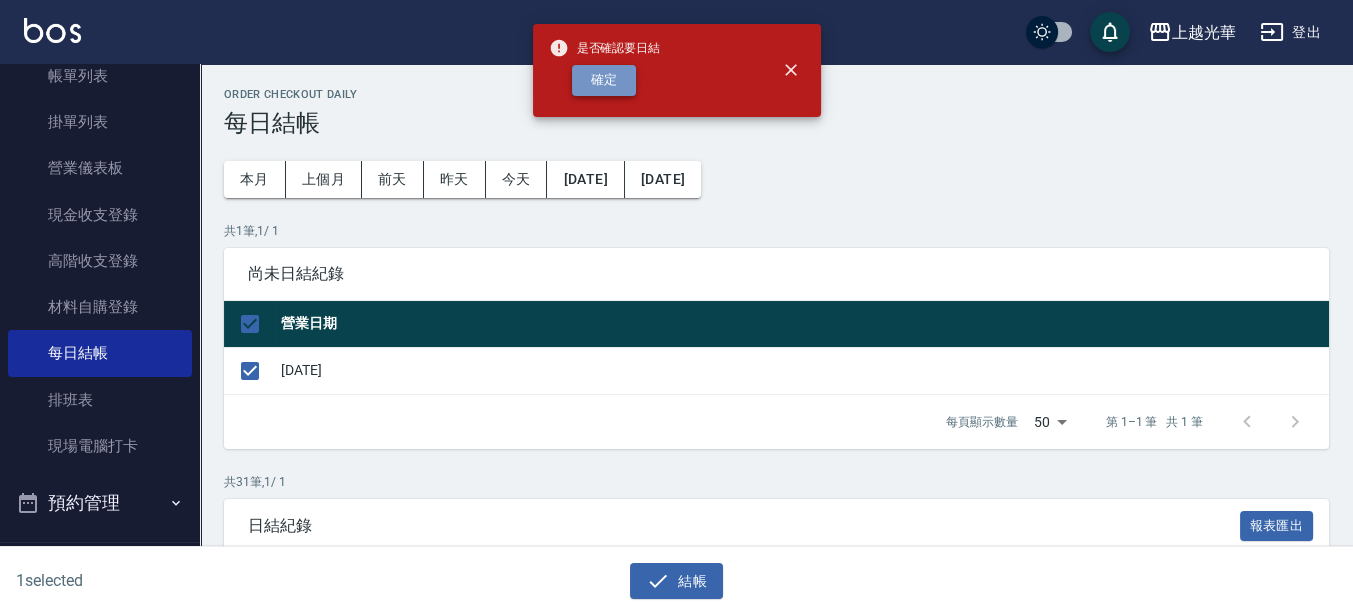 click on "確定" at bounding box center [604, 80] 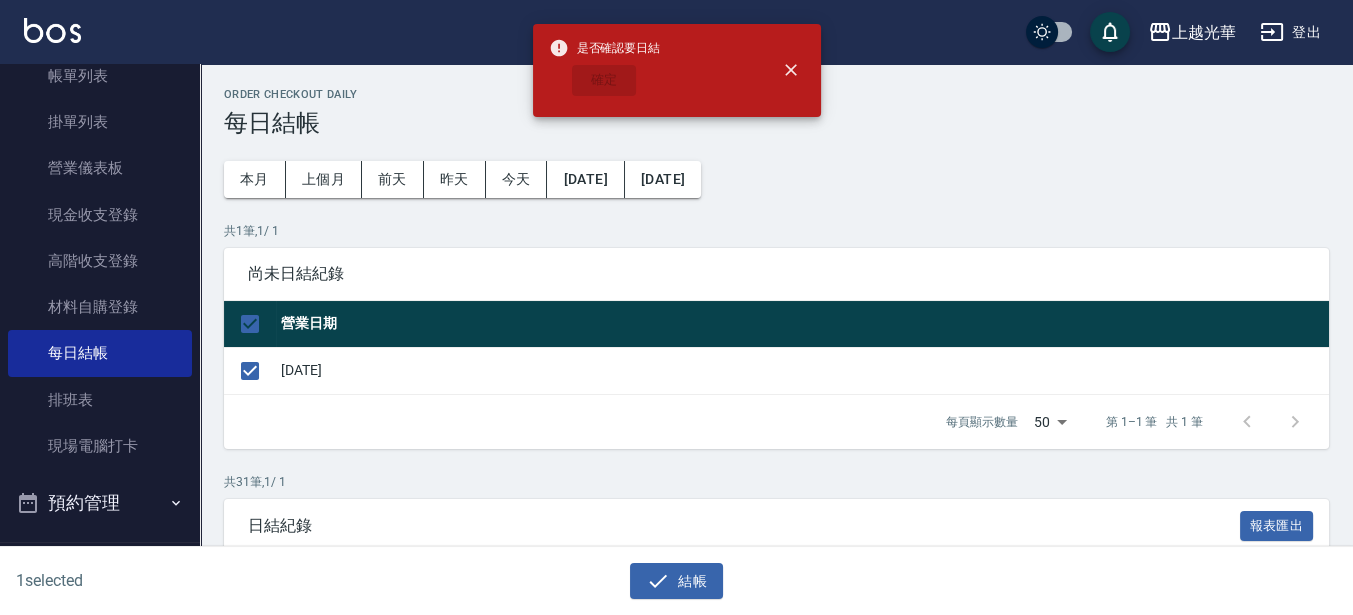 checkbox on "false" 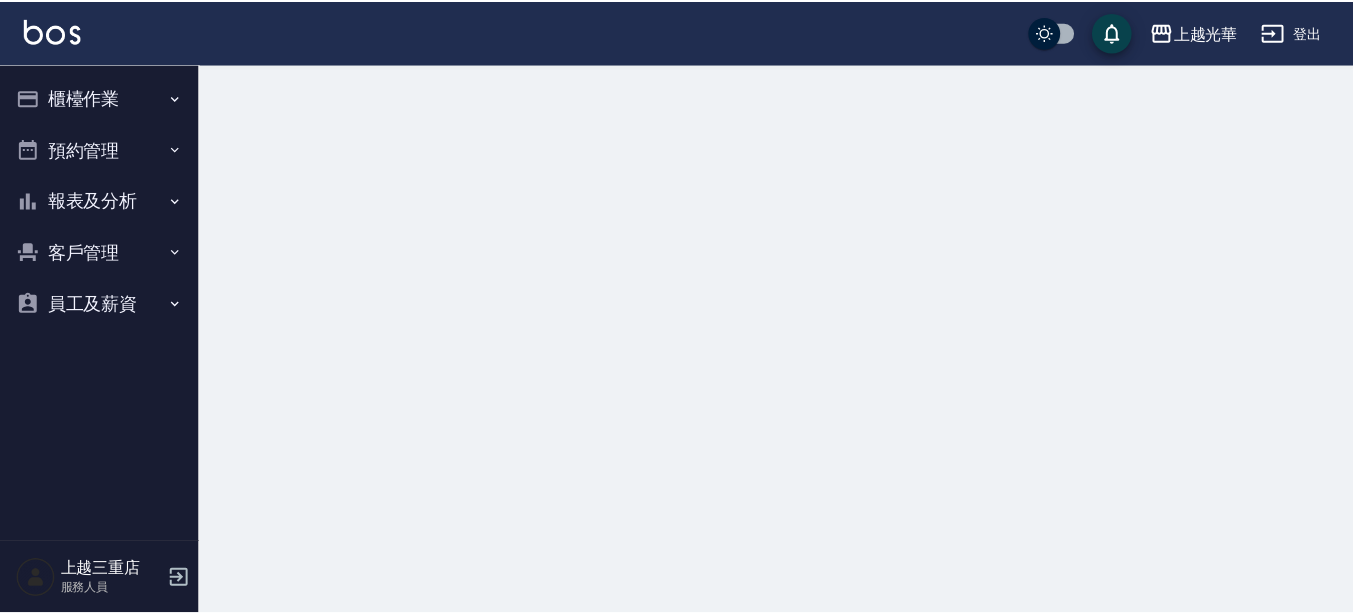 scroll, scrollTop: 0, scrollLeft: 0, axis: both 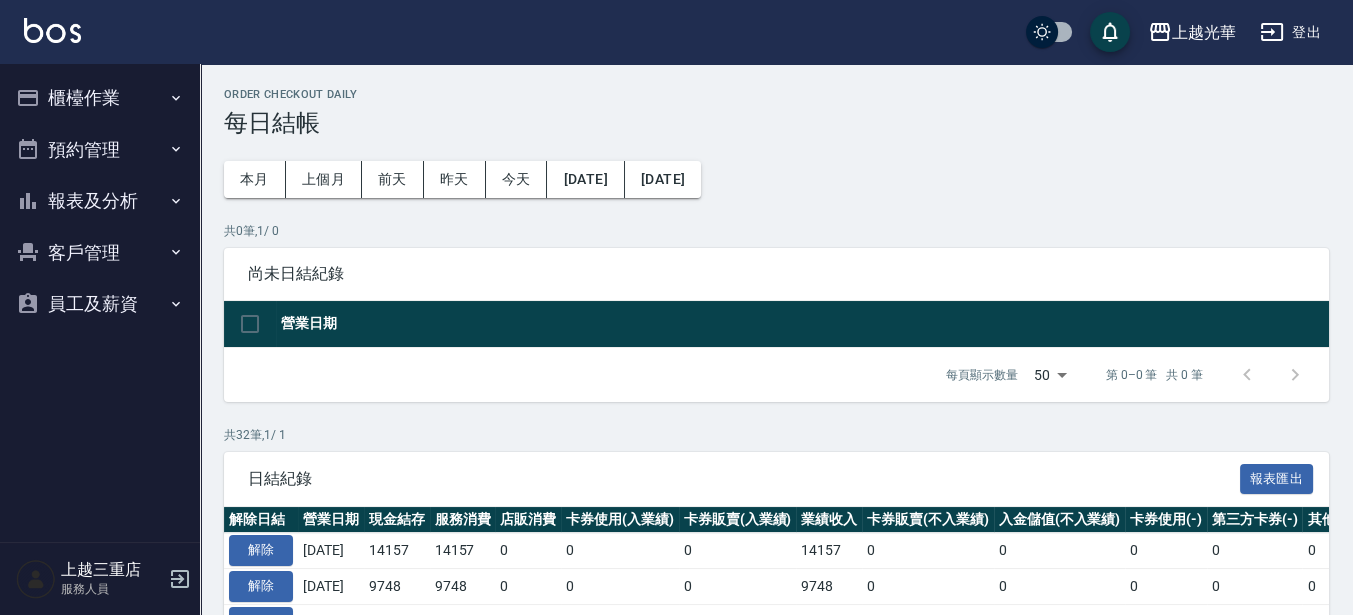 click on "報表及分析" at bounding box center [100, 201] 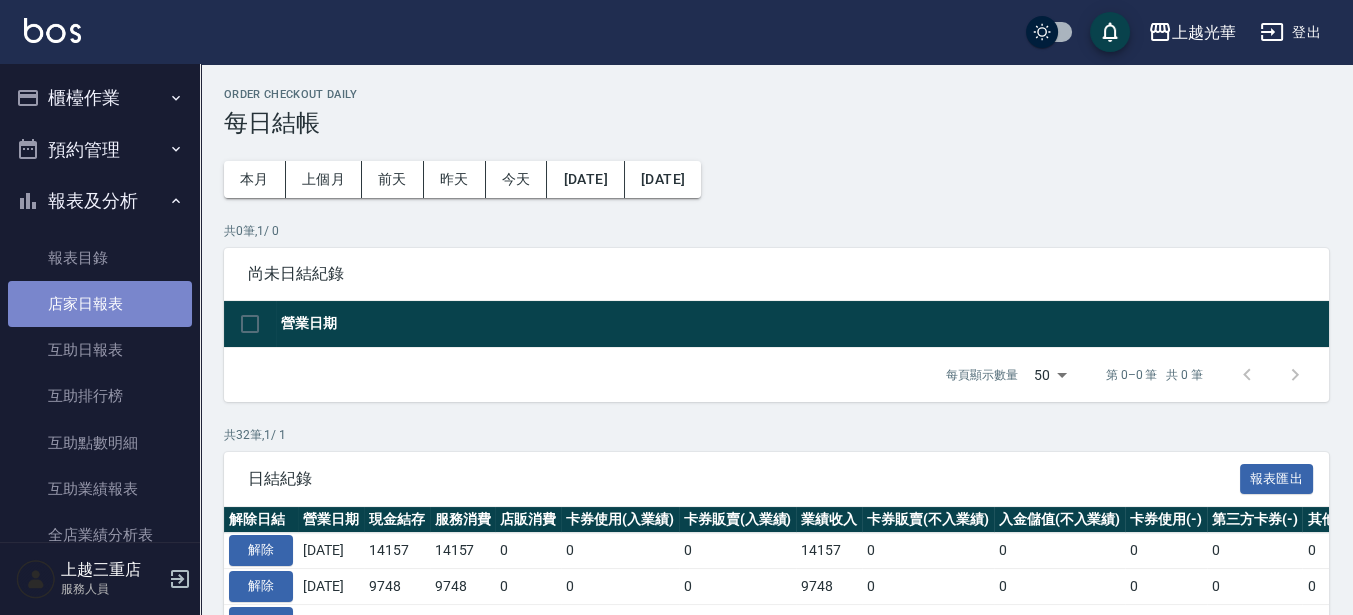 click on "店家日報表" at bounding box center (100, 304) 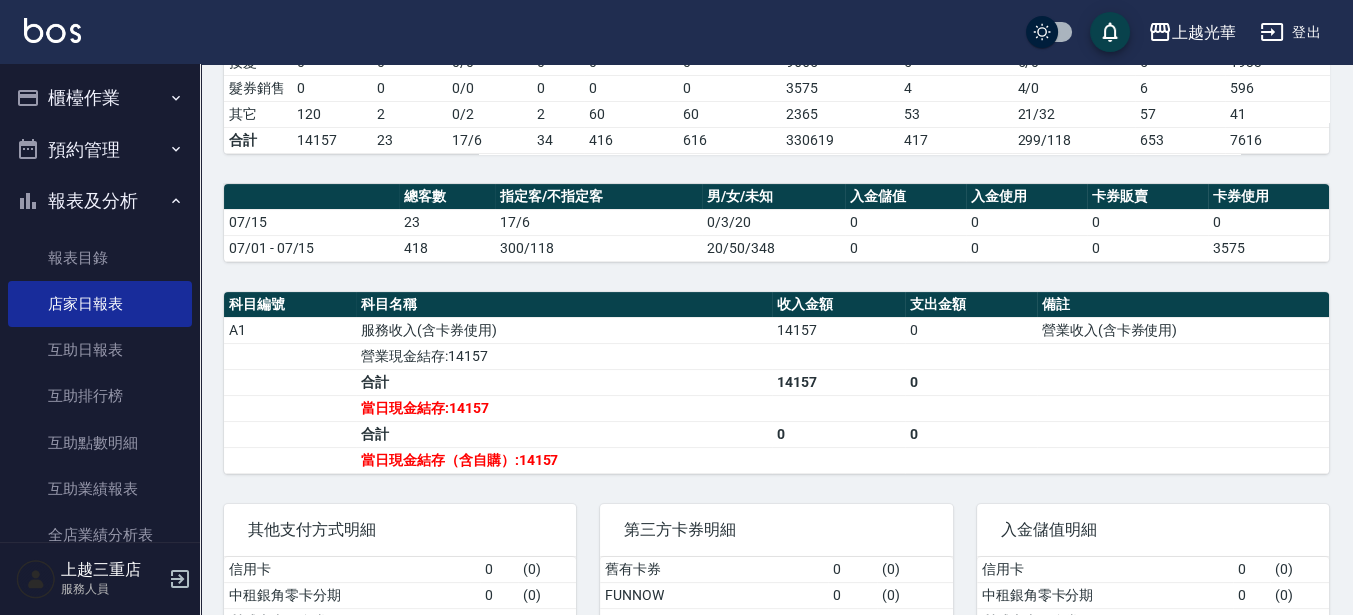 scroll, scrollTop: 362, scrollLeft: 0, axis: vertical 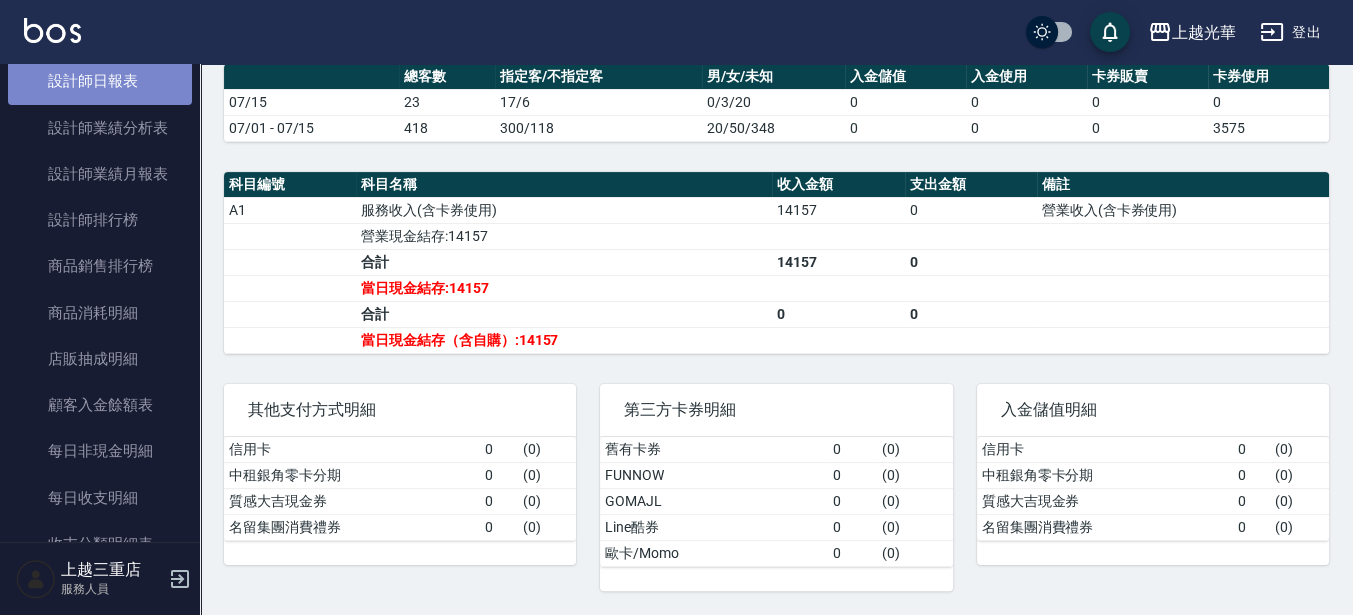 click on "設計師日報表" at bounding box center [100, 81] 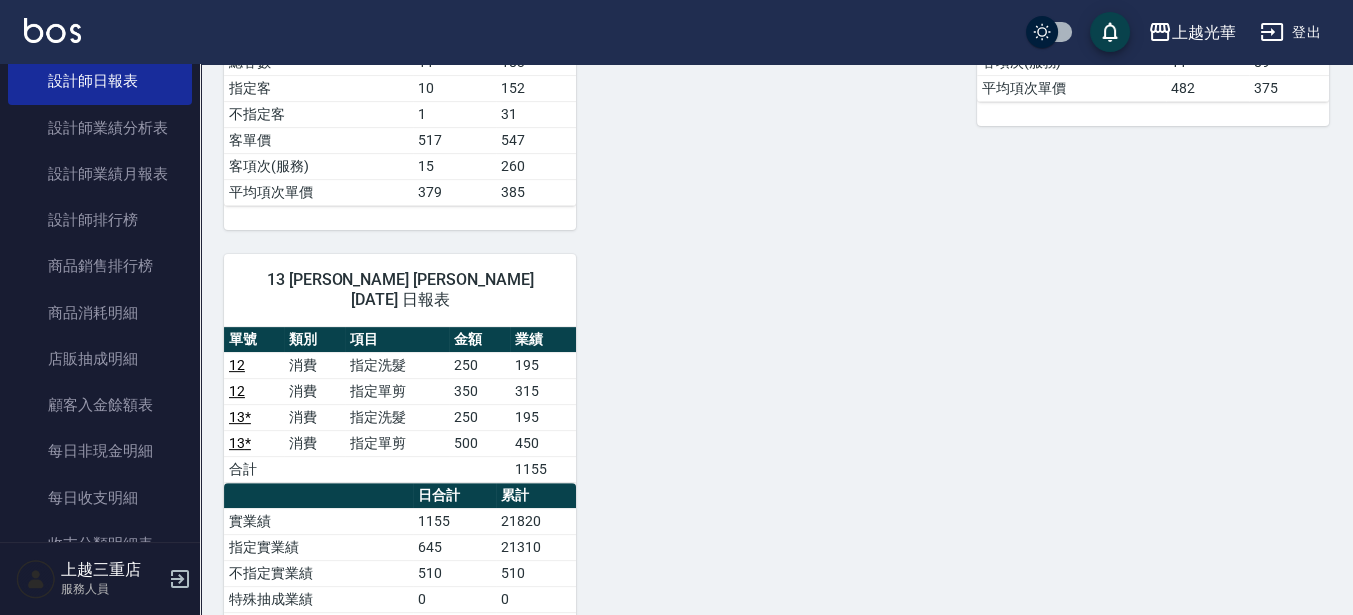 scroll, scrollTop: 1025, scrollLeft: 0, axis: vertical 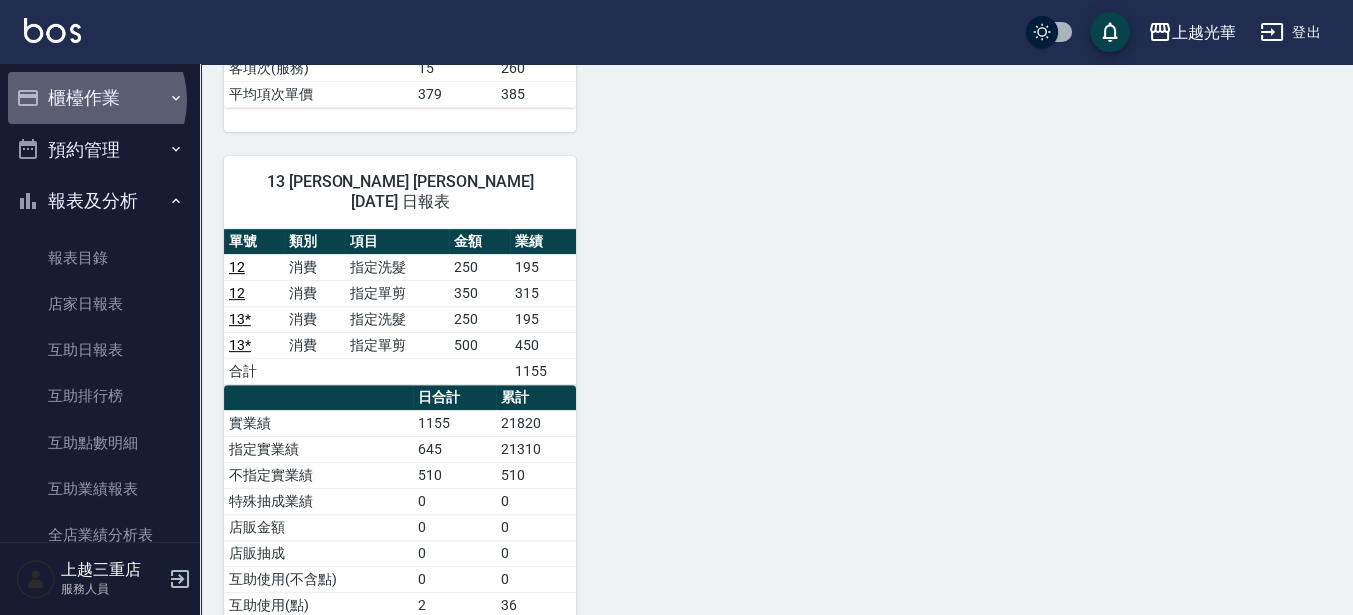 click on "櫃檯作業" at bounding box center (100, 98) 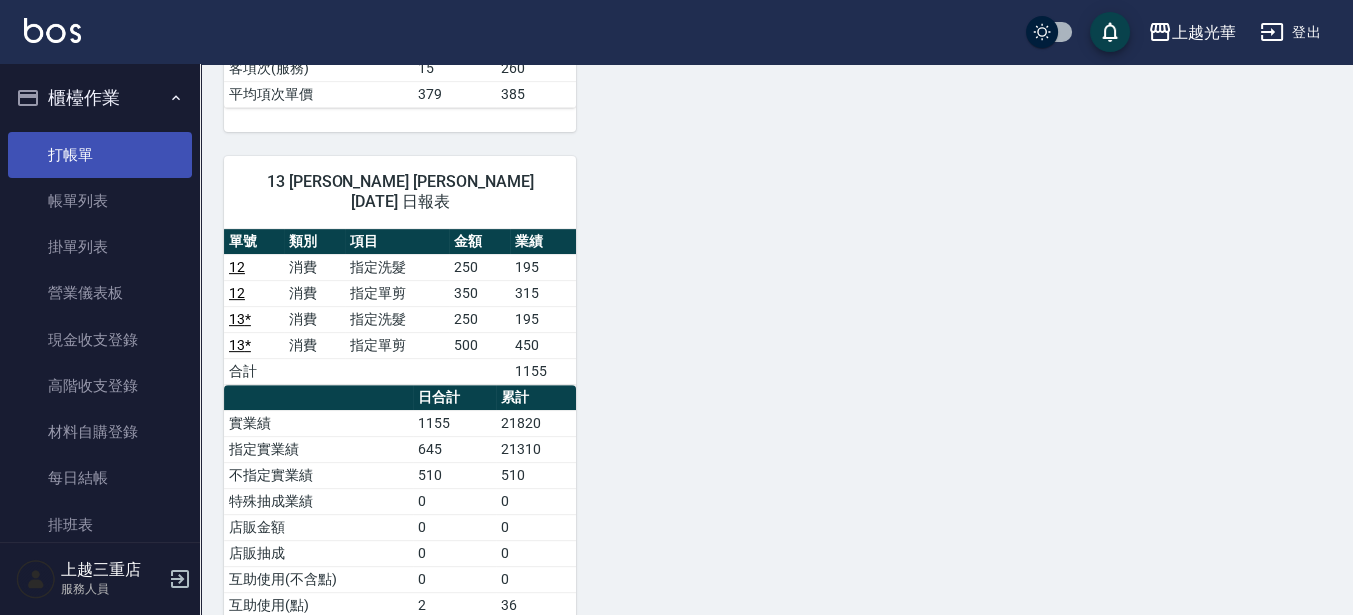 click on "打帳單" at bounding box center [100, 155] 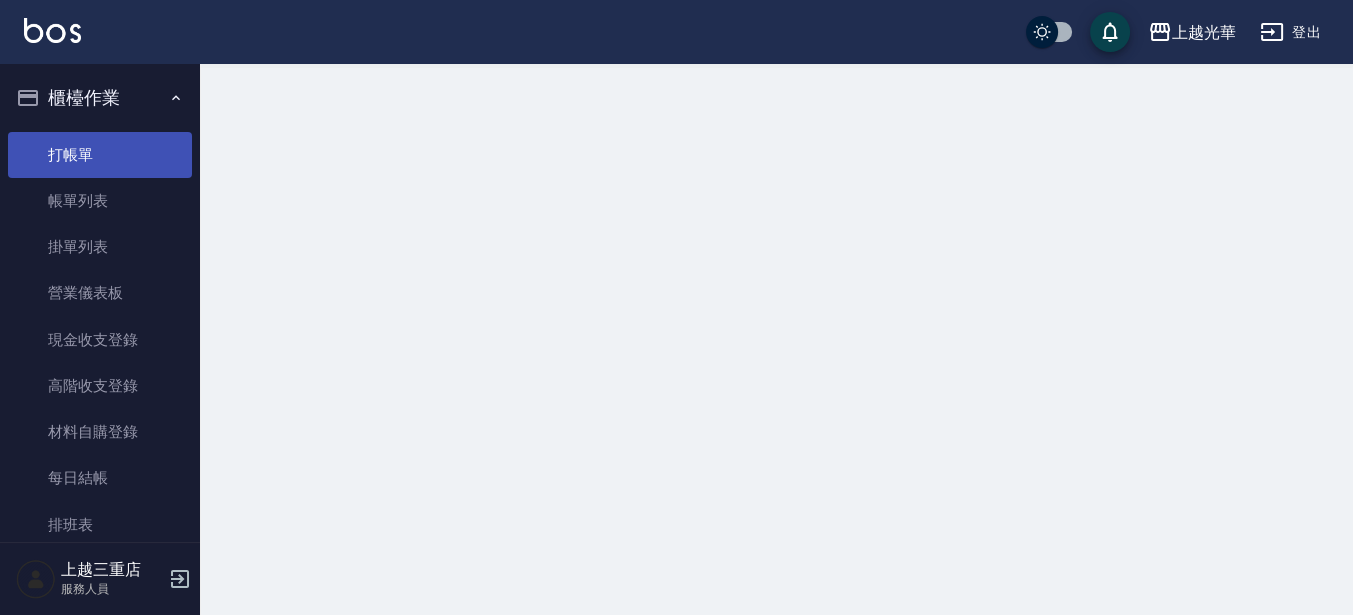scroll, scrollTop: 0, scrollLeft: 0, axis: both 